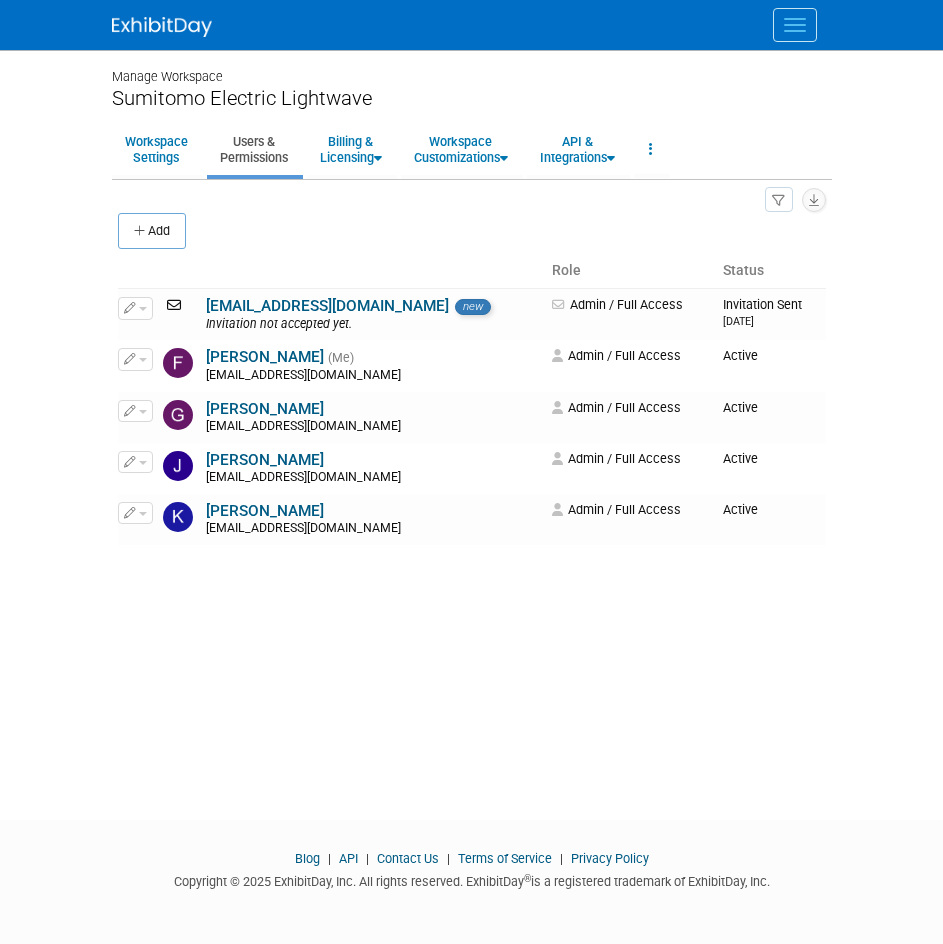 scroll, scrollTop: 16, scrollLeft: 0, axis: vertical 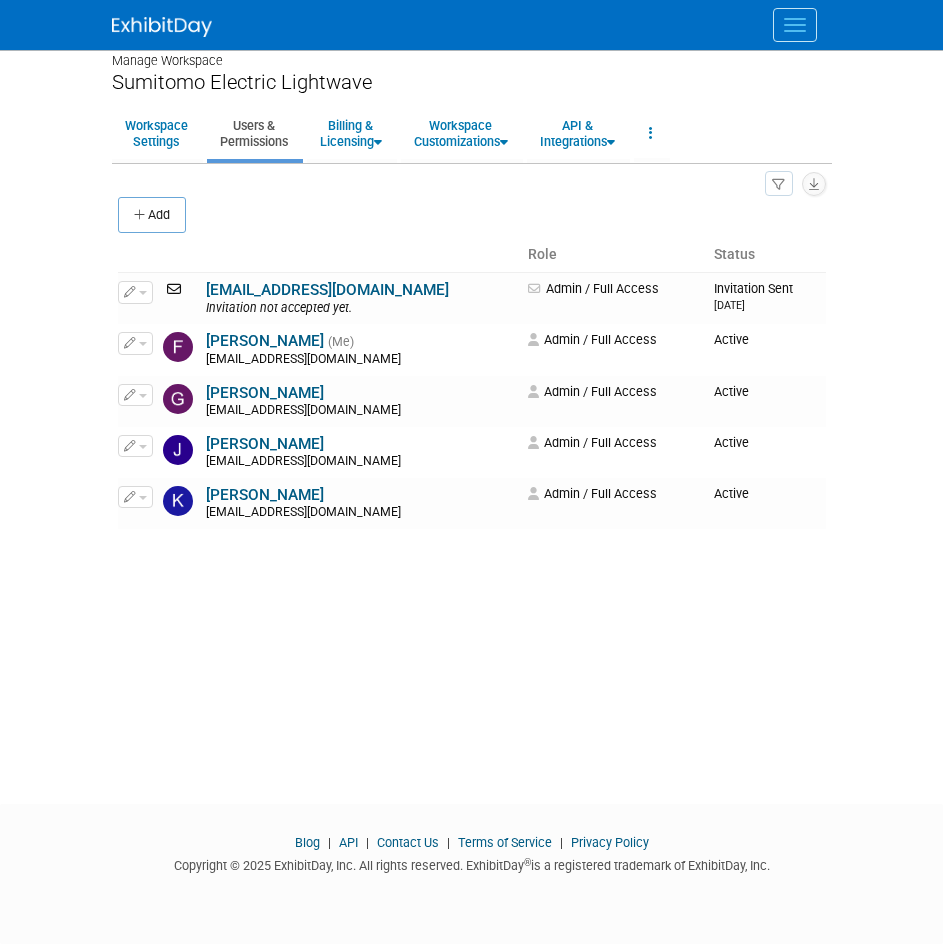 click at bounding box center [795, 19] 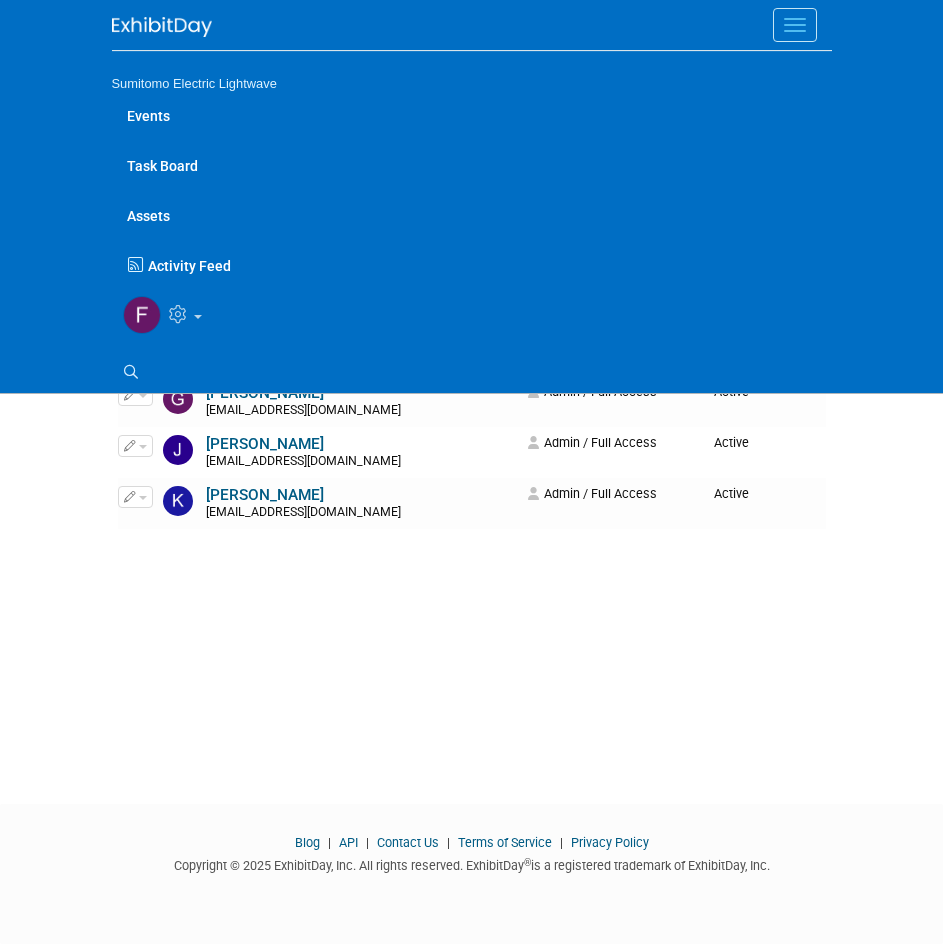 click on "Events" at bounding box center [472, 115] 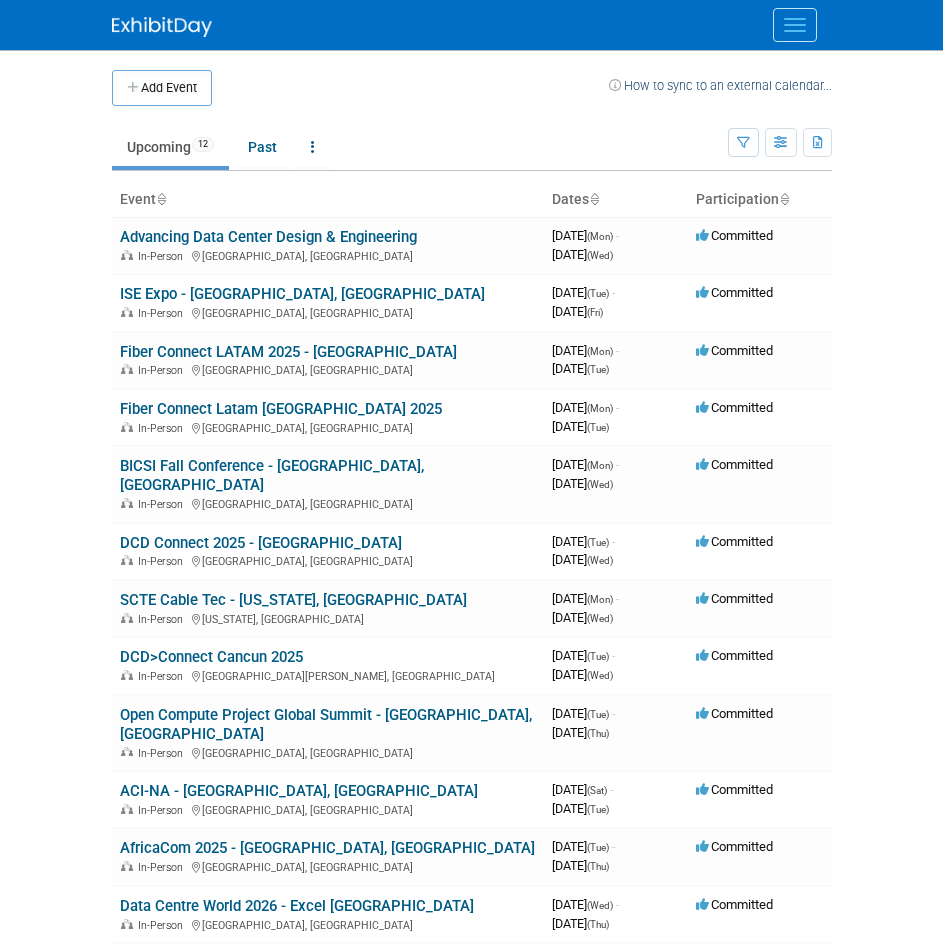 scroll, scrollTop: 0, scrollLeft: 0, axis: both 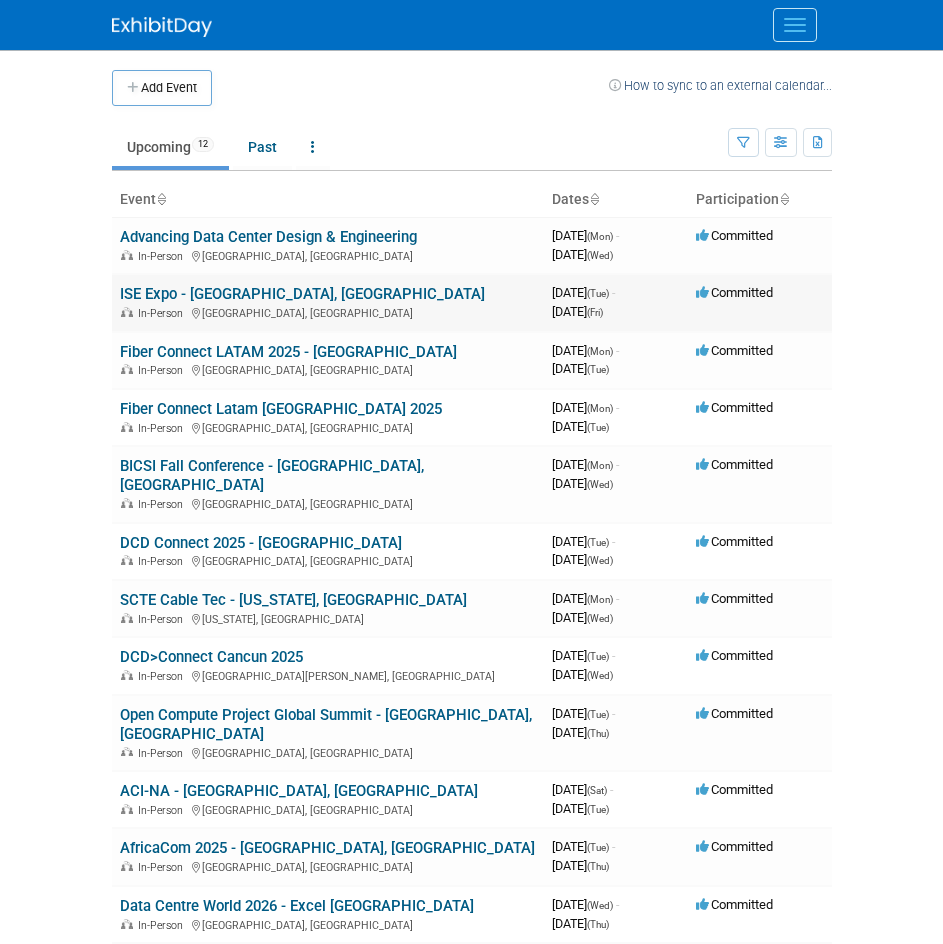 click on "ISE Expo - [GEOGRAPHIC_DATA], [GEOGRAPHIC_DATA]" at bounding box center [302, 294] 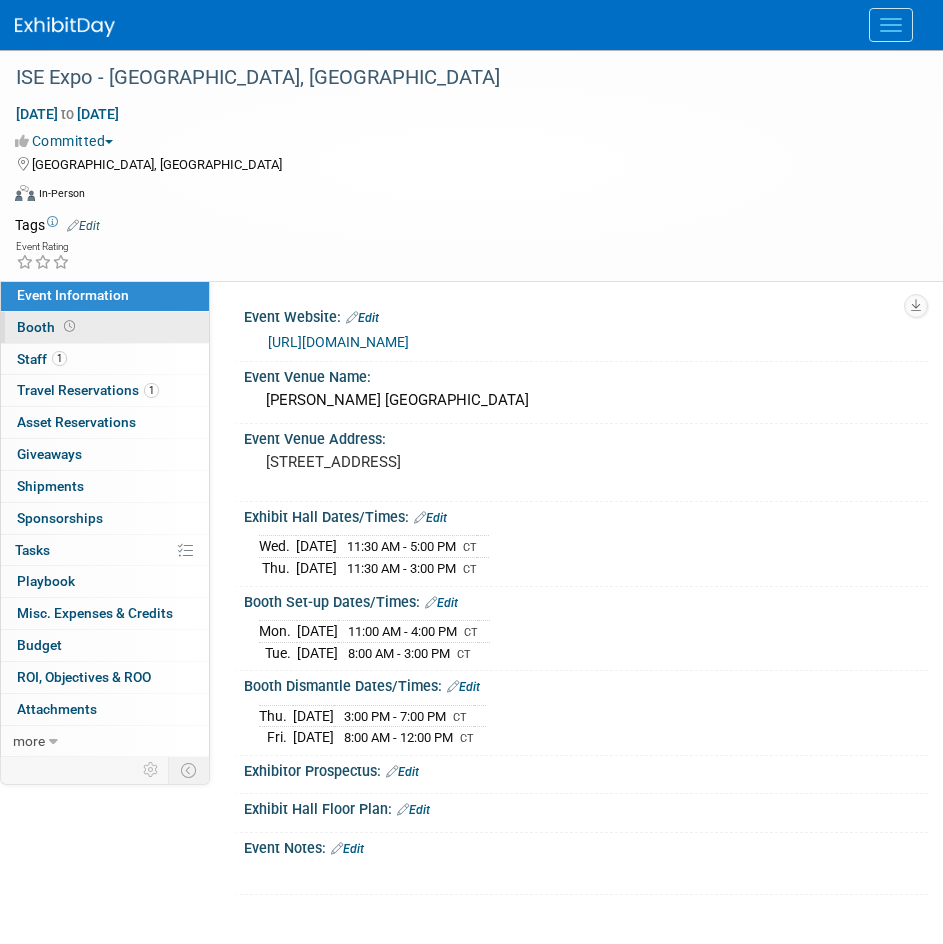 scroll, scrollTop: 0, scrollLeft: 0, axis: both 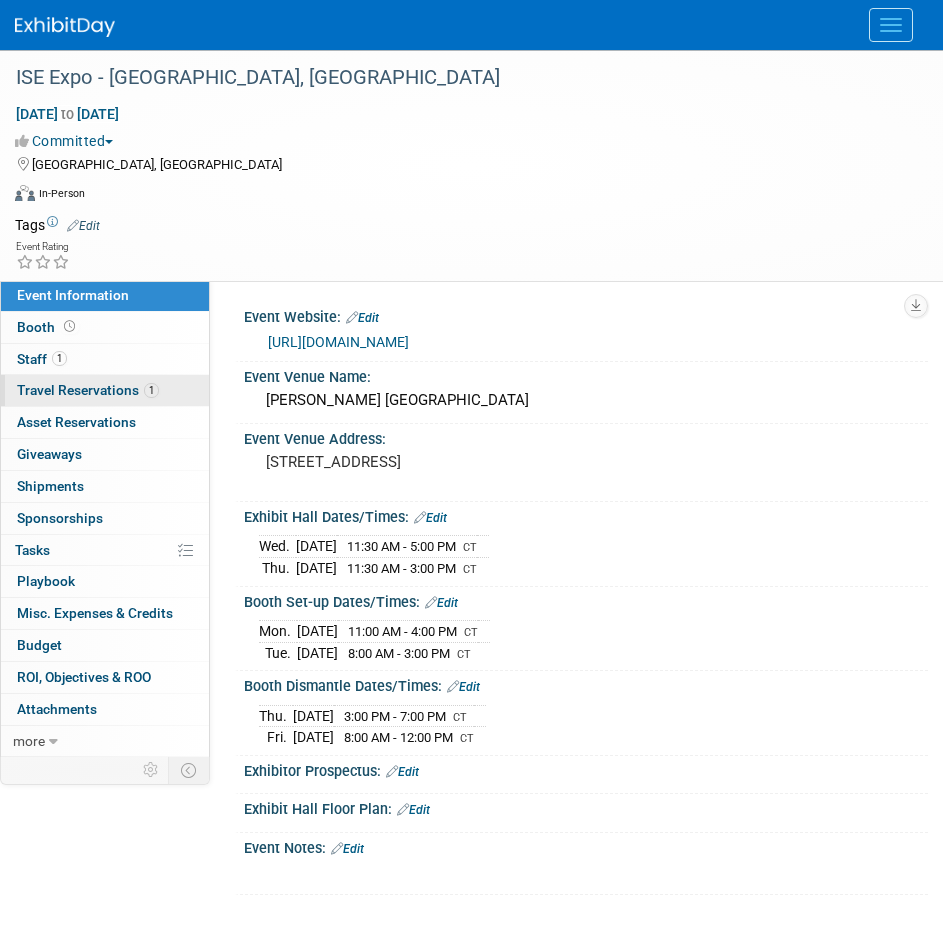 click on "1
Travel Reservations 1" at bounding box center (105, 390) 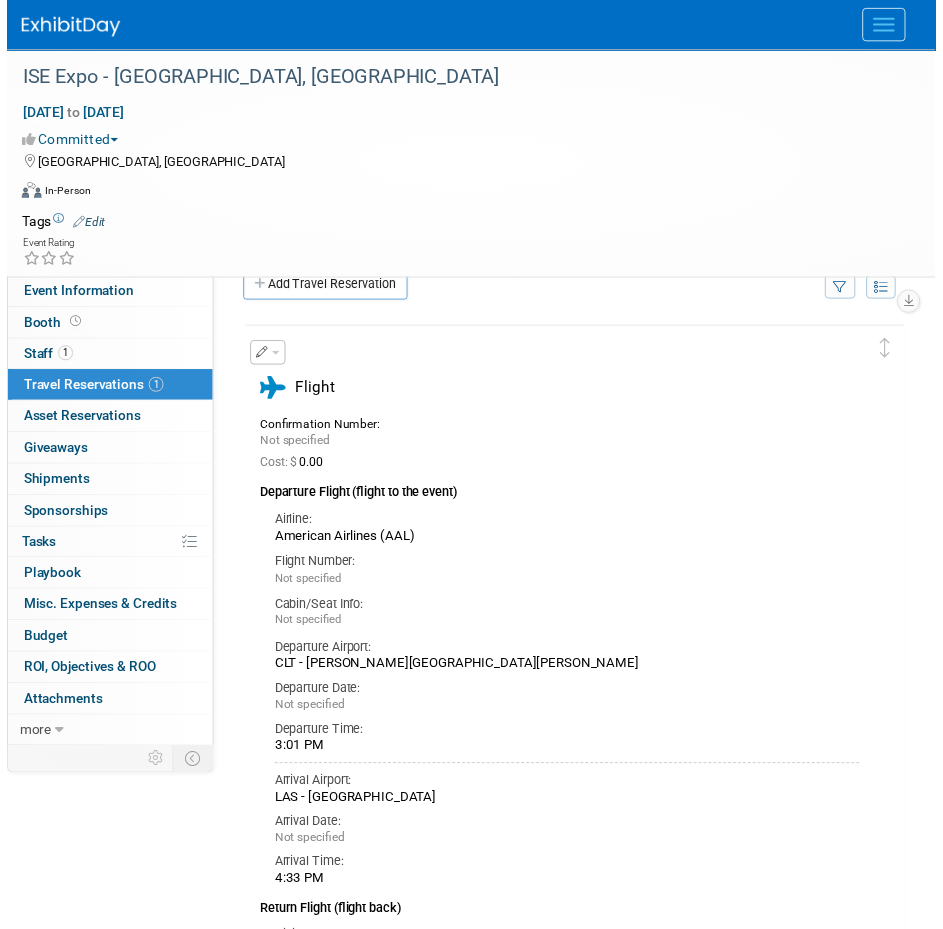 scroll, scrollTop: 0, scrollLeft: 0, axis: both 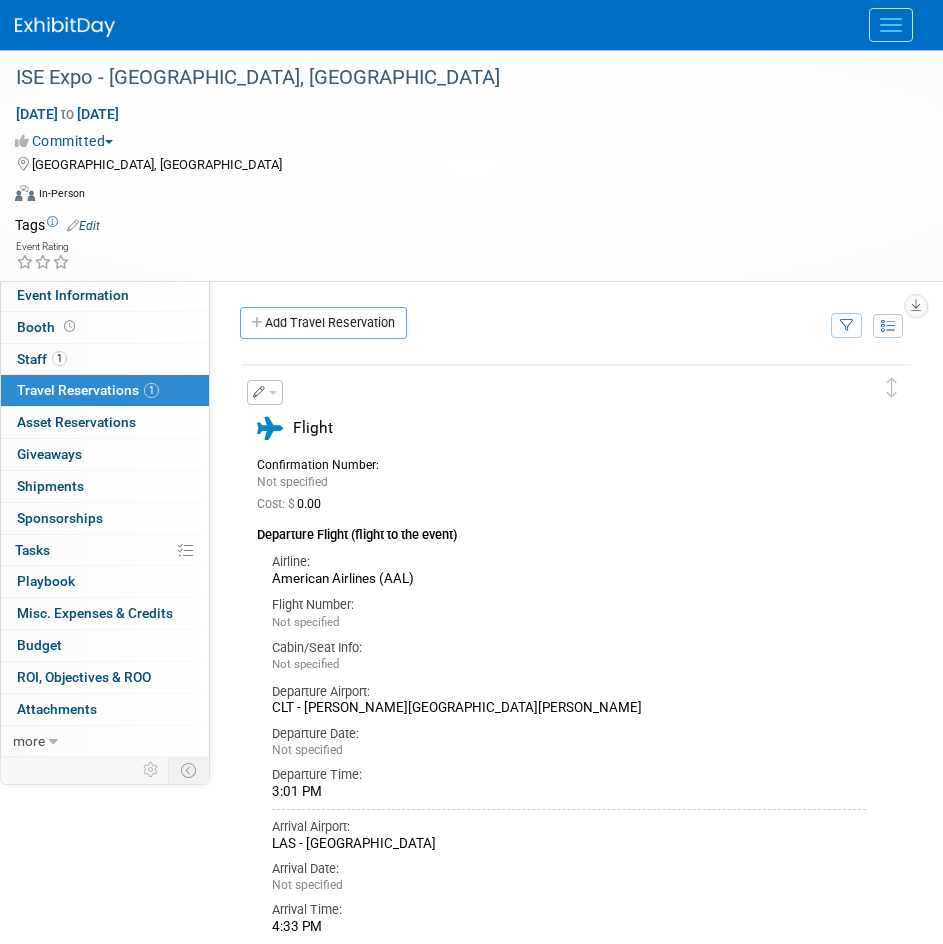 click at bounding box center (265, 392) 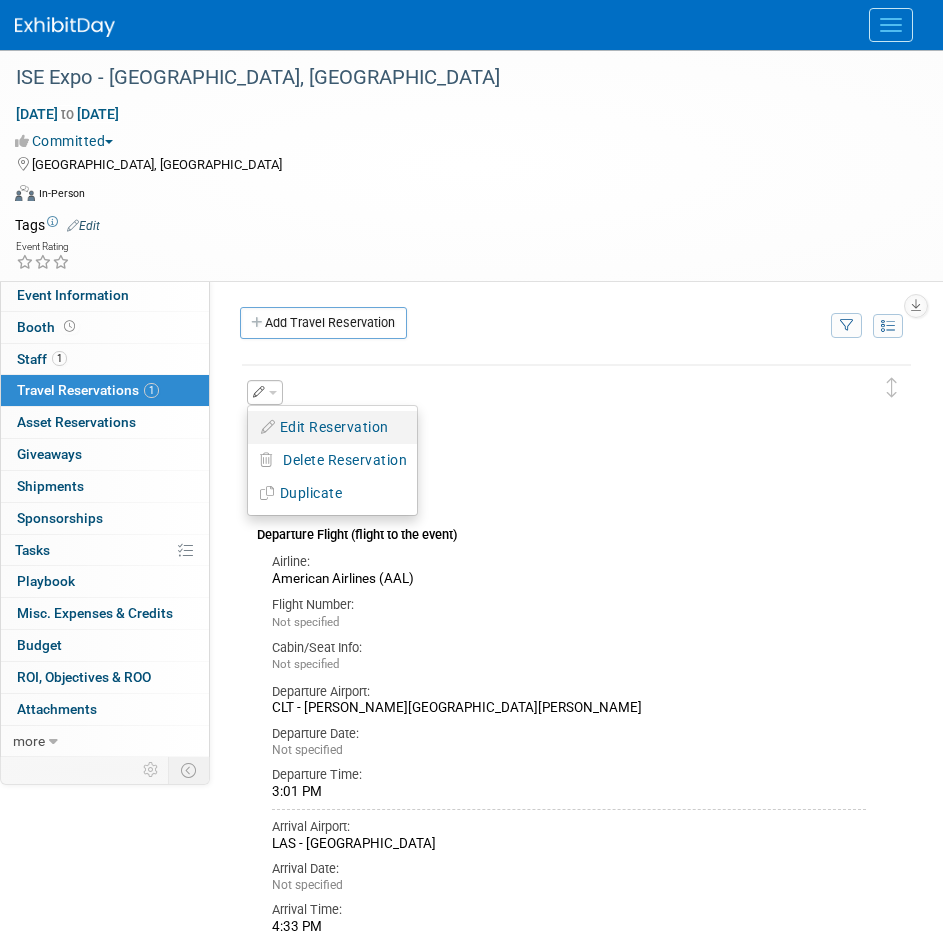 click on "Edit Reservation" at bounding box center [332, 427] 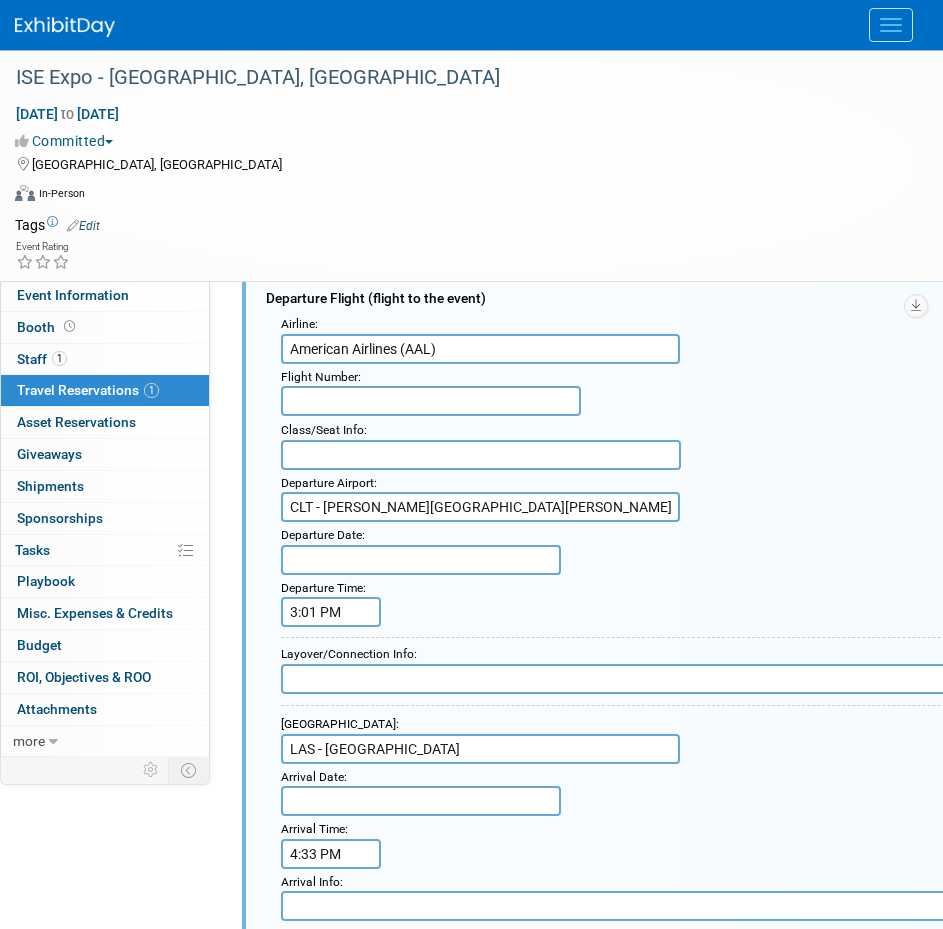 scroll, scrollTop: 235, scrollLeft: 0, axis: vertical 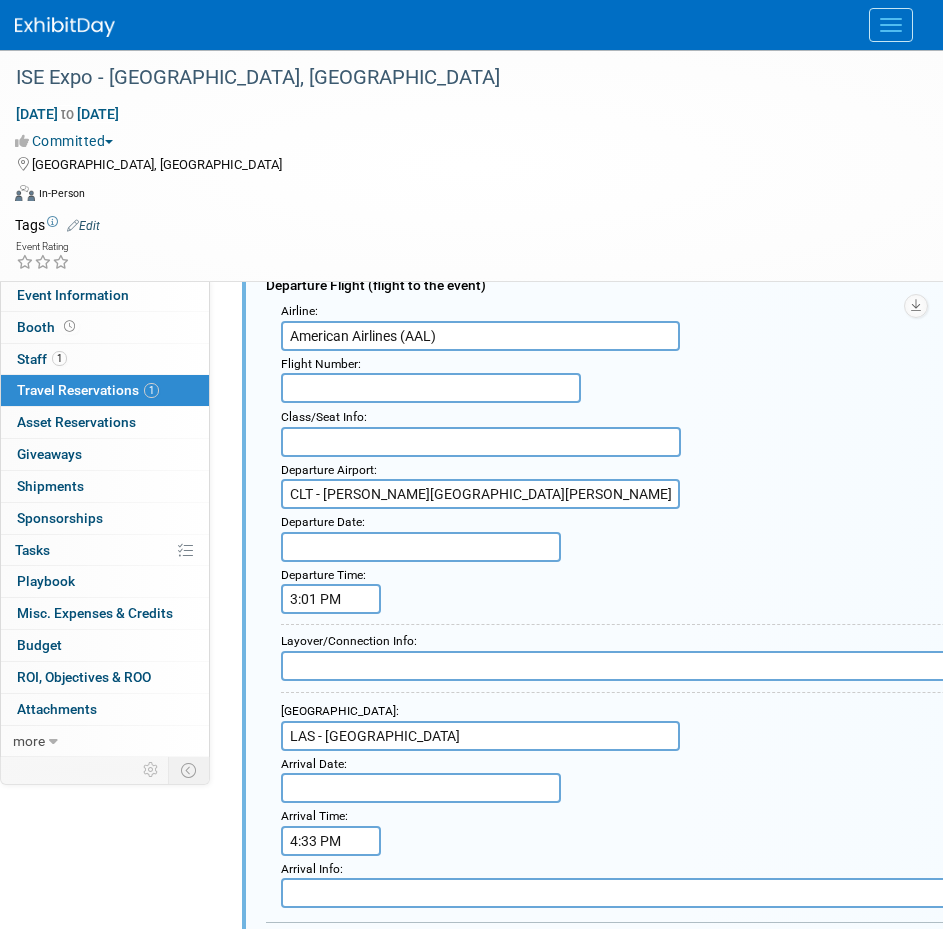 click at bounding box center [431, 388] 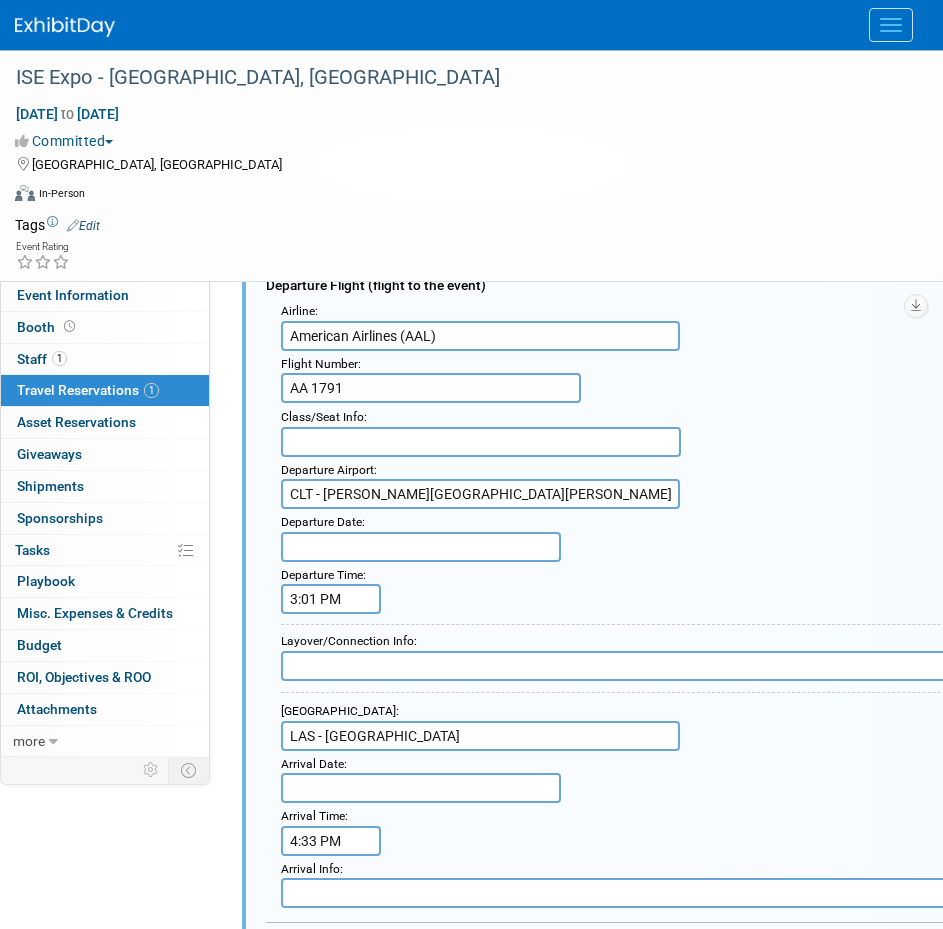type on "AA 1791" 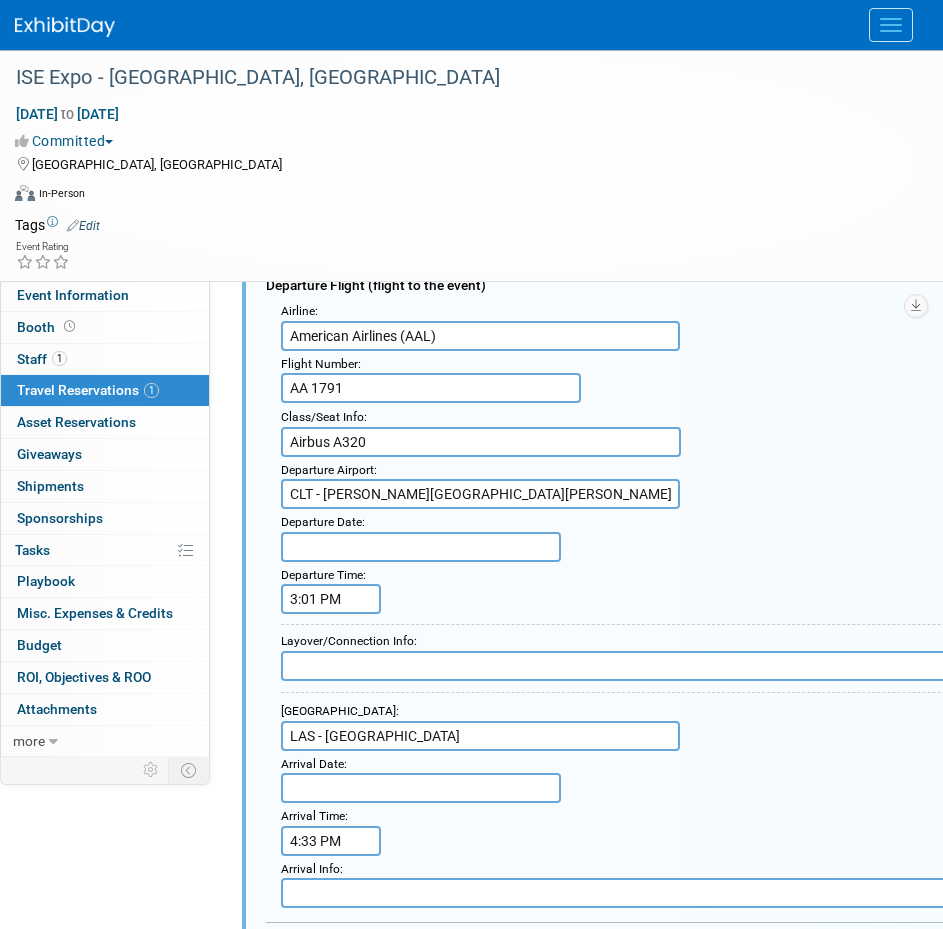 type on "Airbus A320" 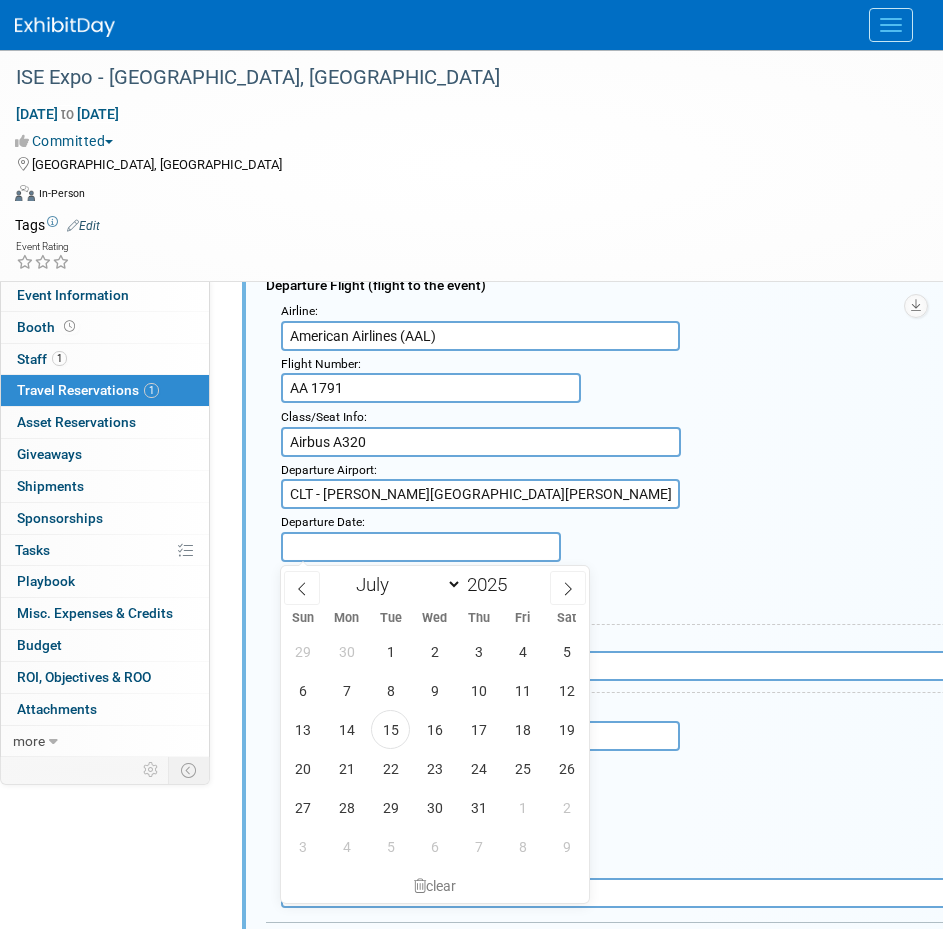 click on "Departure Date :" at bounding box center (698, 537) 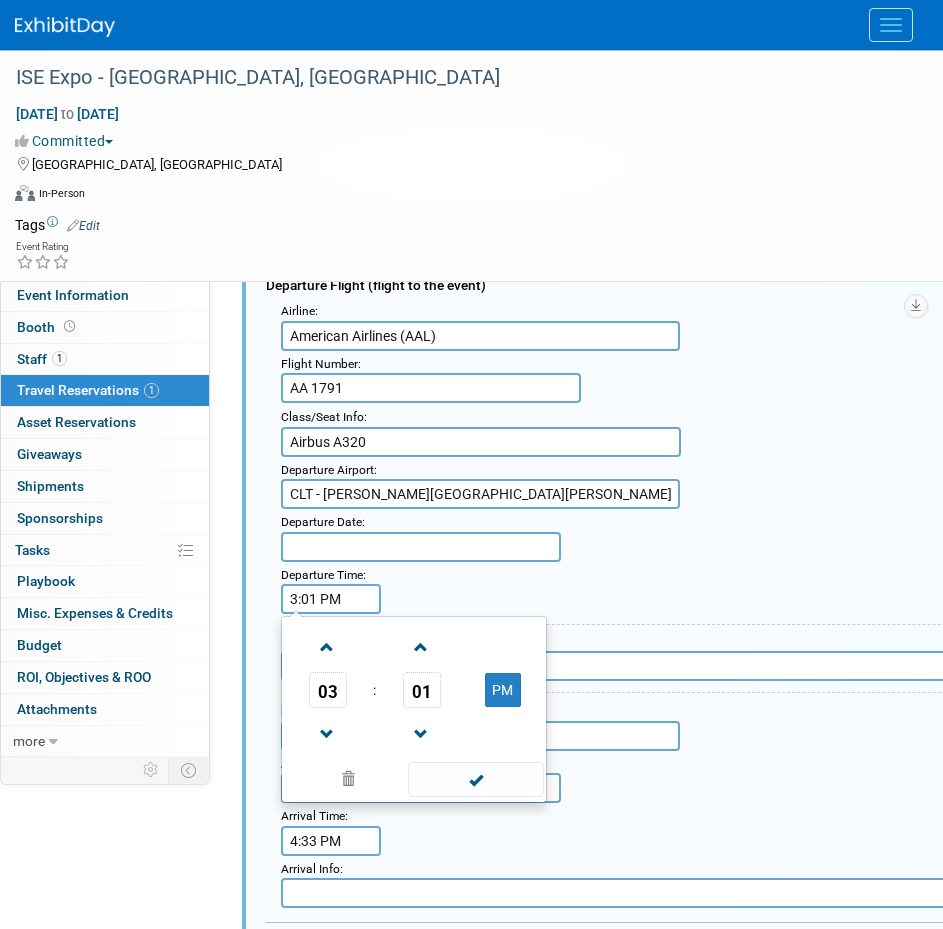 click on "3:01 PM" at bounding box center (331, 599) 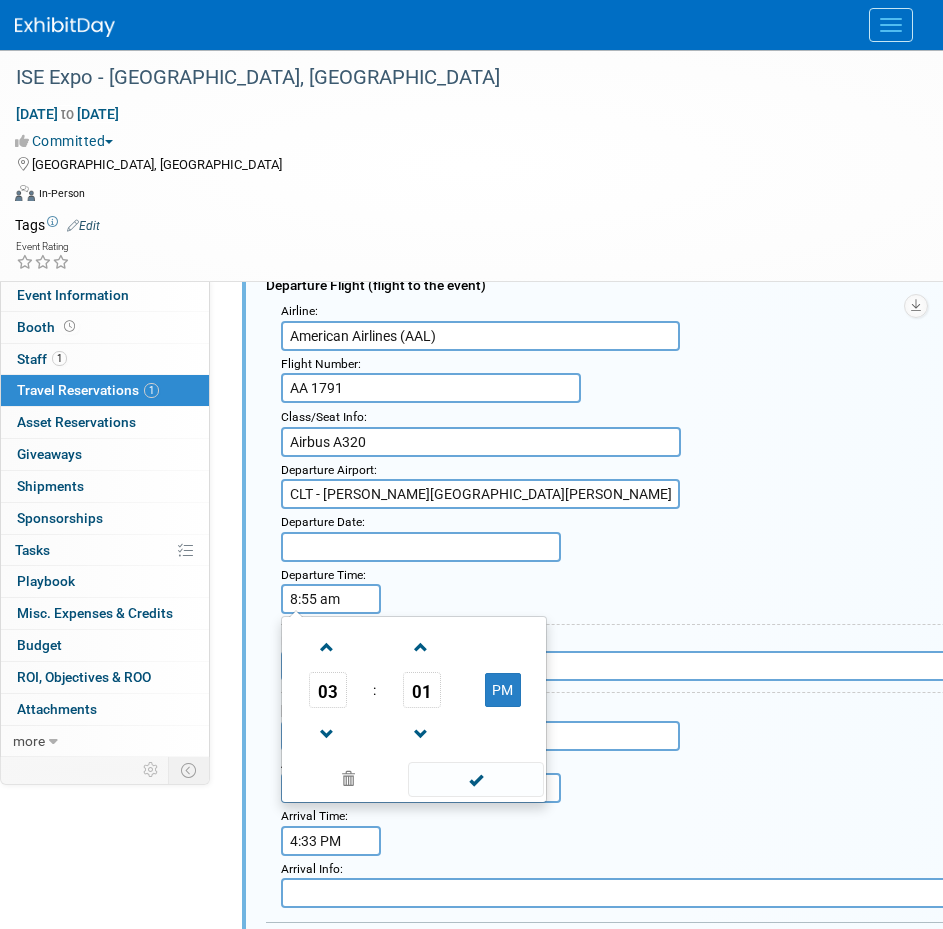 type on "8:55 AM" 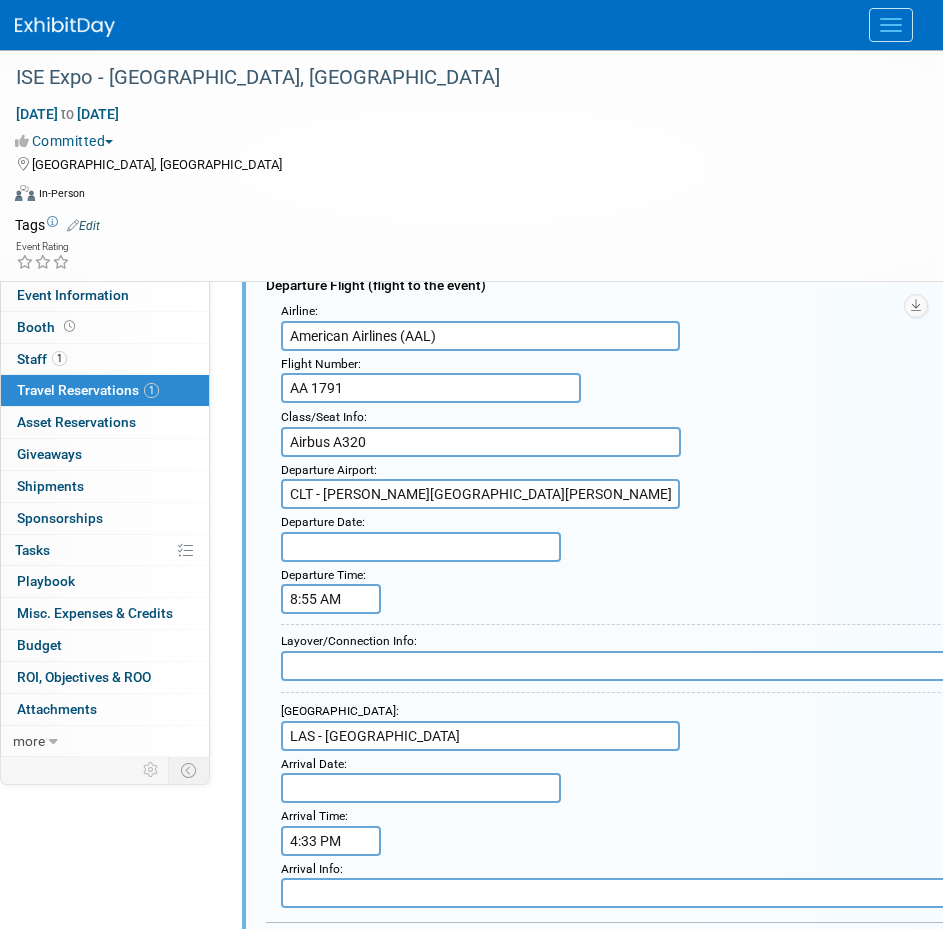 click at bounding box center [685, 666] 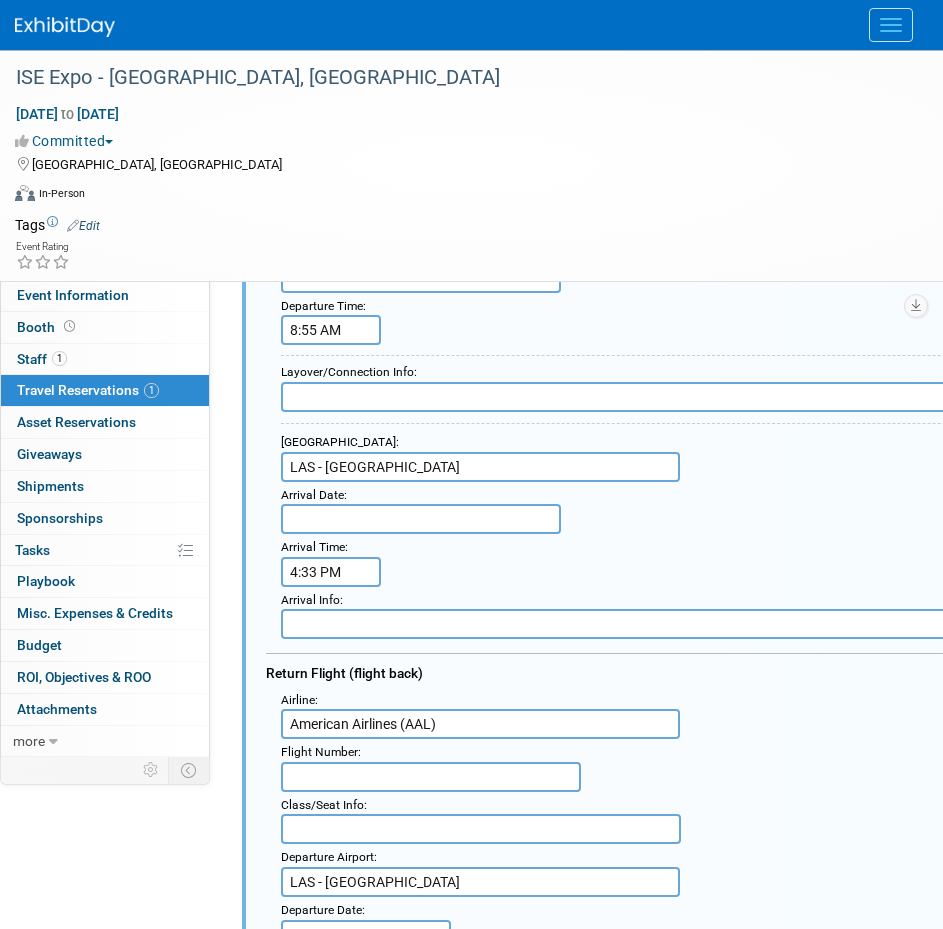 scroll, scrollTop: 535, scrollLeft: 0, axis: vertical 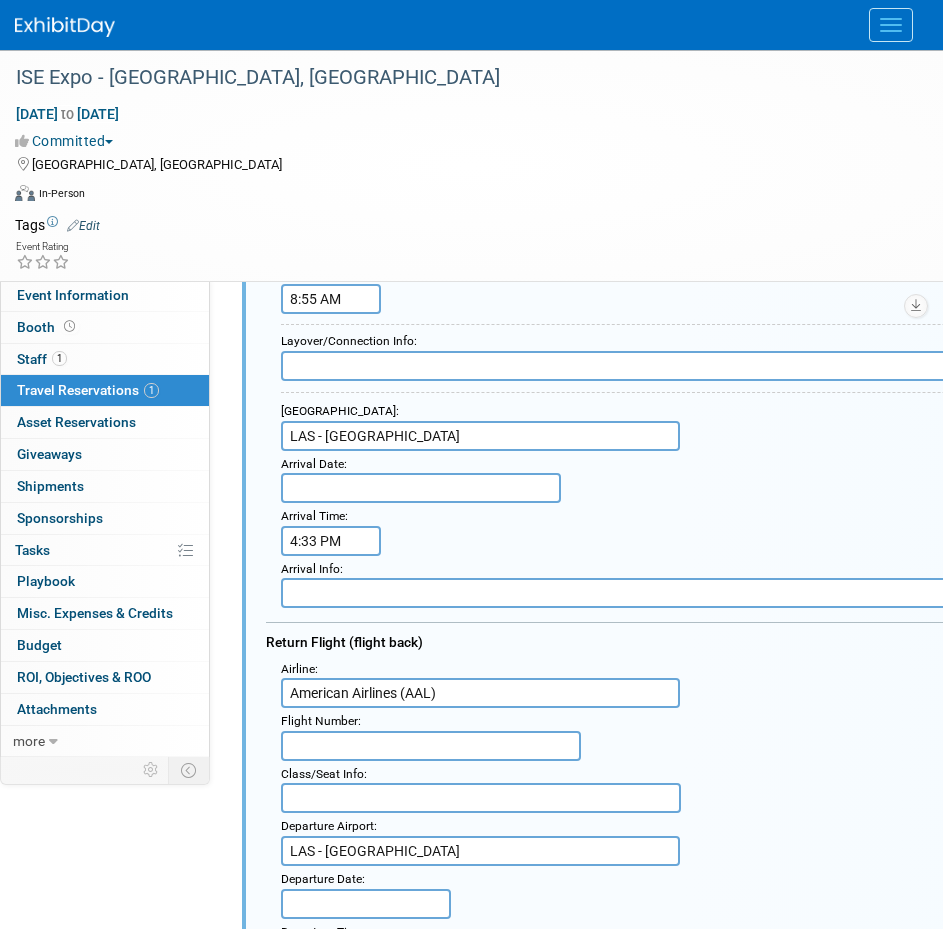 click on "LAS - [GEOGRAPHIC_DATA]" at bounding box center (480, 436) 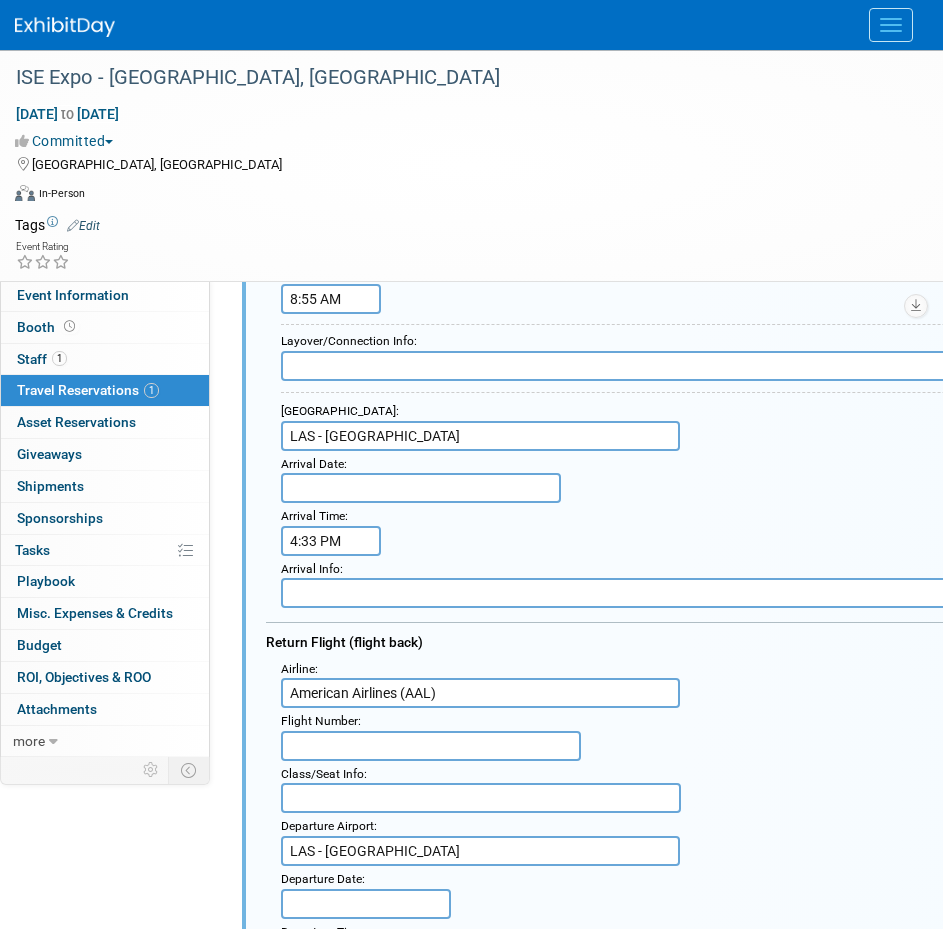 drag, startPoint x: 537, startPoint y: 439, endPoint x: 263, endPoint y: 444, distance: 274.04562 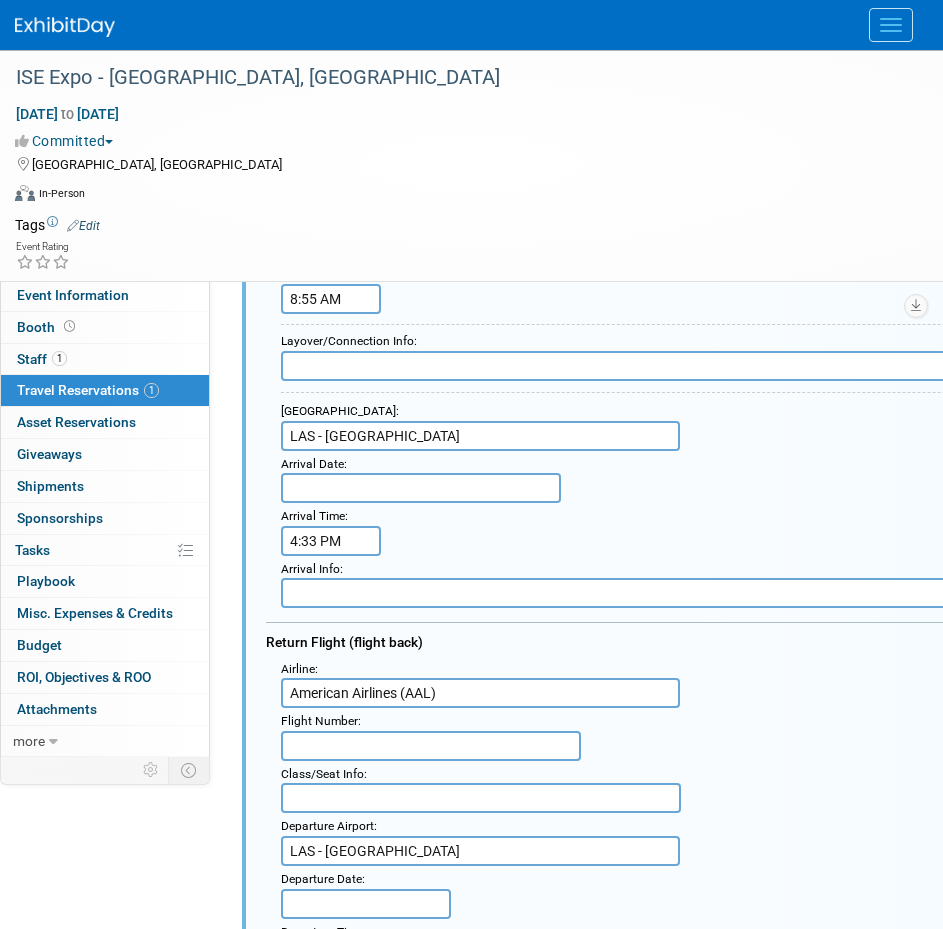 click on "Arrival Airport :
LAS - McCarran International Airport" at bounding box center (491, 426) 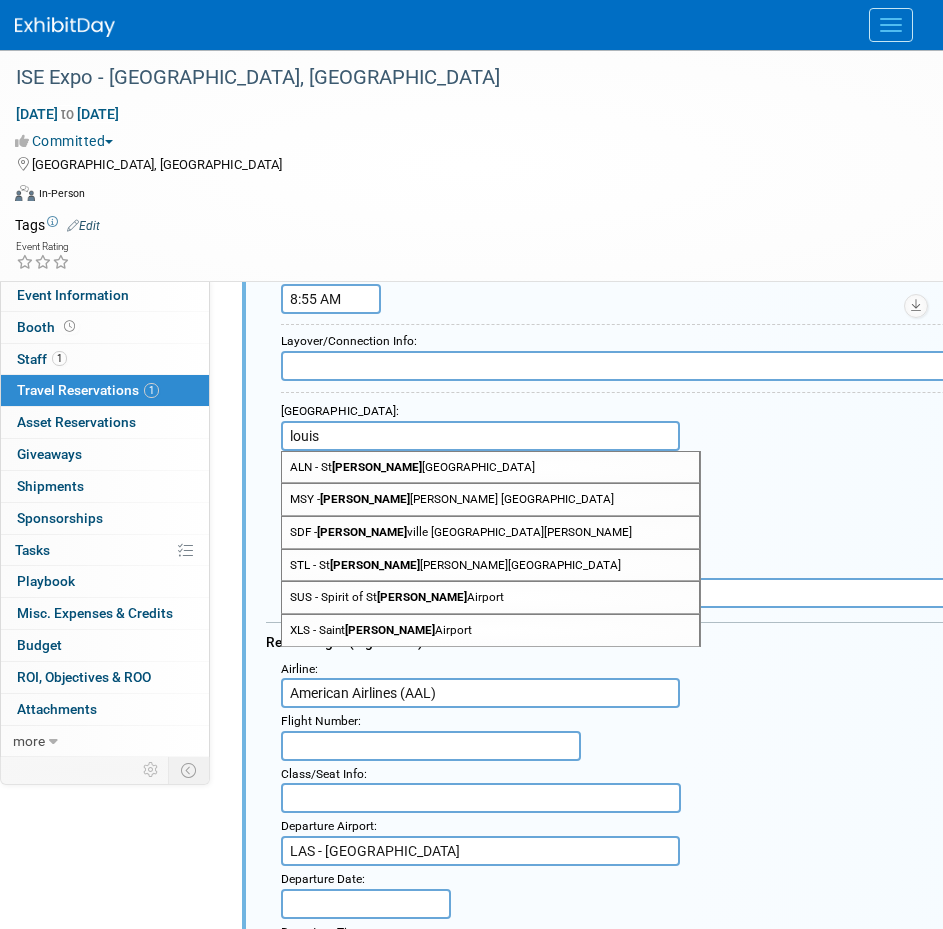 click on "MSY -  Louis  Armstrong New Orleans International Airport" at bounding box center (490, 499) 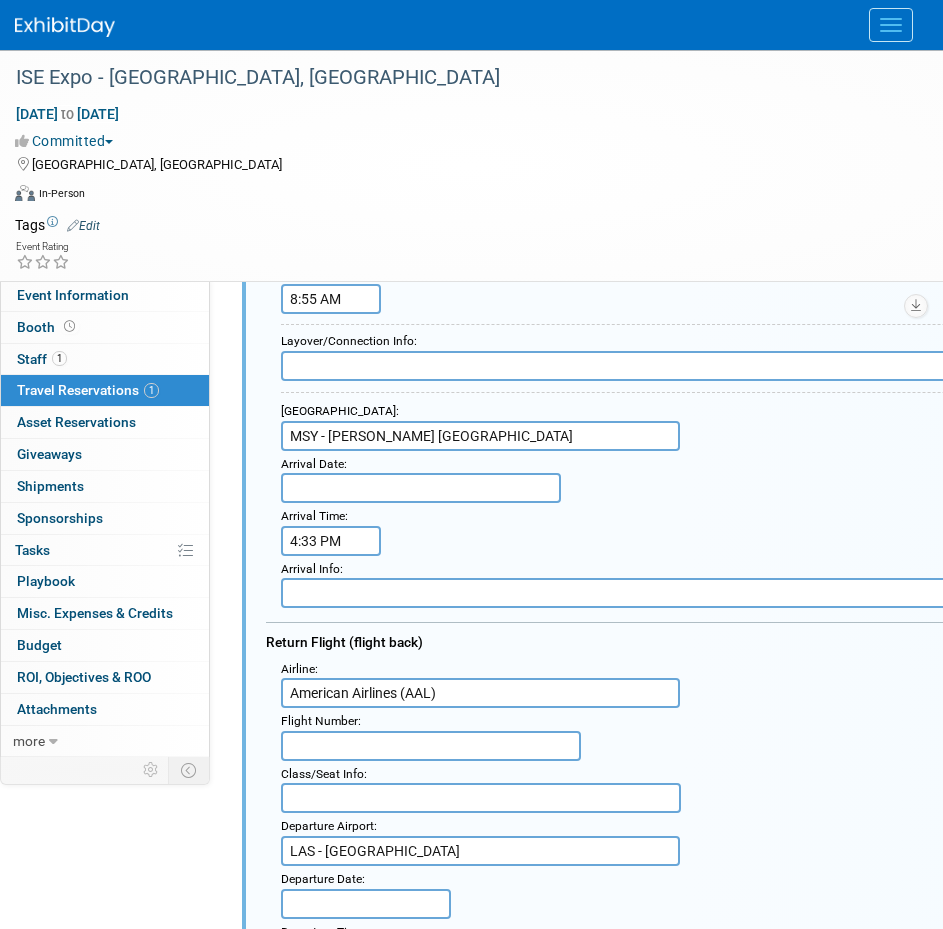 click at bounding box center (421, 488) 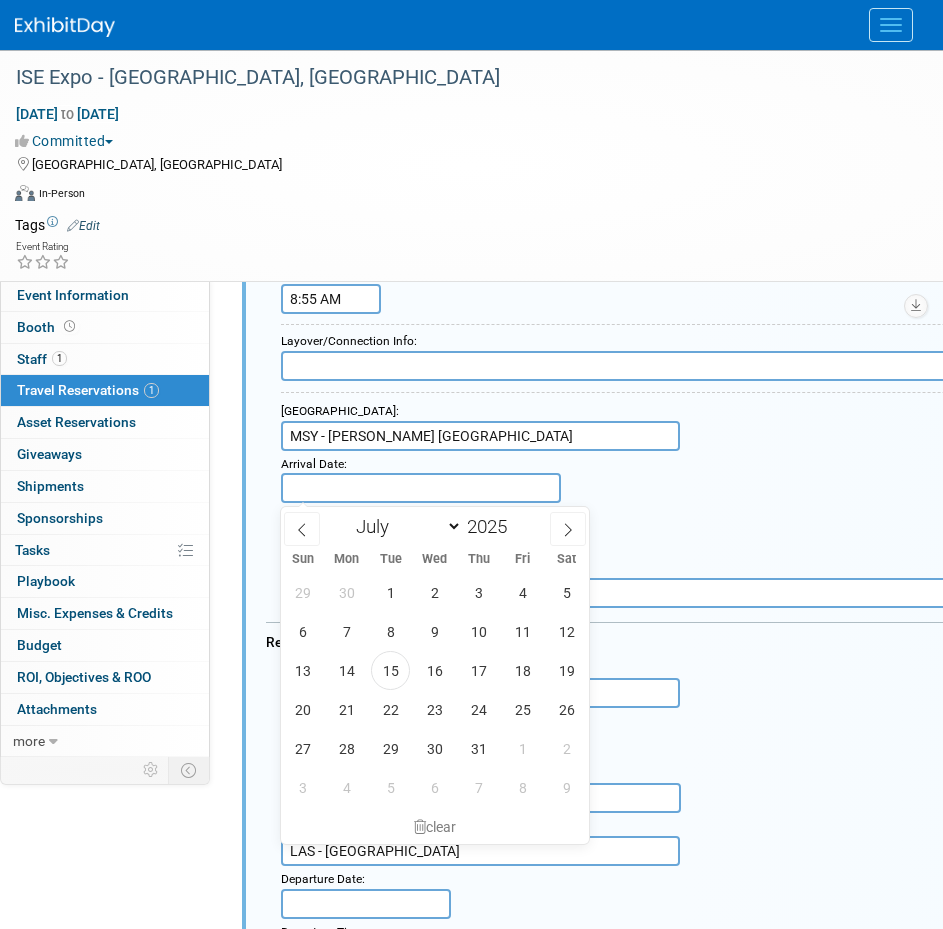 click on "Arrival Date :" at bounding box center [698, 479] 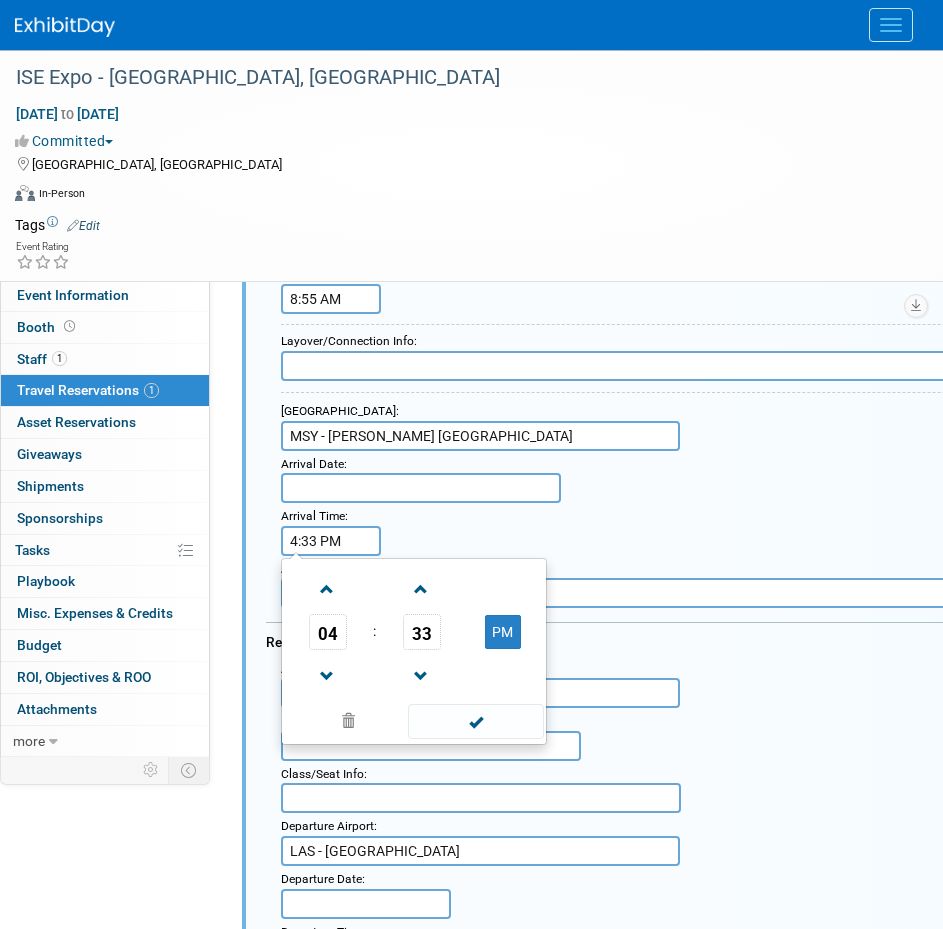 drag, startPoint x: 347, startPoint y: 537, endPoint x: 266, endPoint y: 536, distance: 81.00617 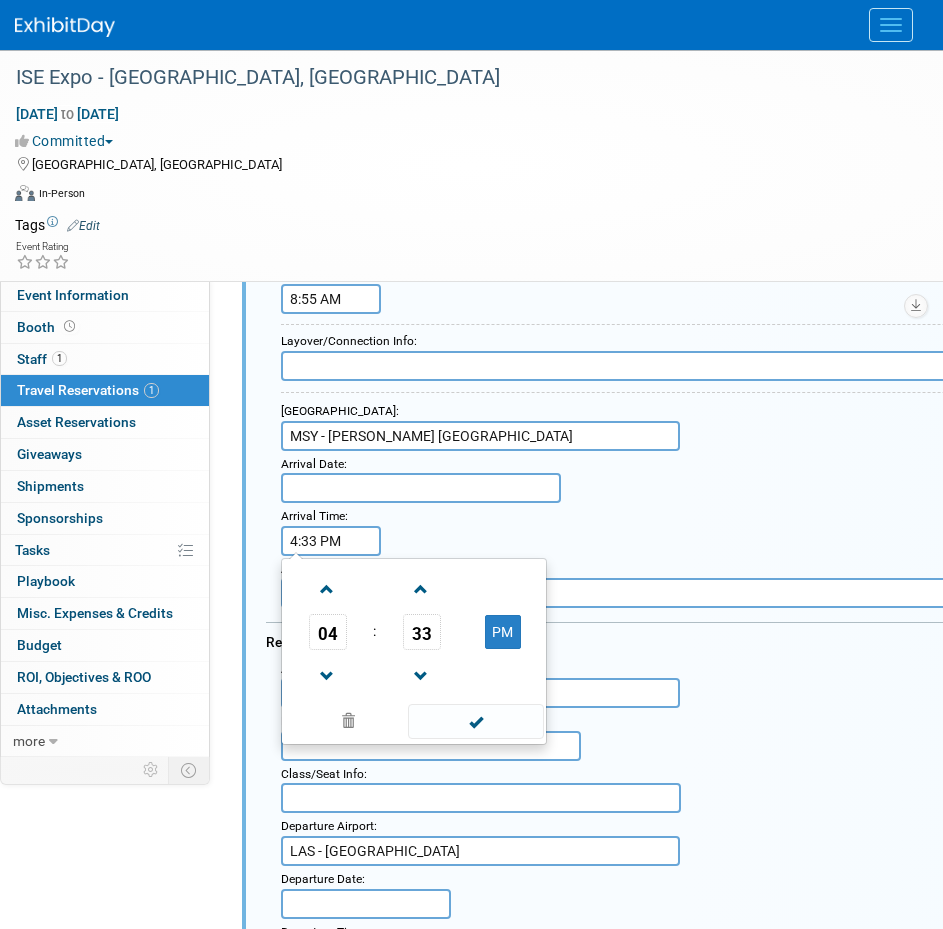 click on "Arrival Time :
4:33 PM 04 : 33 PM 12 01 02 03 04 05 06 07 08 09 10 11 00 05 10 15 20 25 30 35 40 45 50 55" at bounding box center (328, 531) 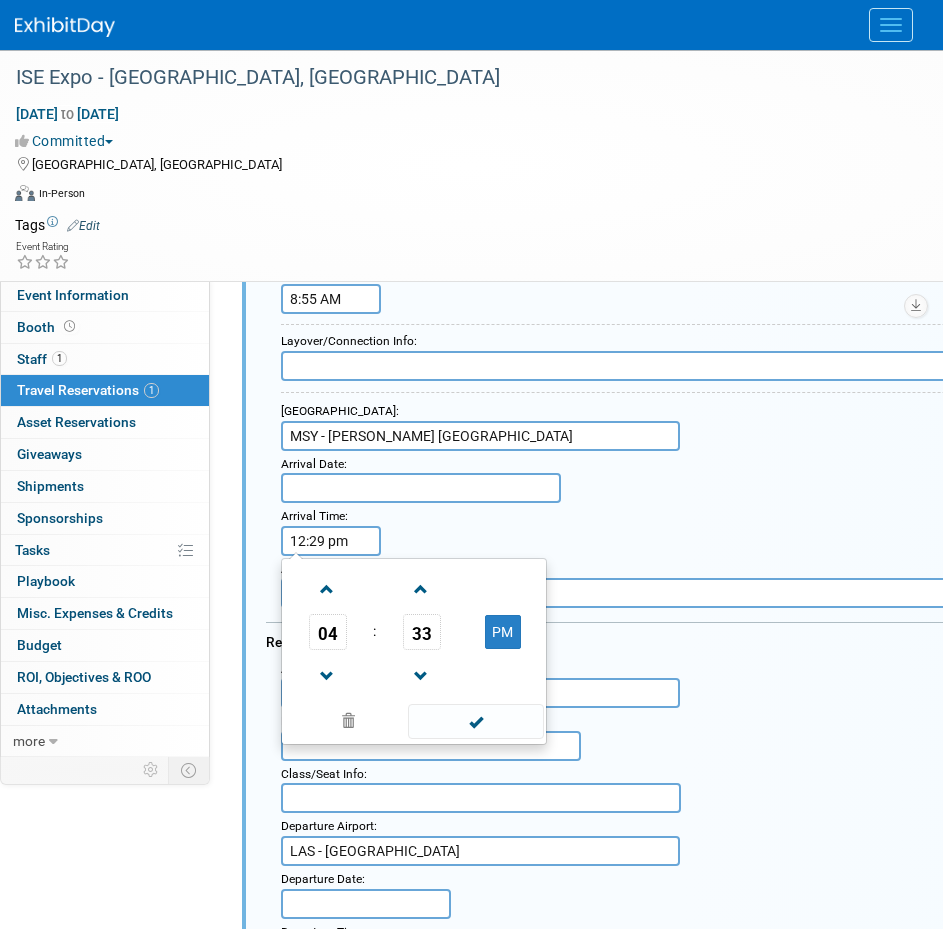 type on "12:29 PM" 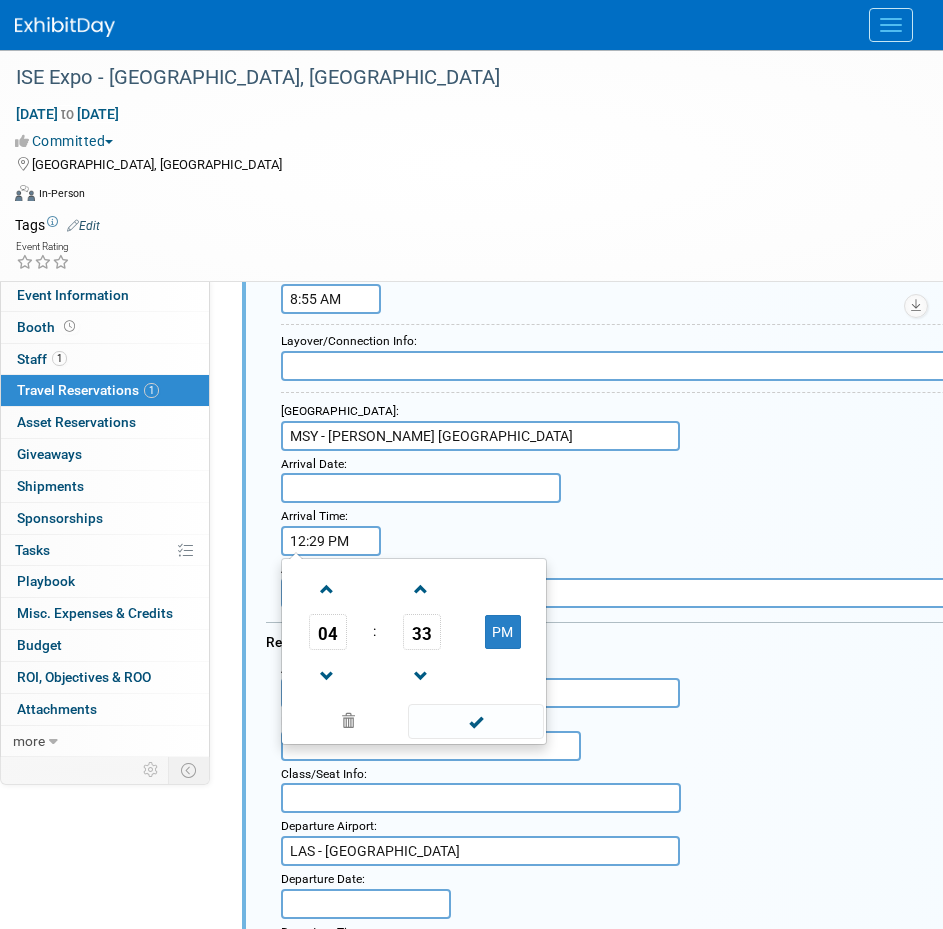 scroll, scrollTop: 535, scrollLeft: 146, axis: both 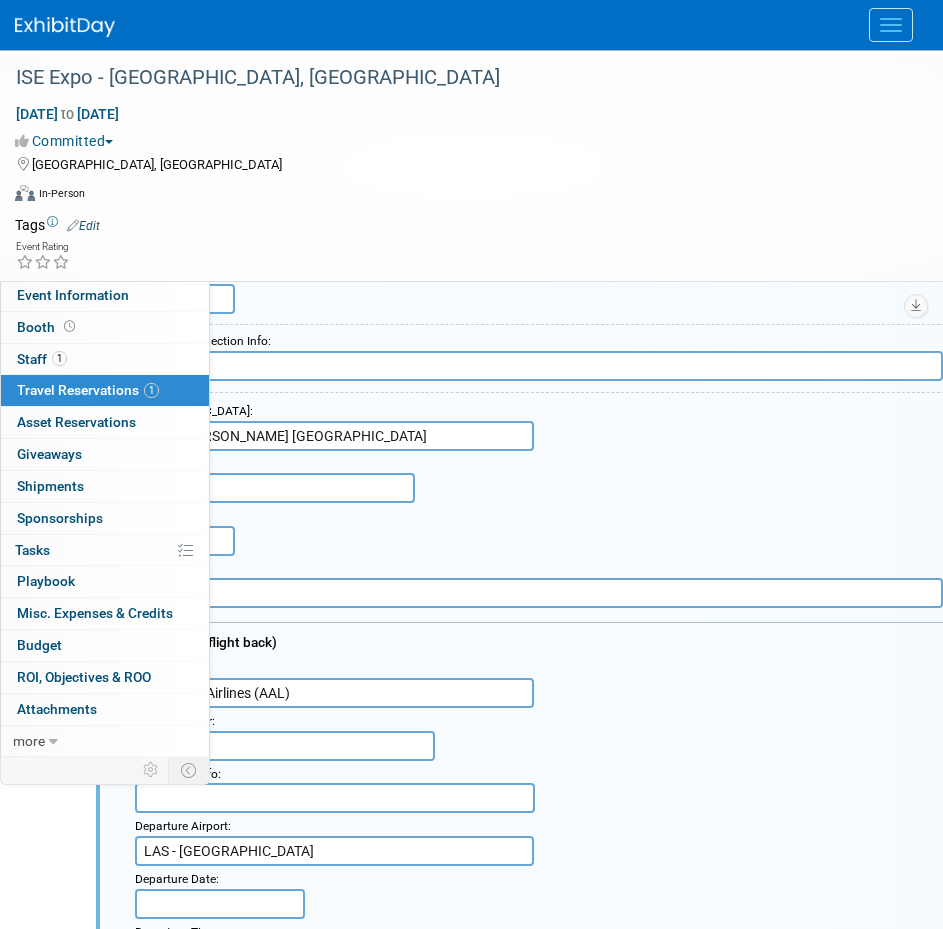 click on "Arrival Airport :
MSY - Louis Armstrong New Orleans International Airport
Arrival Date :
Arrival Time :
12:29 PM" at bounding box center (552, 477) 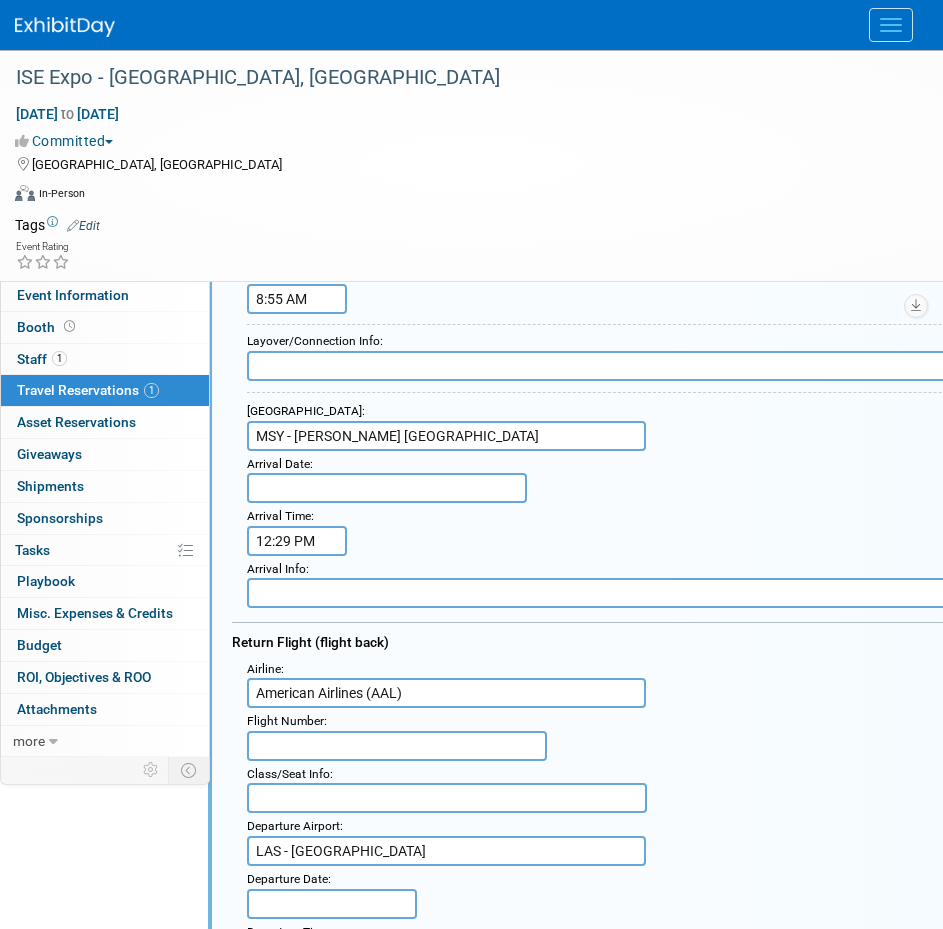 scroll, scrollTop: 535, scrollLeft: 0, axis: vertical 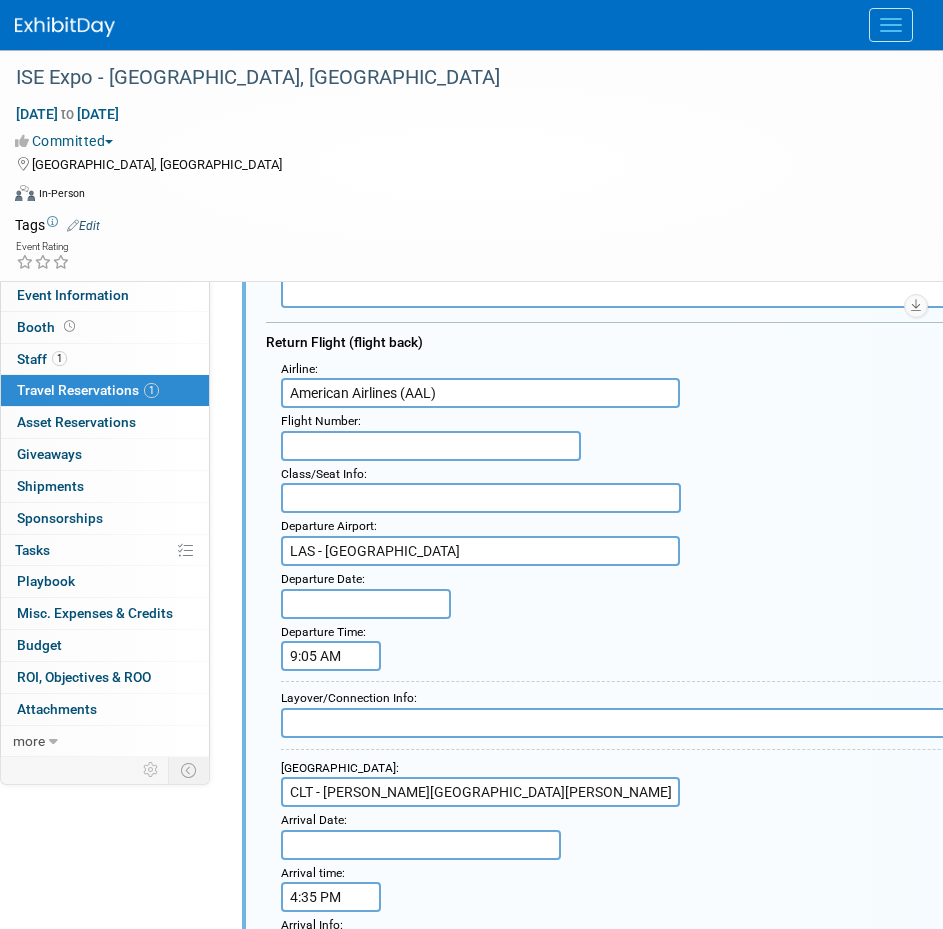 click at bounding box center [431, 446] 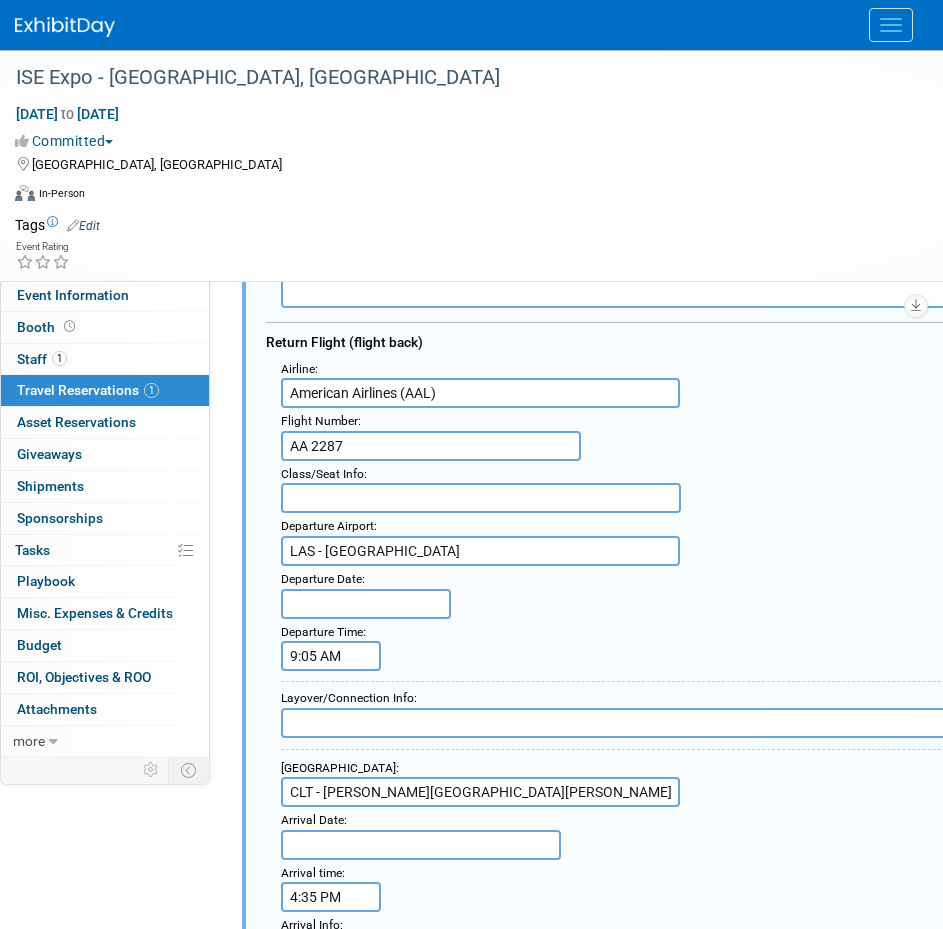 type on "AA 2287" 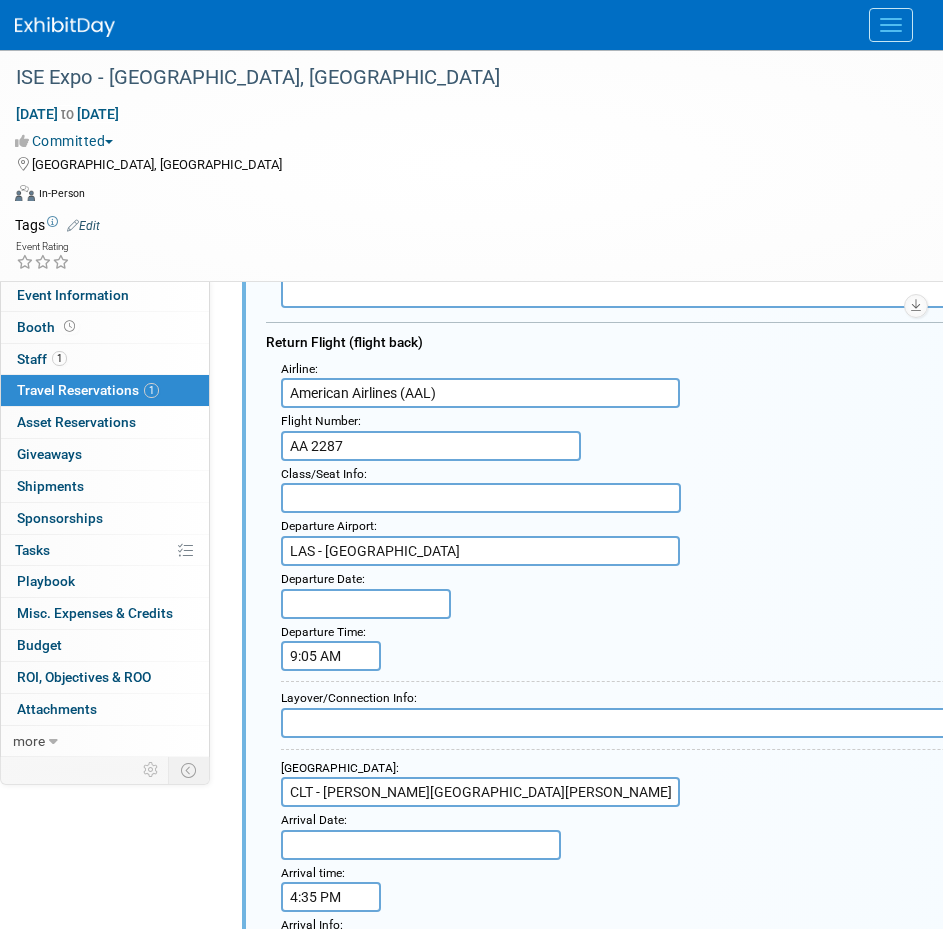 click on "<i class="fas fa-plane" style="padding: 6px 4px 6px 1px;"></i> Flight
<i class="fas fa-car" style="padding: 6px 6px 6px 1px;"></i> Automobile
<i class="fas fa-subway" style="padding: 6px 6px 6px 2px;"></i> Train" at bounding box center [576, 535] 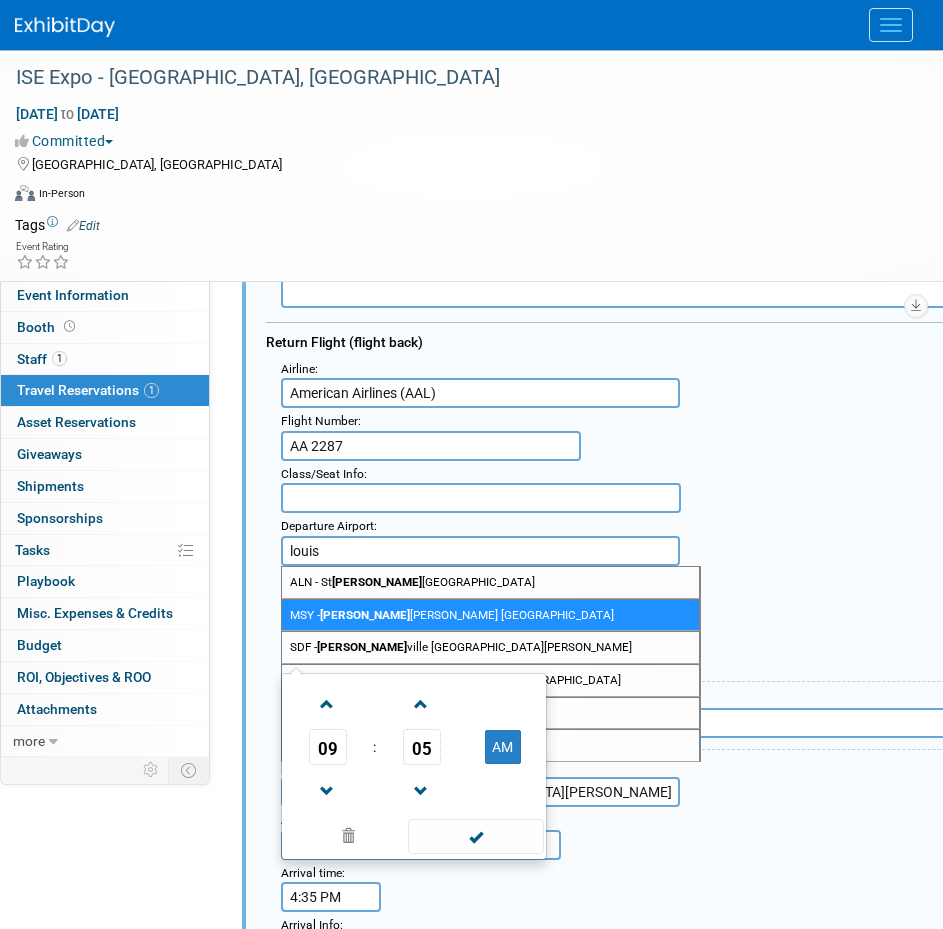 click on "Departure Airport :
louis
ALN - St  Louis  Regional Airport MSY -  Louis  Armstrong New Orleans International Airport SDF -  Louis ville International Standiford Field STL - St  Louis  Lambert International Airport SUS - Spirit of St  Louis  Airport XLS - Saint  Louis  Airport
Departure Date :
Departure Time : 9:05 AM 09 :" at bounding box center (698, 592) 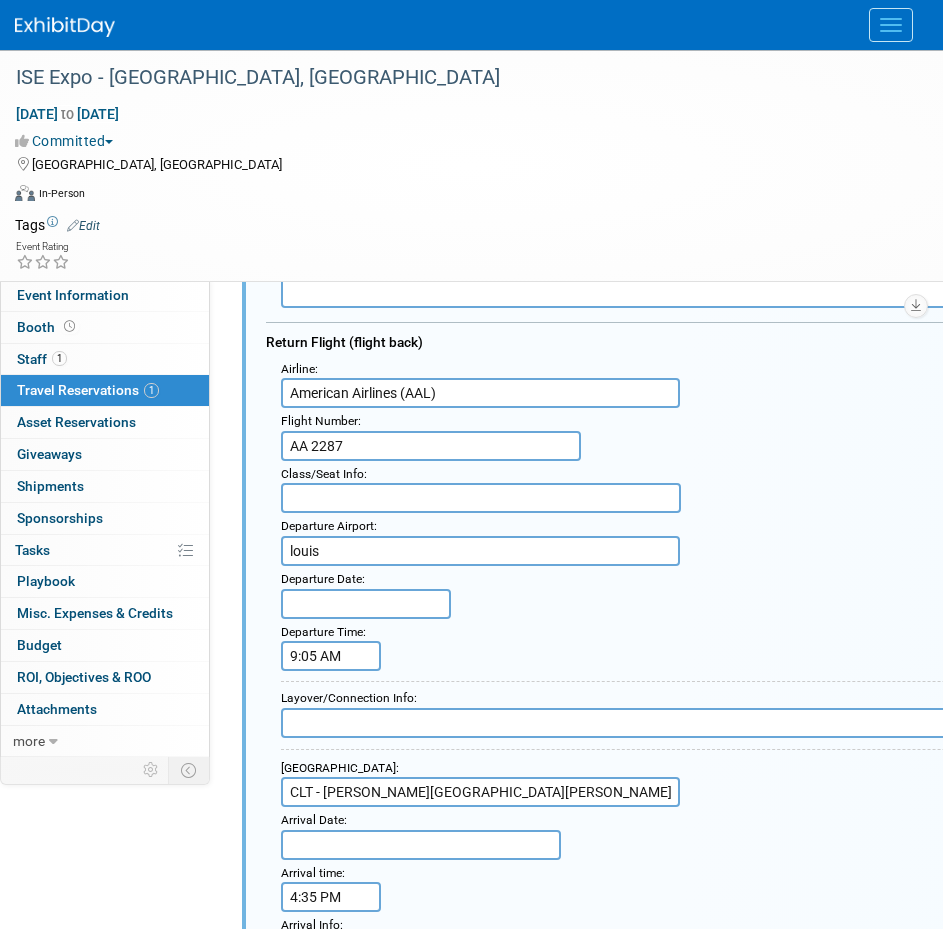 click on "louis" at bounding box center (480, 551) 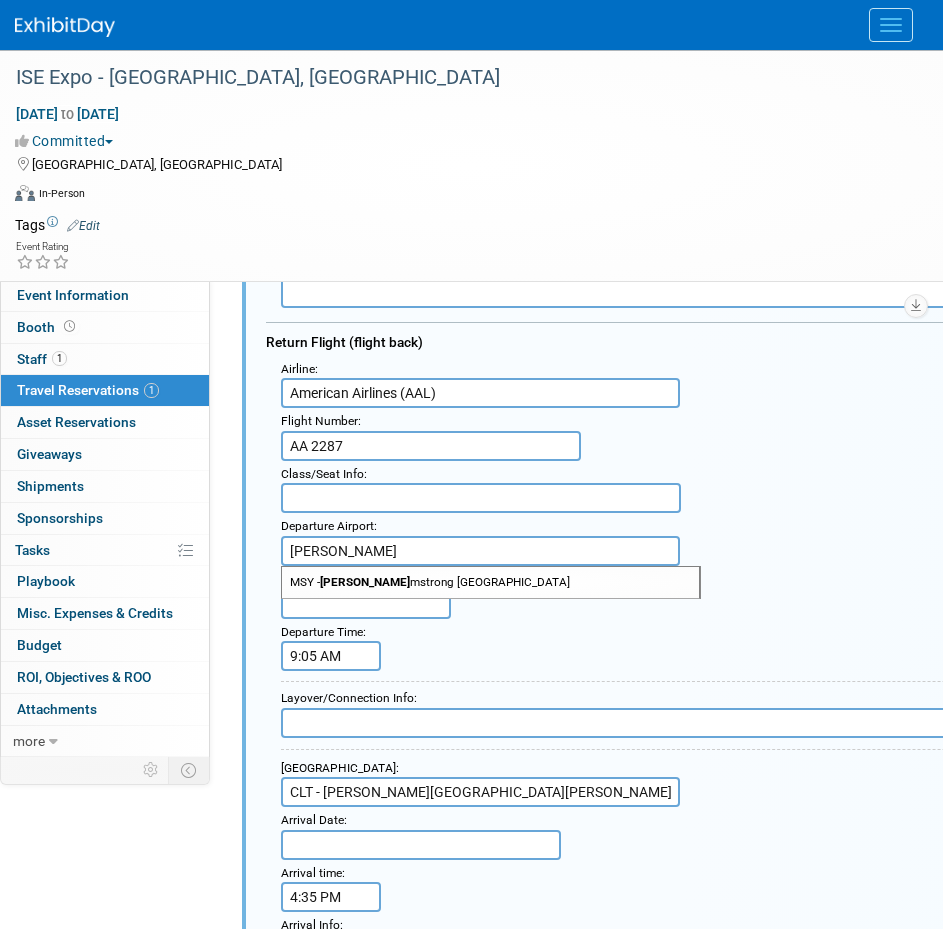click on "MSY -  Louis Ar mstrong New Orleans International Airport" at bounding box center (490, 582) 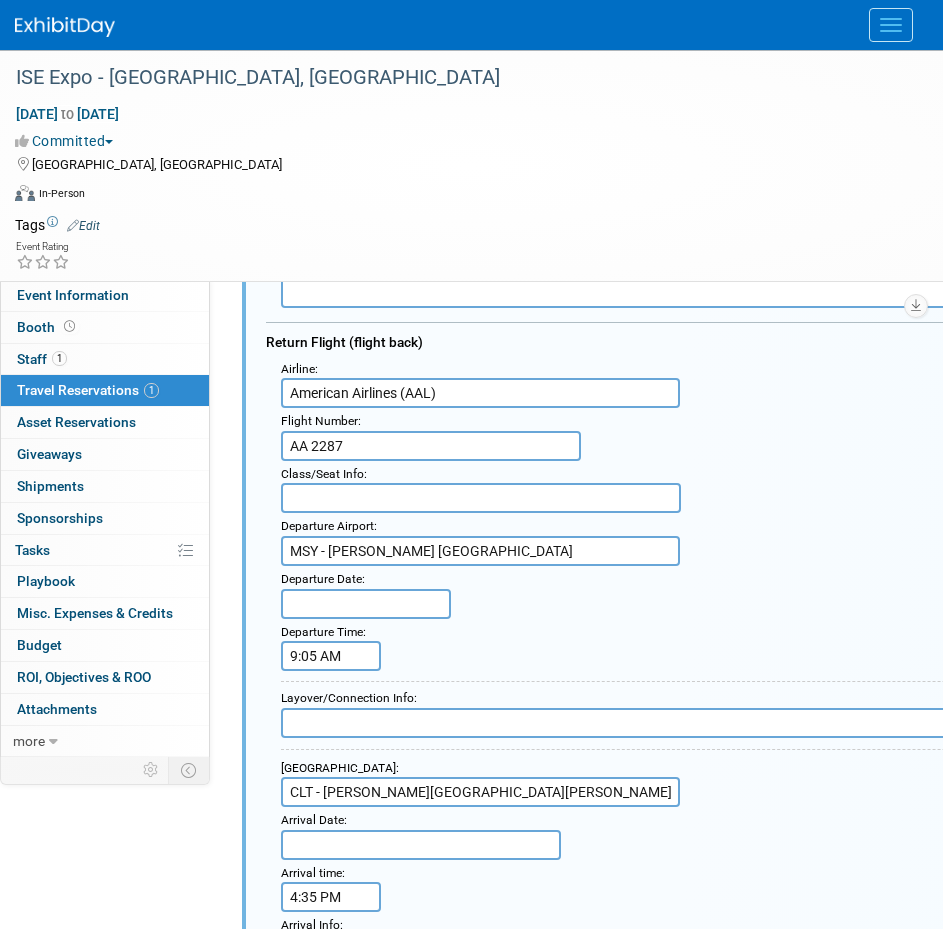click on "9:05 AM" at bounding box center [331, 656] 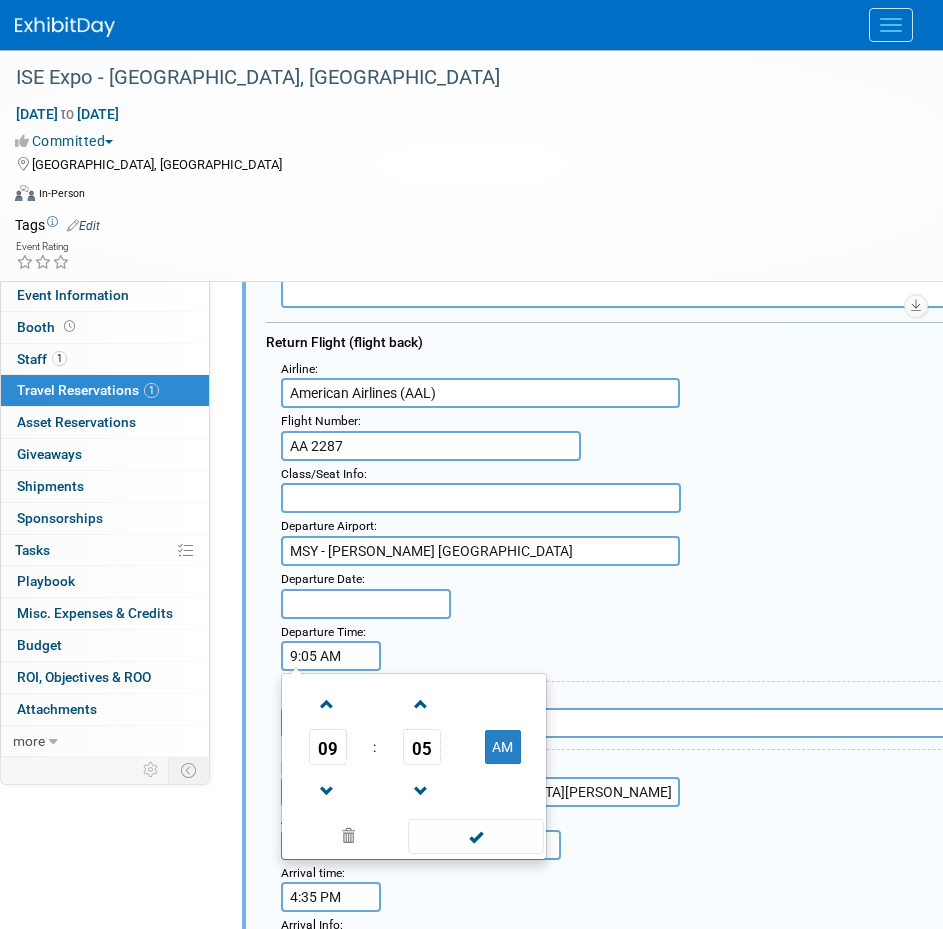 drag, startPoint x: 356, startPoint y: 653, endPoint x: 215, endPoint y: 653, distance: 141 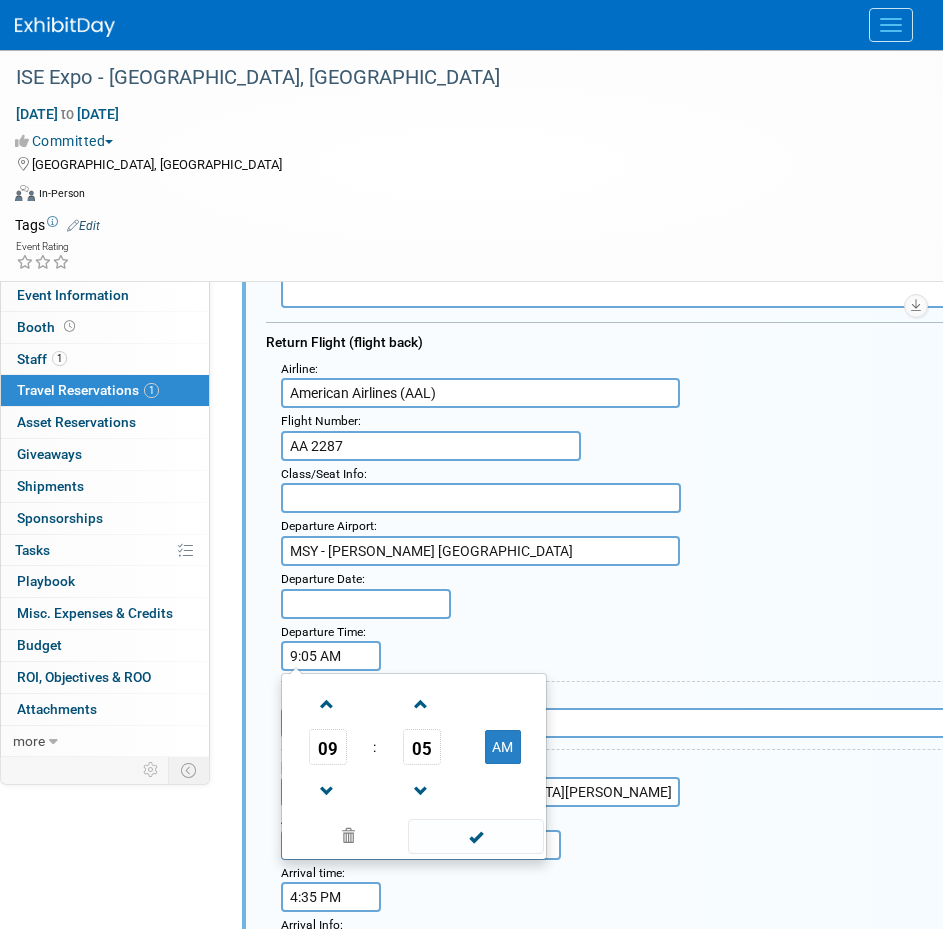 click on "Event Information
Event Info
Booth
Booth
1
Staff 1
Staff
1
Travel Reservations 1
Travel Reservations
0
Asset Reservations 0
Asset Reservations
0
Giveaways 0
Giveaways
0
Shipments 0
Shipments
0
Sponsorships 0
Sponsorships
0%
Tasks 0%
Tasks
0
Playbook 0
Playbook
0
Misc. Expenses & Credits 0
Misc. Expenses & Credits
Budget
Budget
0
ROI, Objectives & ROO 0
ROI, Objectives & ROO
0
Attachments 0
Attachments
more
more...
Event Binder (.pdf export)
Event Binder (.pdf export)
Copy/Duplicate Event
Copy/Duplicate Event
Event Settings
Event Settings
Logs
Logs
Delete Event
Delete Event
Event Website:
Edit
[URL][DOMAIN_NAME]
Event Venue Name:" at bounding box center (471, 379) 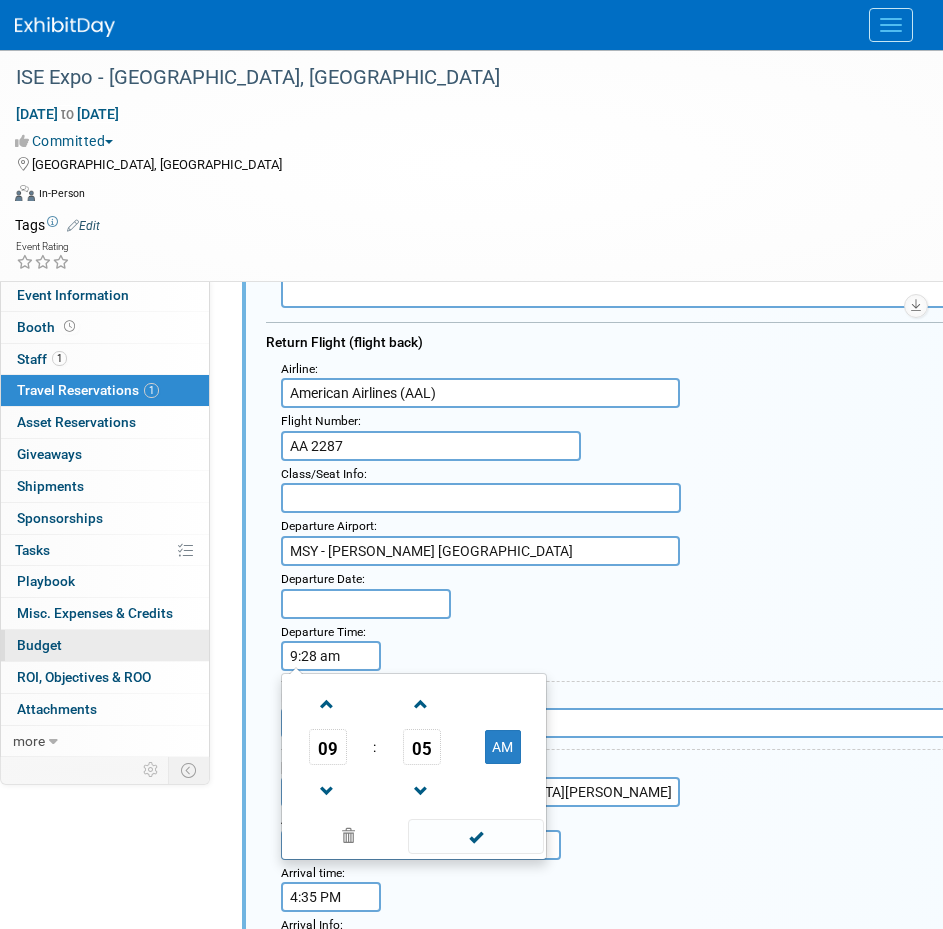 type on "9:28 AM" 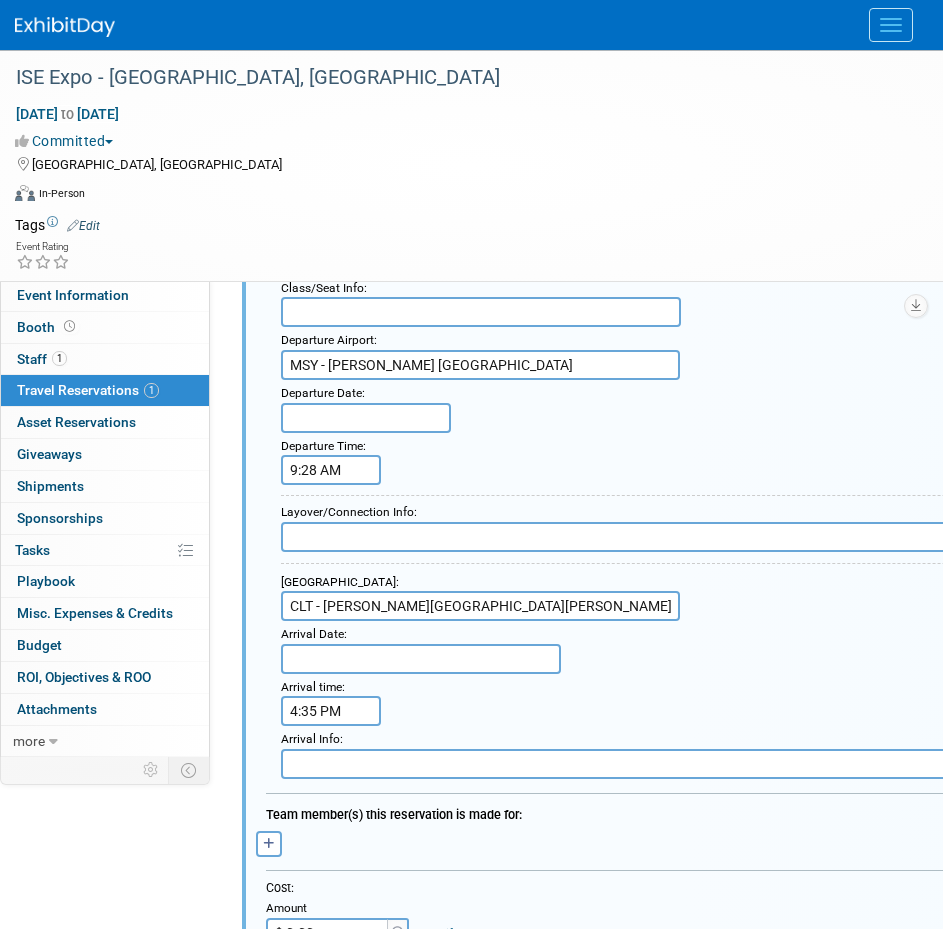 scroll, scrollTop: 1035, scrollLeft: 0, axis: vertical 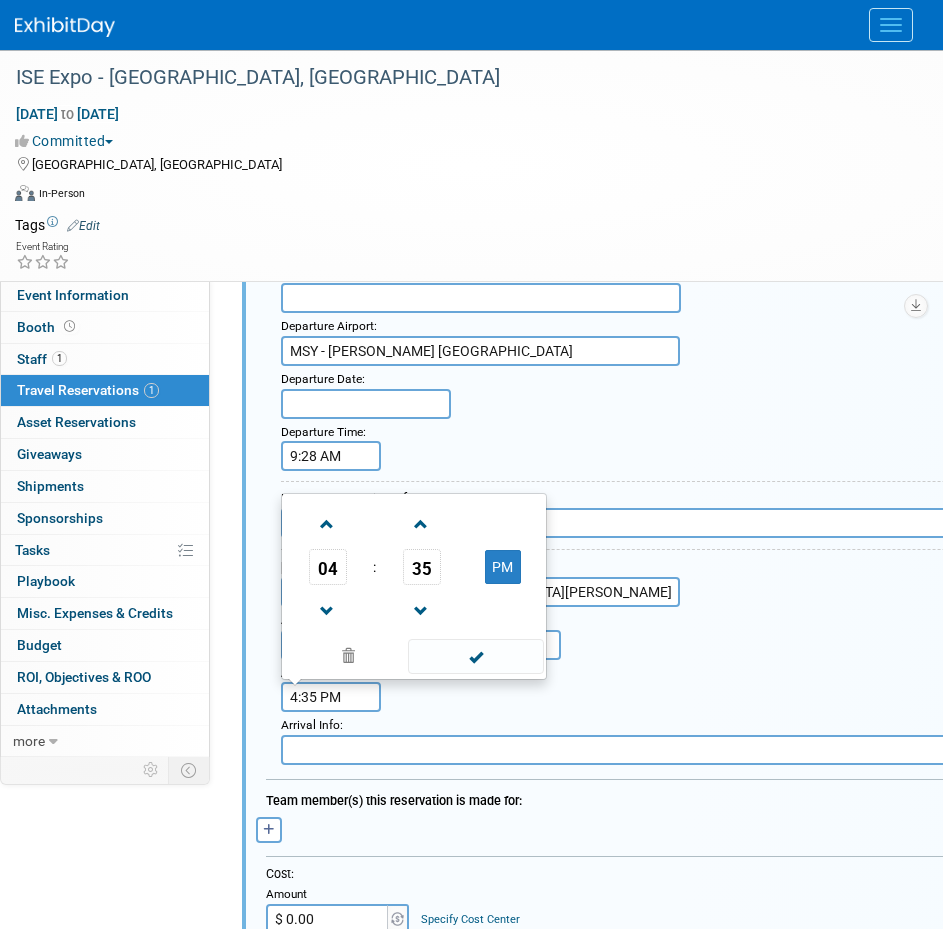 drag, startPoint x: 340, startPoint y: 699, endPoint x: 262, endPoint y: 706, distance: 78.31347 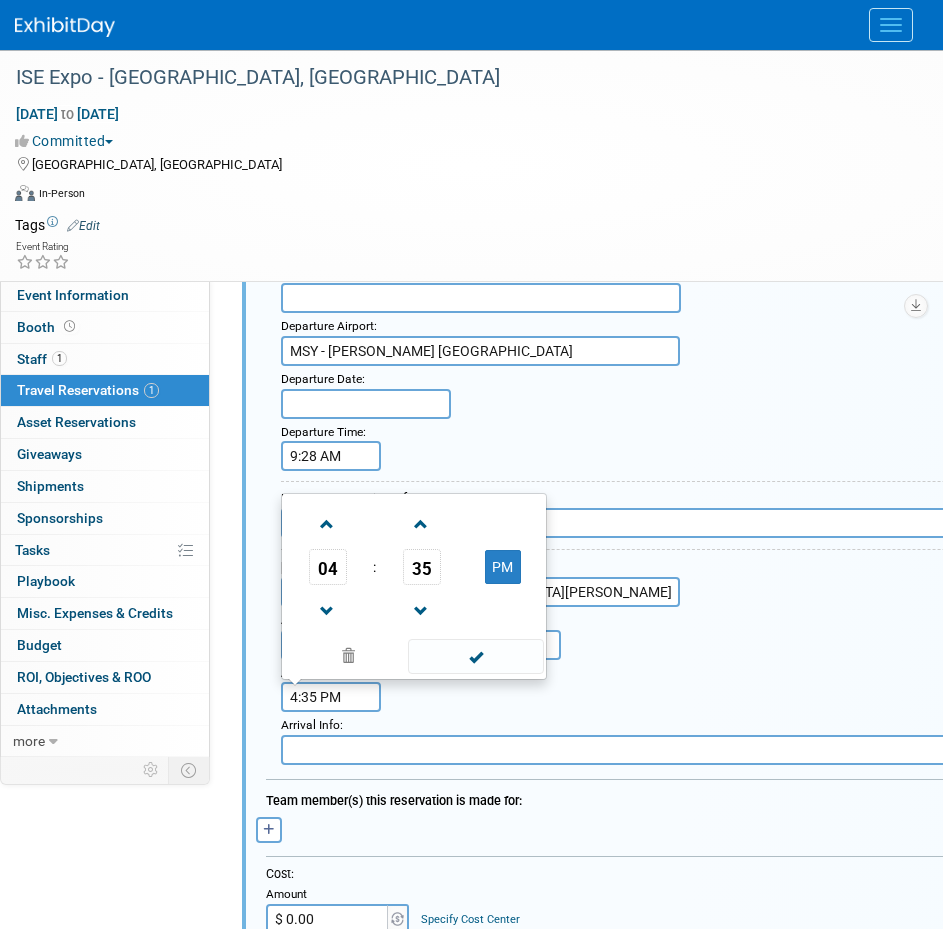 click on "<i class="fas fa-plane" style="padding: 6px 4px 6px 1px;"></i> Flight
<i class="fas fa-car" style="padding: 6px 6px 6px 1px;"></i> Automobile
<i class="fas fa-subway" style="padding: 6px 6px 6px 2px;"></i> Train
<i class="fas fa-bus" style="padding: 6px 7px 6px 1px;"></i> Bus
<i class="fas fa-baby-carriage" style="padding: 6px 7px 6px 1px;"></i> Other Transportation
<i class="fas fa-hotel" style="padding: 6px 7px 6px 1px;"></i> Hotel
Flight" at bounding box center (679, 335) 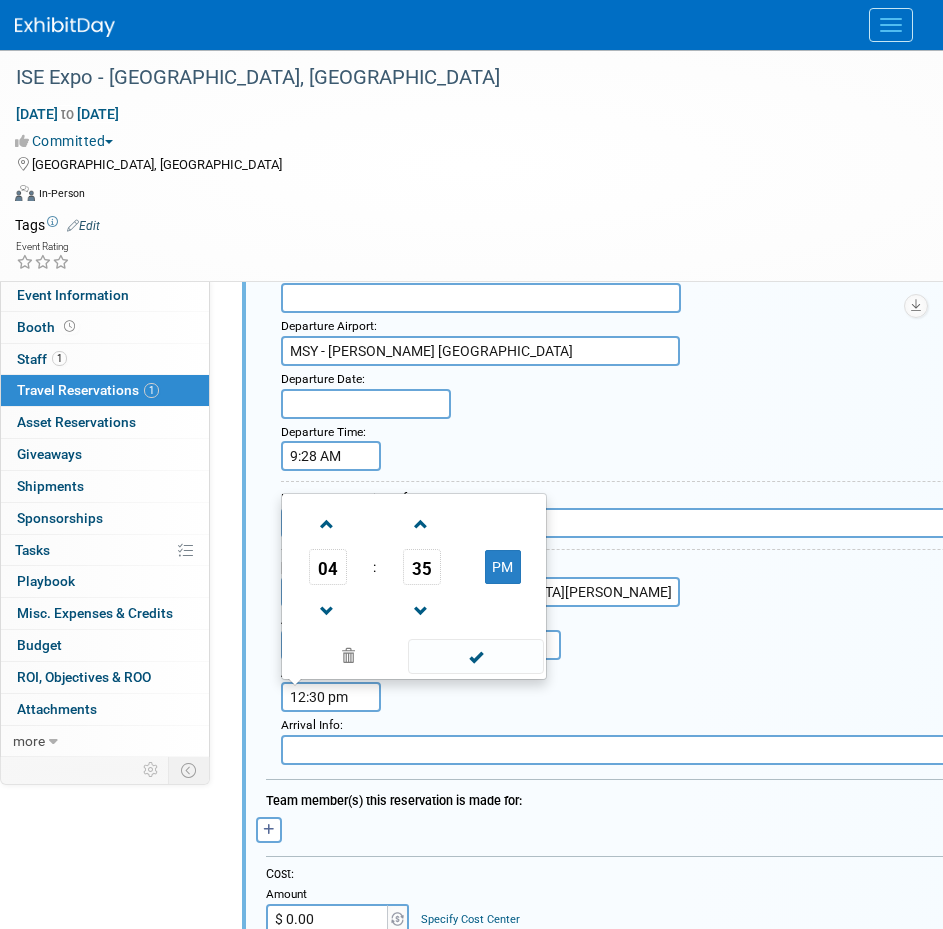 type on "12:30 PM" 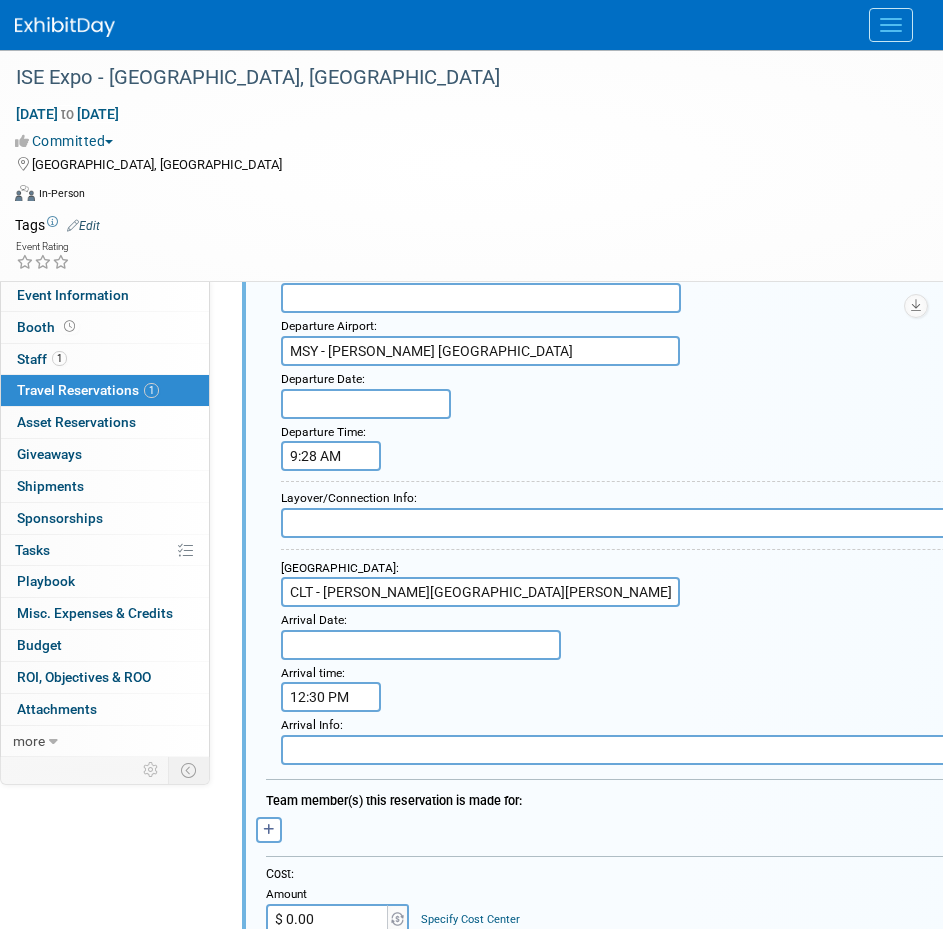scroll, scrollTop: 935, scrollLeft: 0, axis: vertical 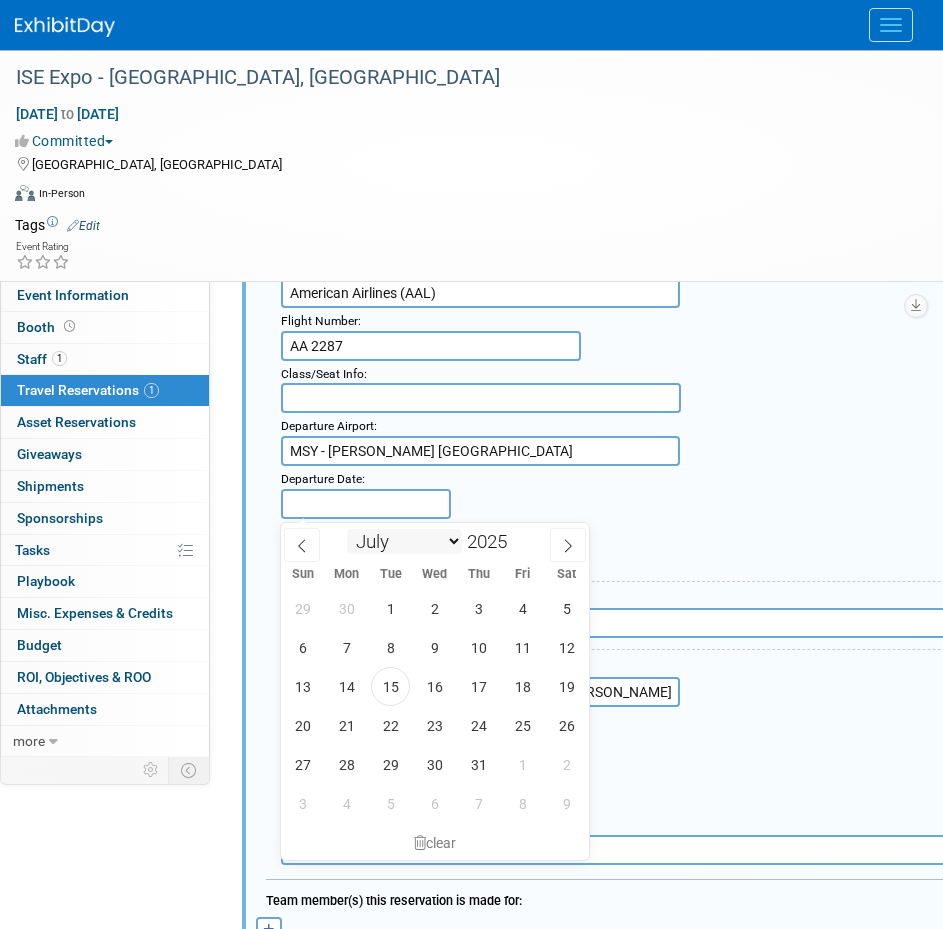 click on "Sumitomo Electric Lightwave
Events
Add Event
Bulk Upload Events
Shareable Event Boards
Recently Viewed Events:
ISE Expo - New Orleans, LA
New Orleans, LA
Jul 29, 2025  to  Aug 1, 2025
Fiber Connect LATAM 2025 - Argentina
Buenos Aires, Argentina
Aug 4, 2025  to  Aug 5, 2025
DCD Connect 2025 - London
England, United Kingdom
Sep 16, 2025  to  Sep 17, 2025
Task Board
Assets
Activity Feed
My Account
My Profile & Preferences
Sync to External Calendar...
Team Workspace
Users and Permissions
Workspace Settings
Metrics & Analytics
Budgeting, ROI & ROO
Annual Budgets (all events)
Refer & Earn
Contact us
Sign out
Search" at bounding box center [471, -471] 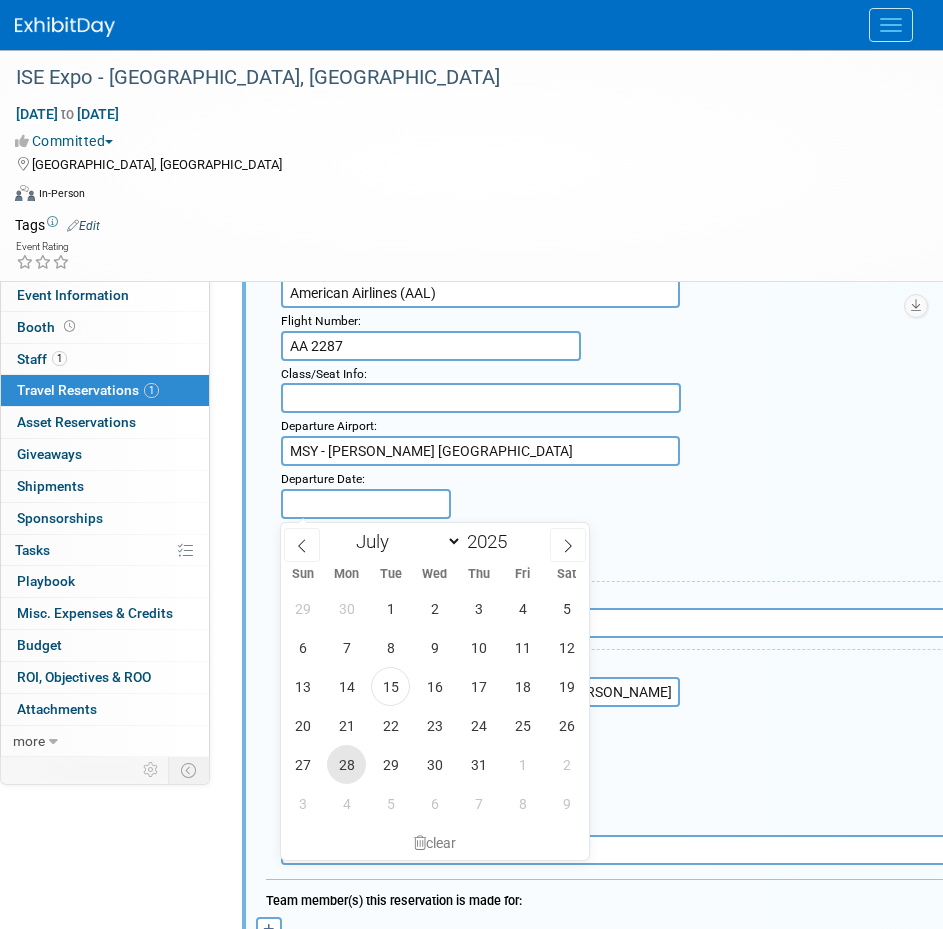 click on "28" at bounding box center [346, 764] 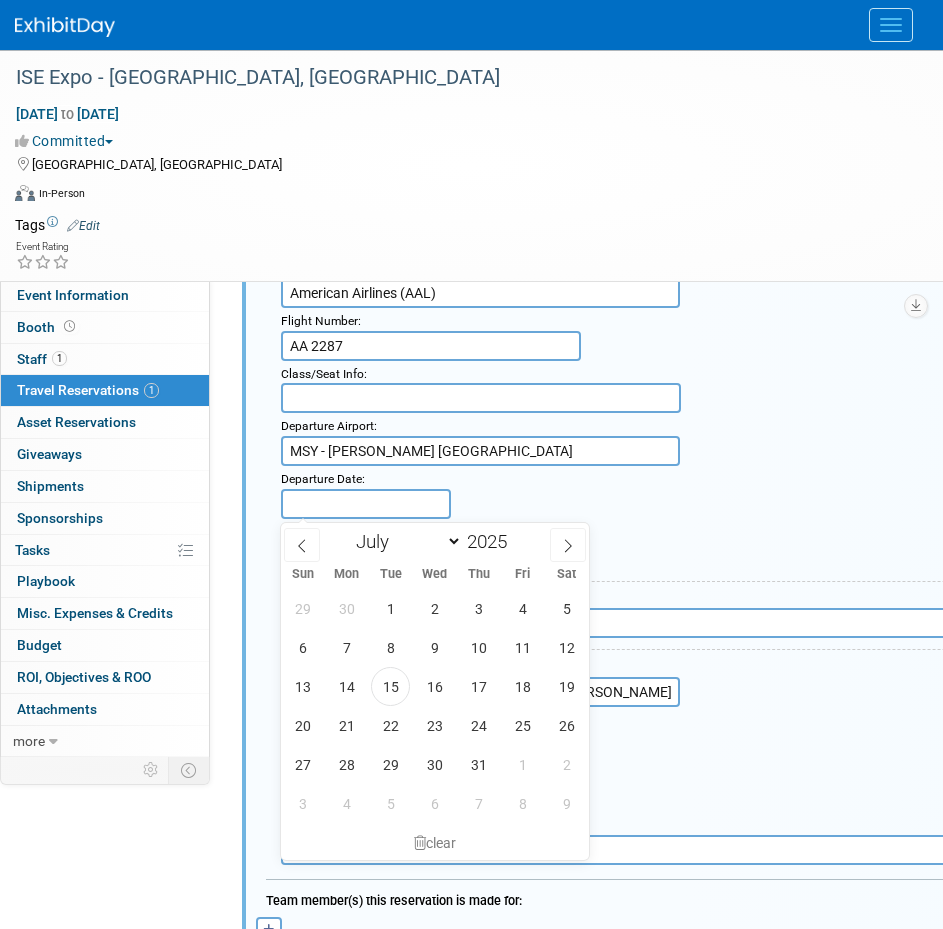 type on "[DATE]" 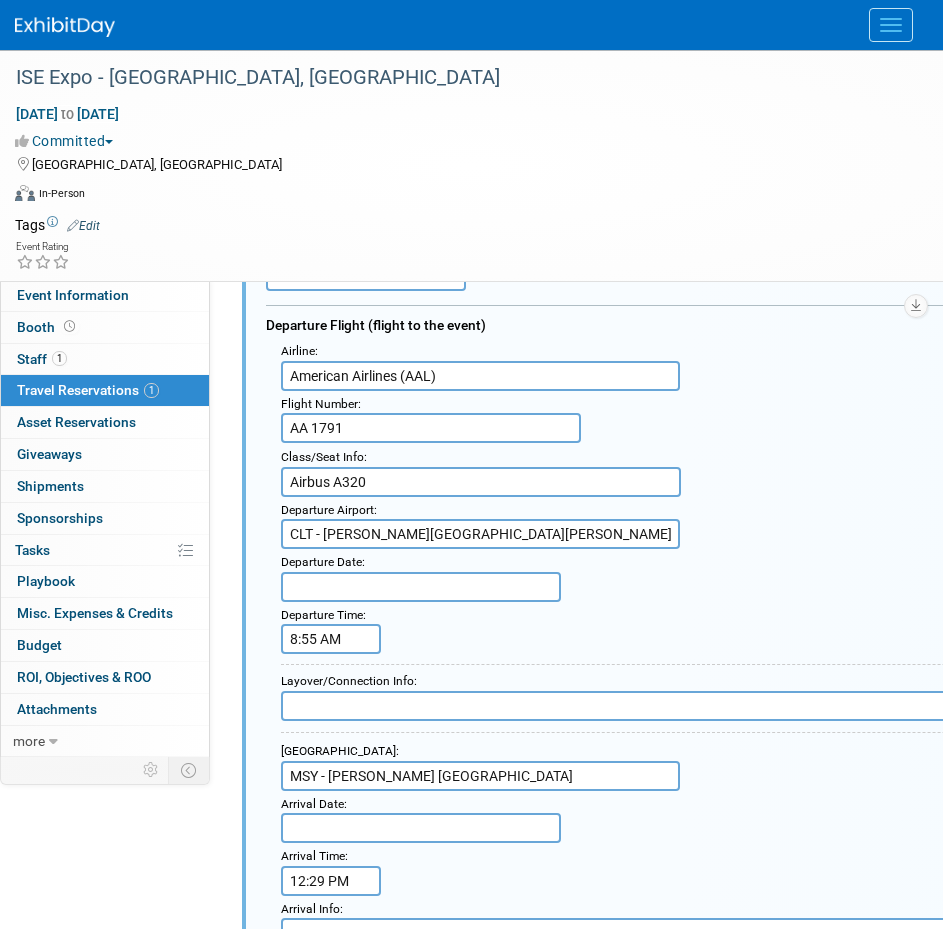 scroll, scrollTop: 135, scrollLeft: 0, axis: vertical 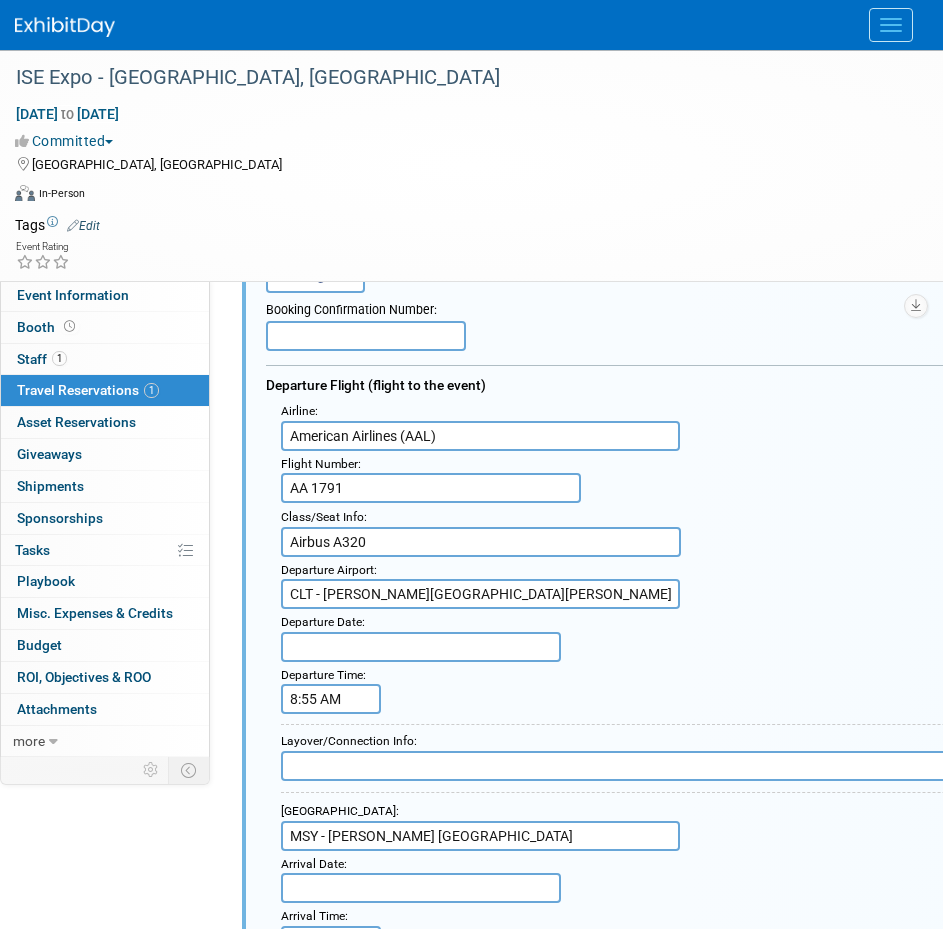 click at bounding box center (421, 647) 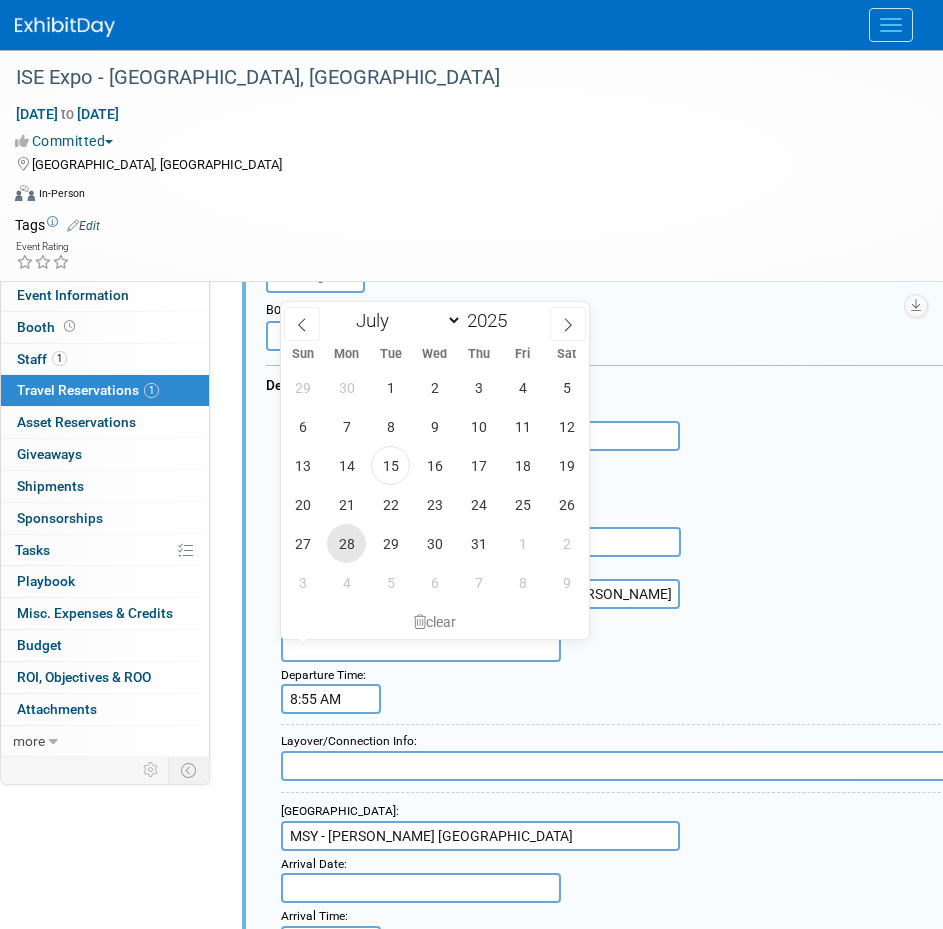 click on "28" at bounding box center [346, 543] 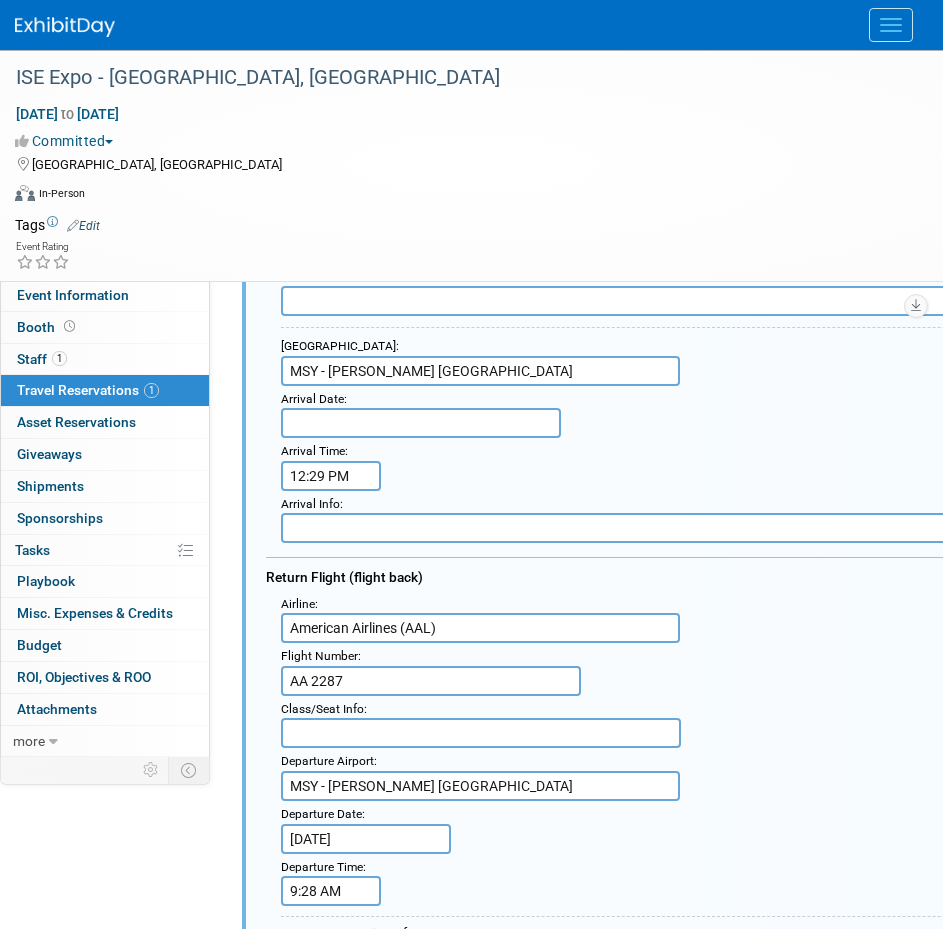 scroll, scrollTop: 635, scrollLeft: 0, axis: vertical 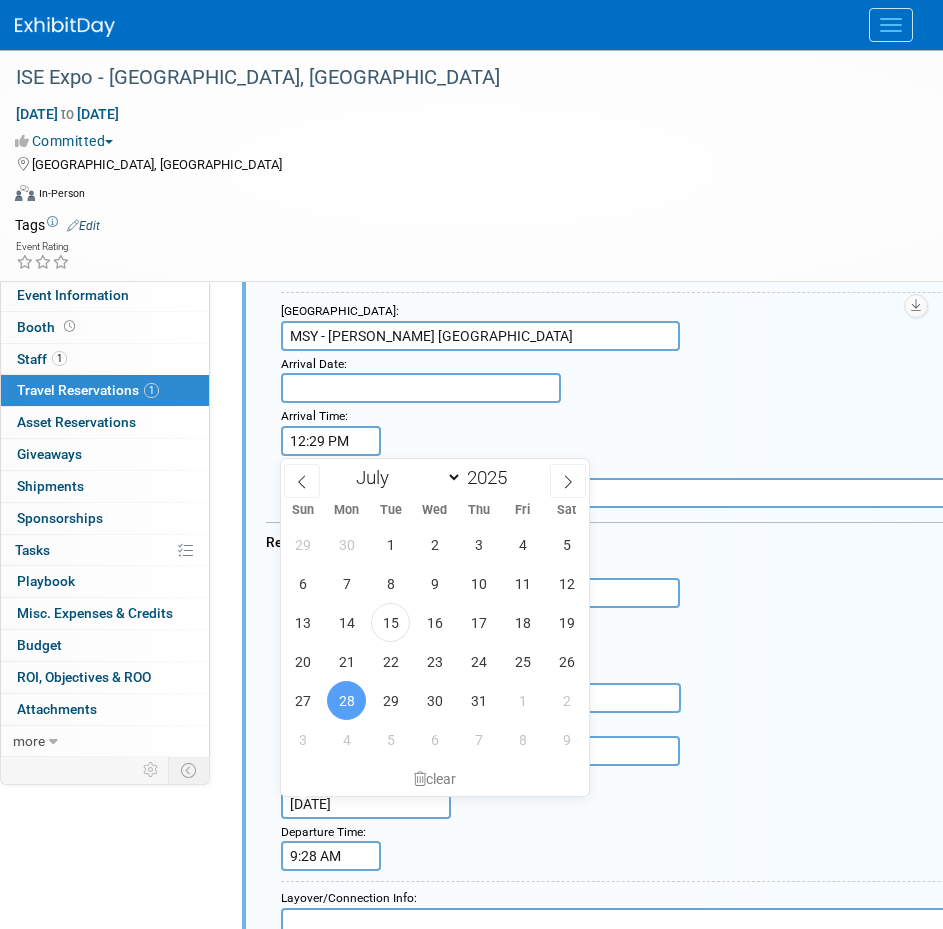 click on "[DATE]" at bounding box center [366, 804] 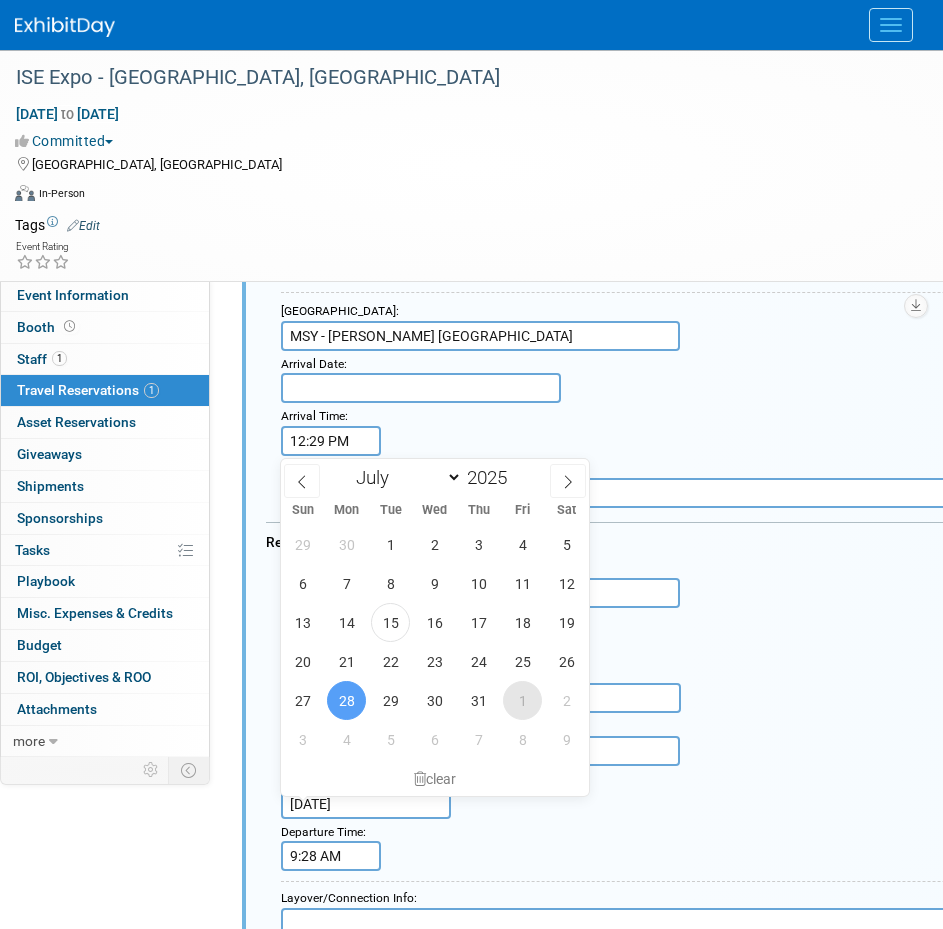 click on "1" at bounding box center [522, 700] 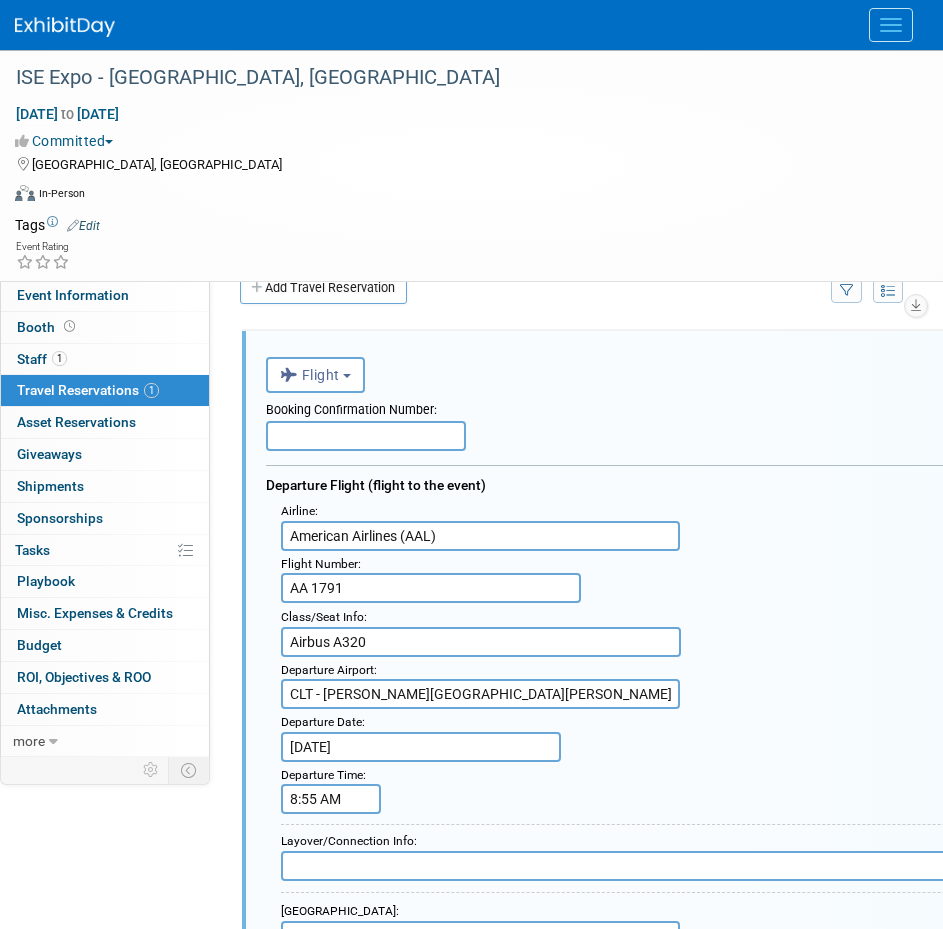 scroll, scrollTop: 135, scrollLeft: 0, axis: vertical 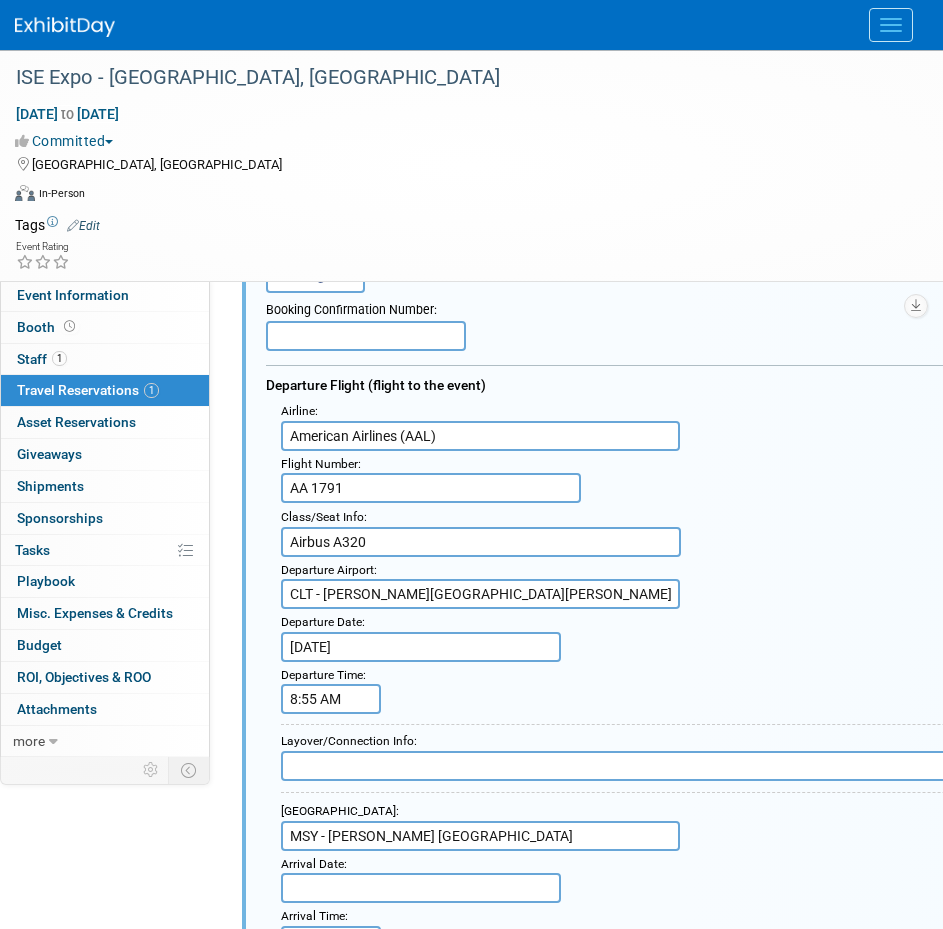 click on "AA 1791" at bounding box center [431, 488] 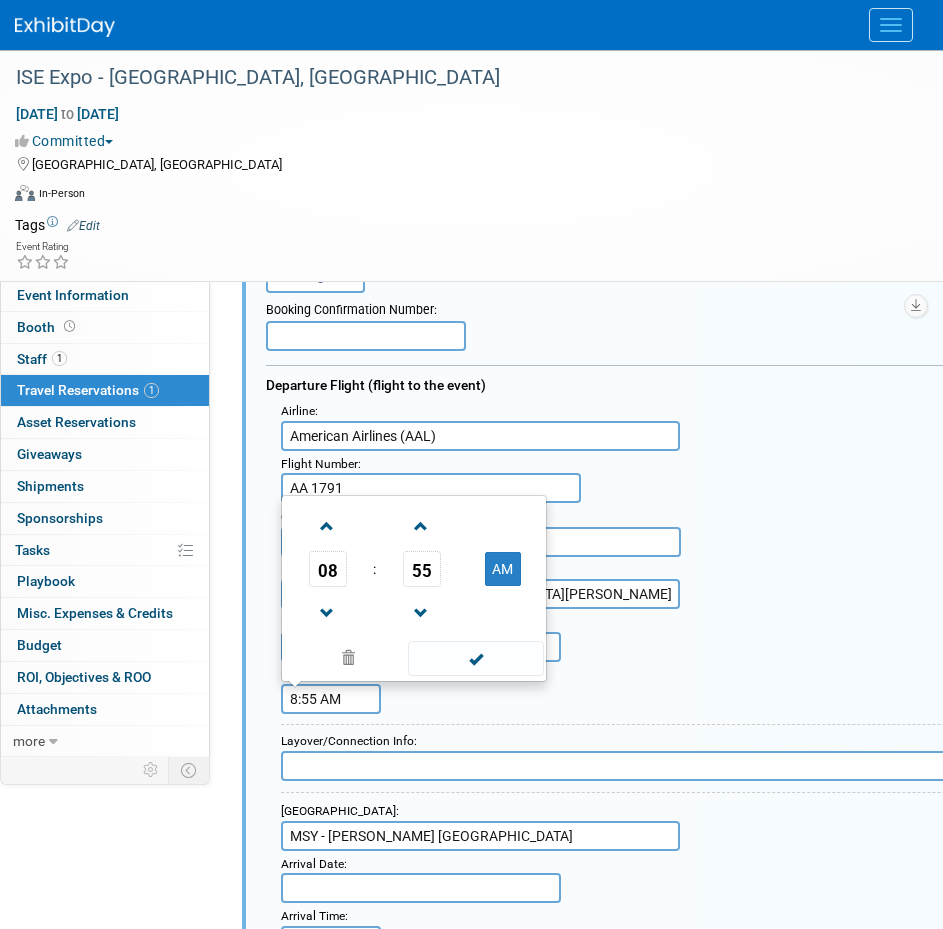 drag, startPoint x: 356, startPoint y: 695, endPoint x: 282, endPoint y: 706, distance: 74.8131 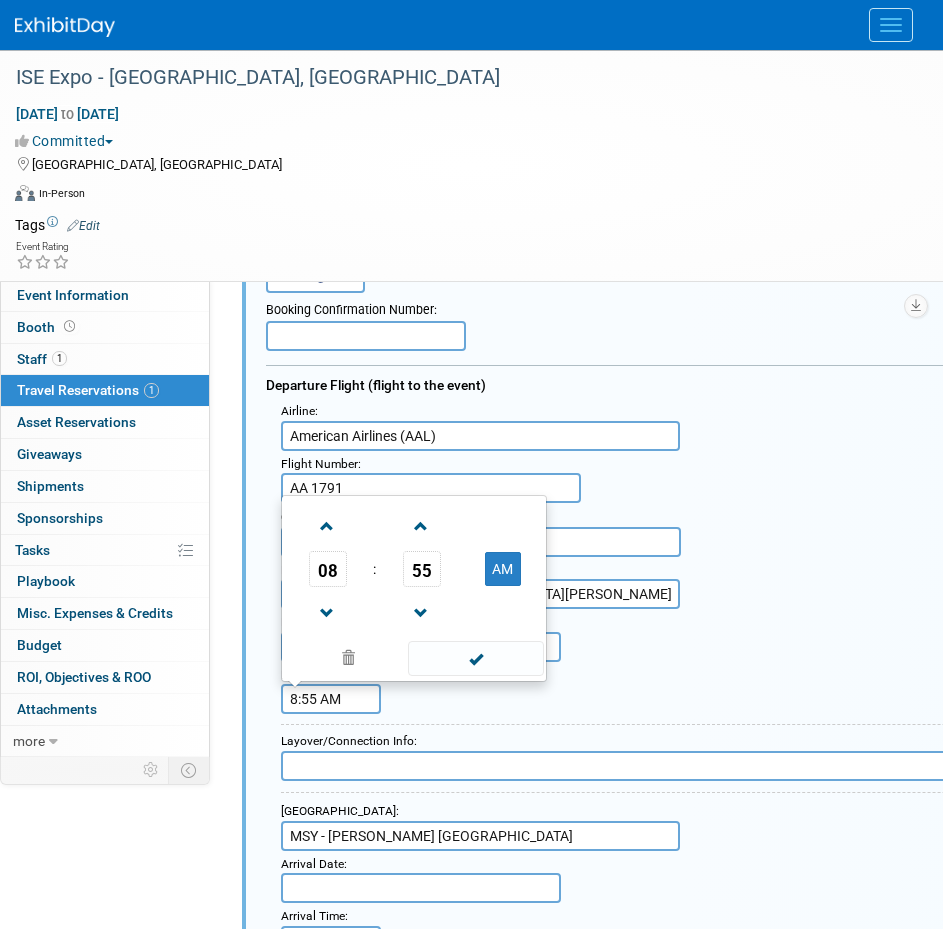 click on "8:55 AM" at bounding box center (331, 699) 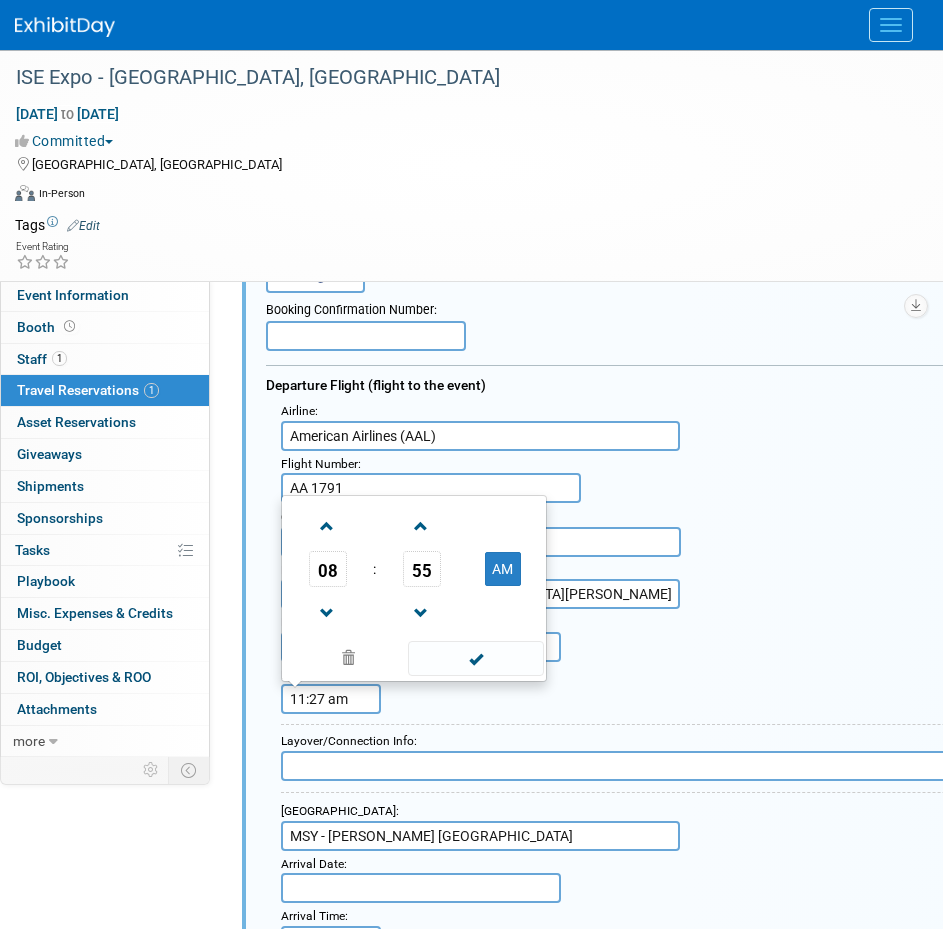 type on "11:27 AM" 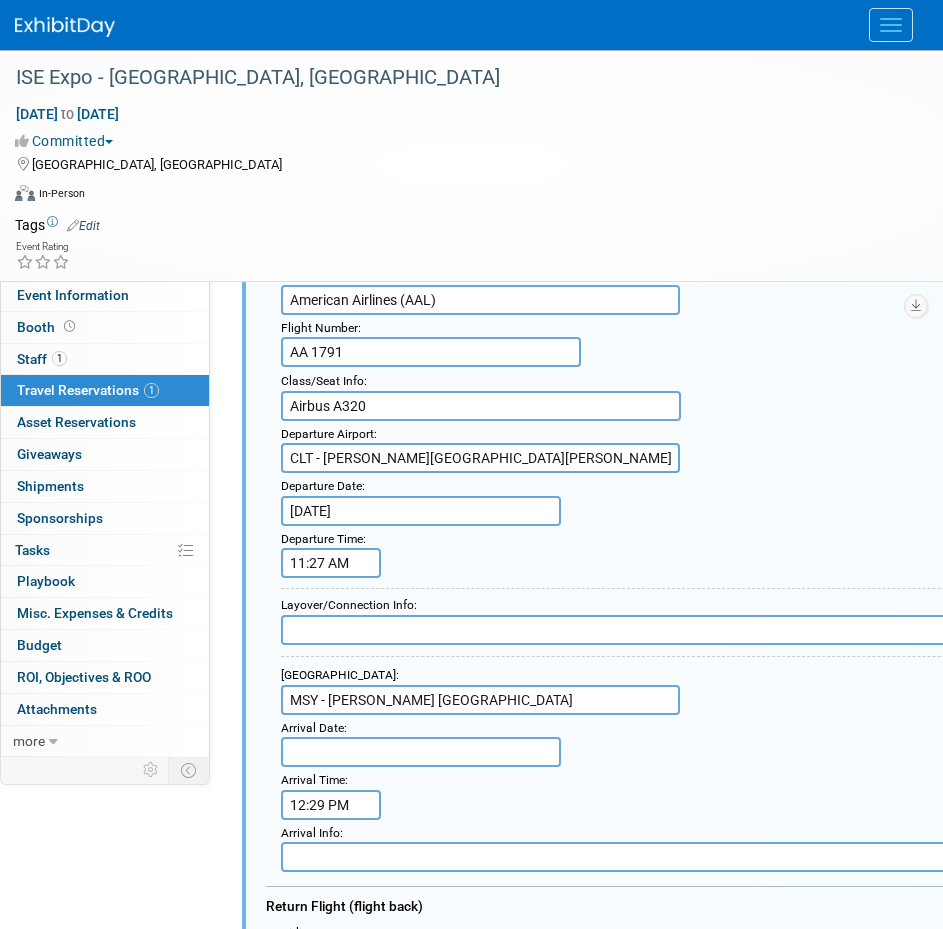 scroll, scrollTop: 335, scrollLeft: 0, axis: vertical 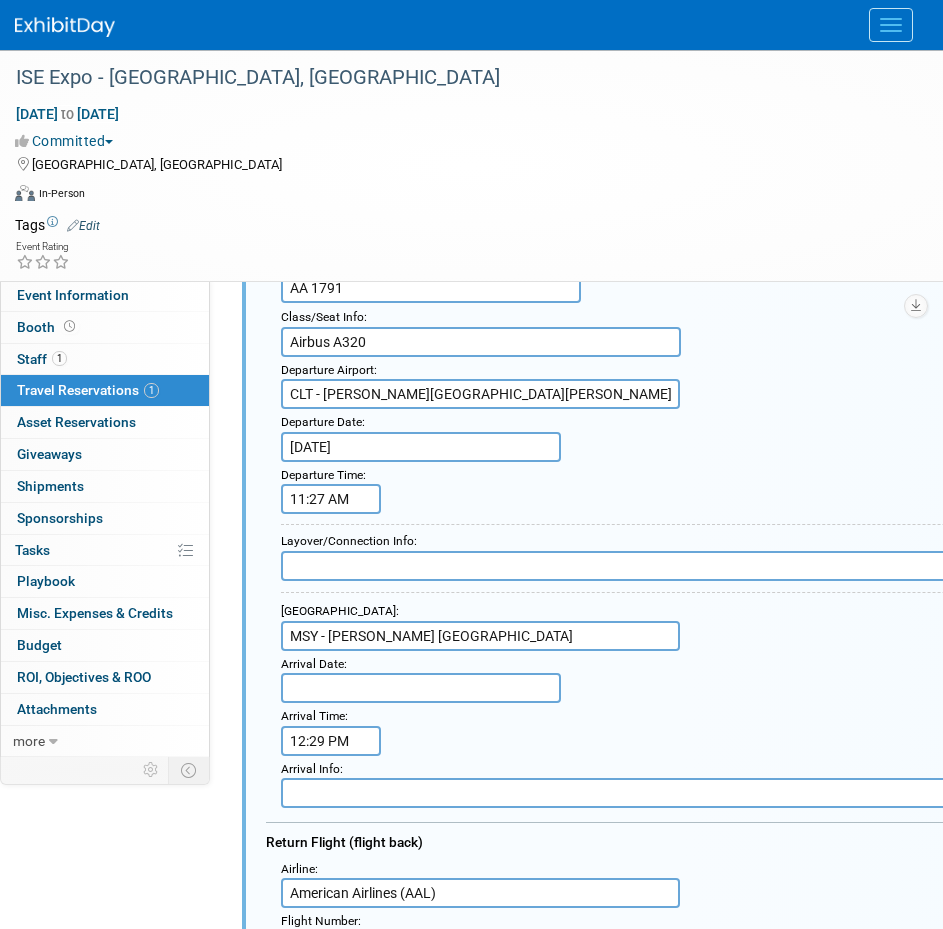 click at bounding box center [421, 688] 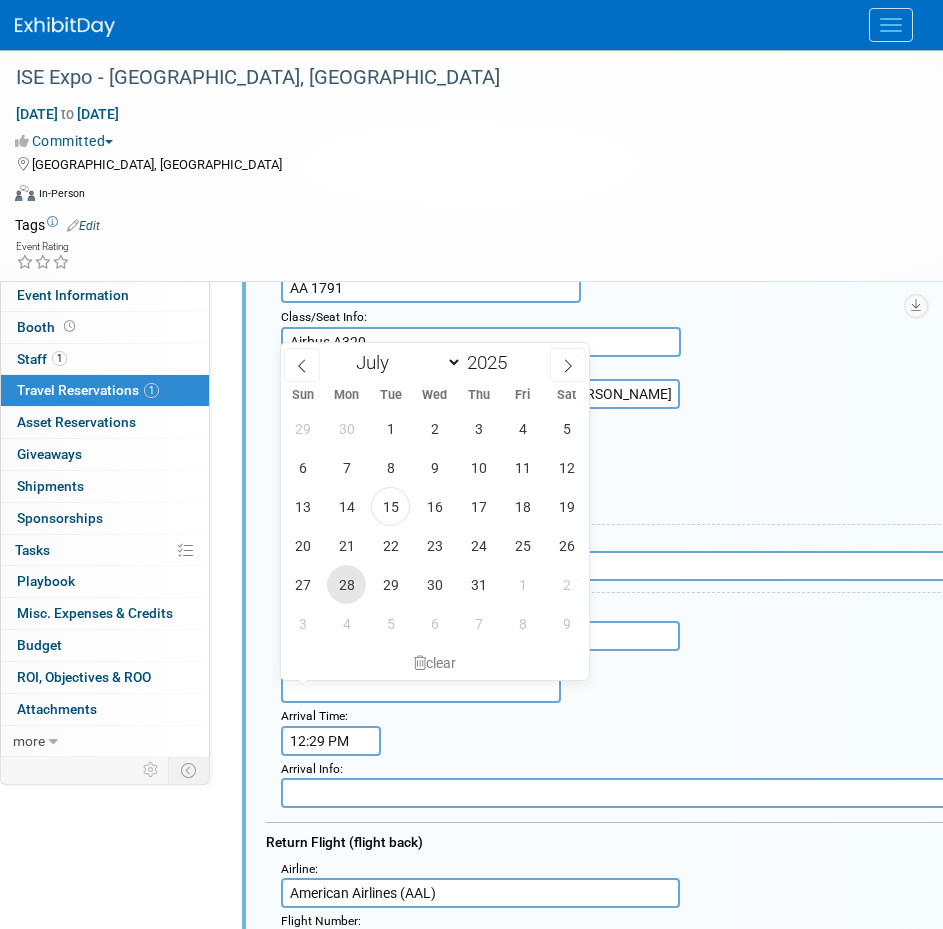 click on "28" at bounding box center (346, 584) 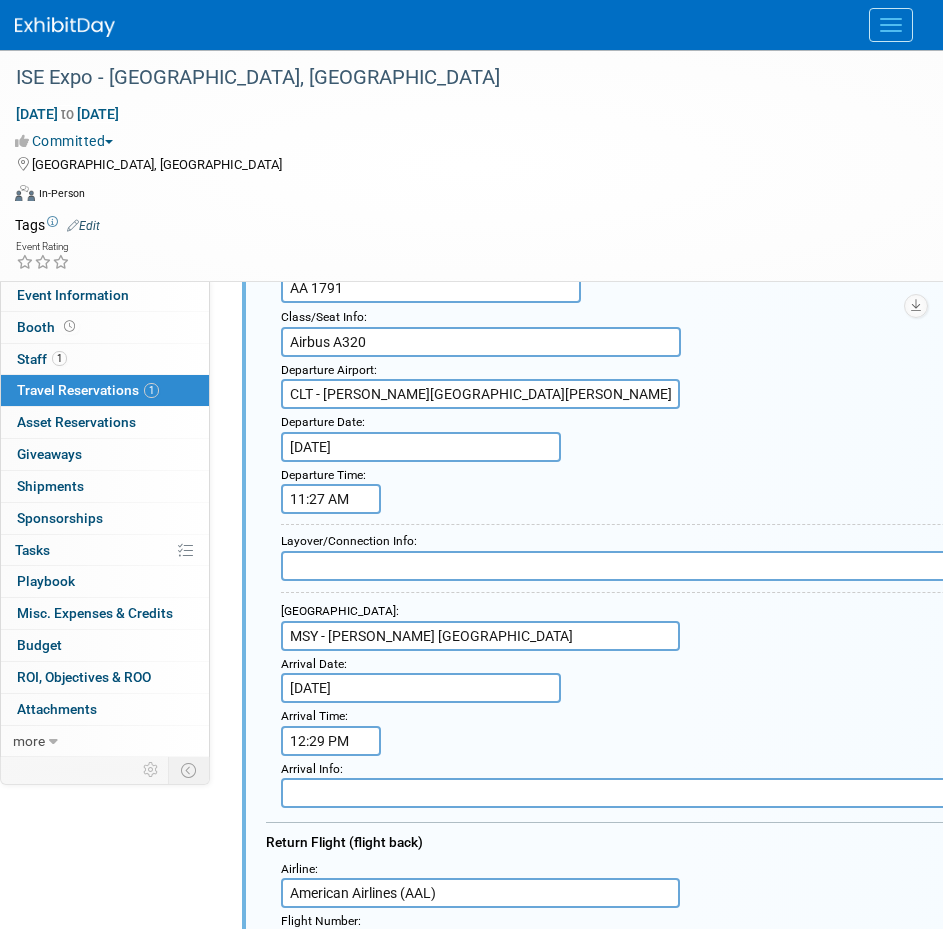click on "12:29 PM" at bounding box center [331, 741] 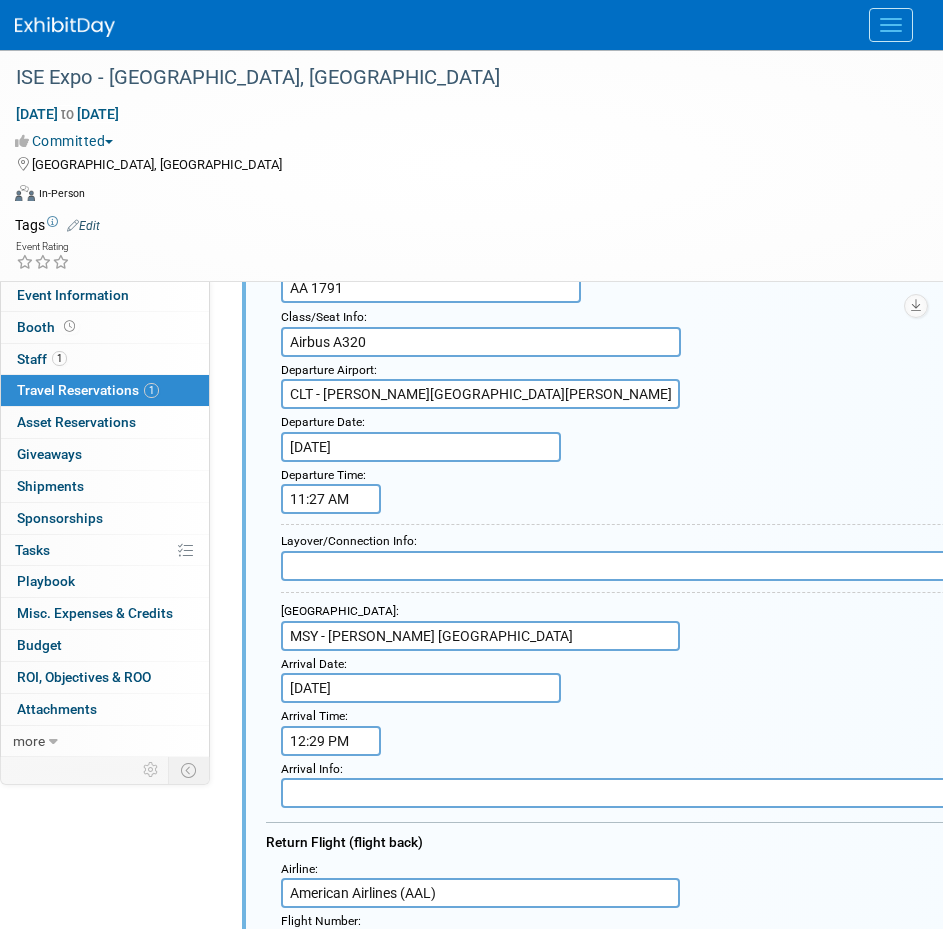 click on "Arrival Airport :
MSY - [PERSON_NAME] [GEOGRAPHIC_DATA]
Arrival Date :
[DATE]
Arrival Time :
12:29 PM" at bounding box center [698, 677] 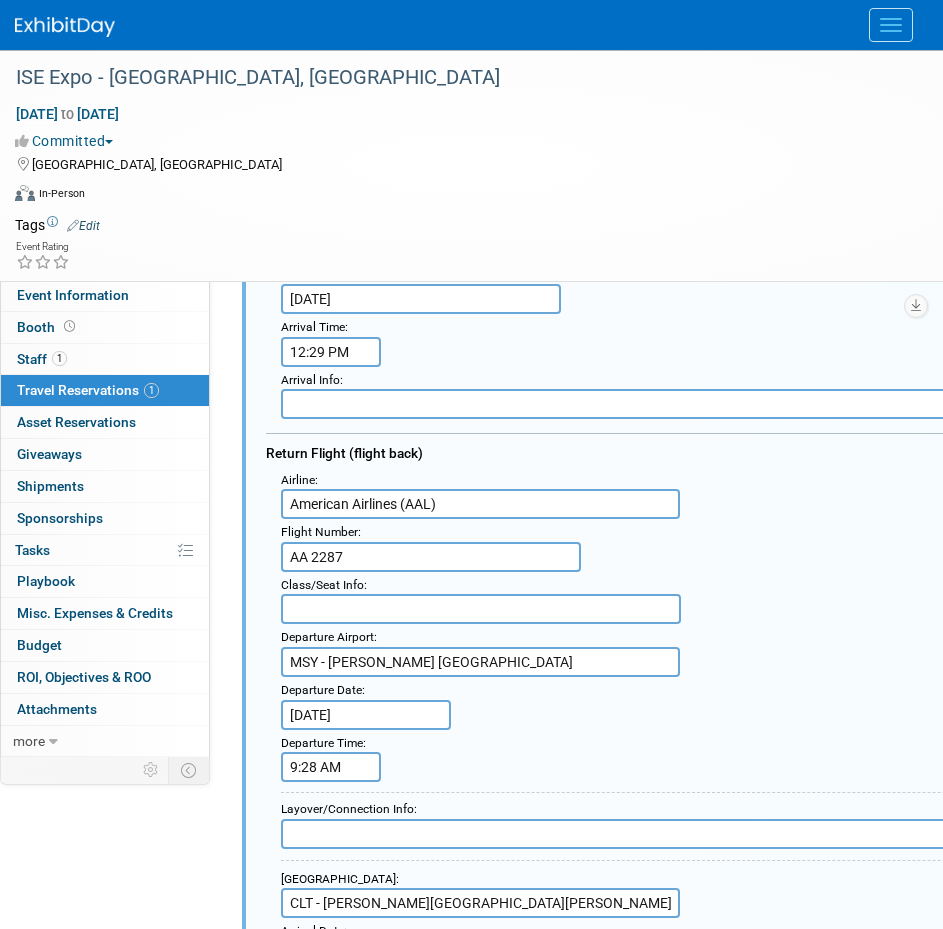 scroll, scrollTop: 835, scrollLeft: 0, axis: vertical 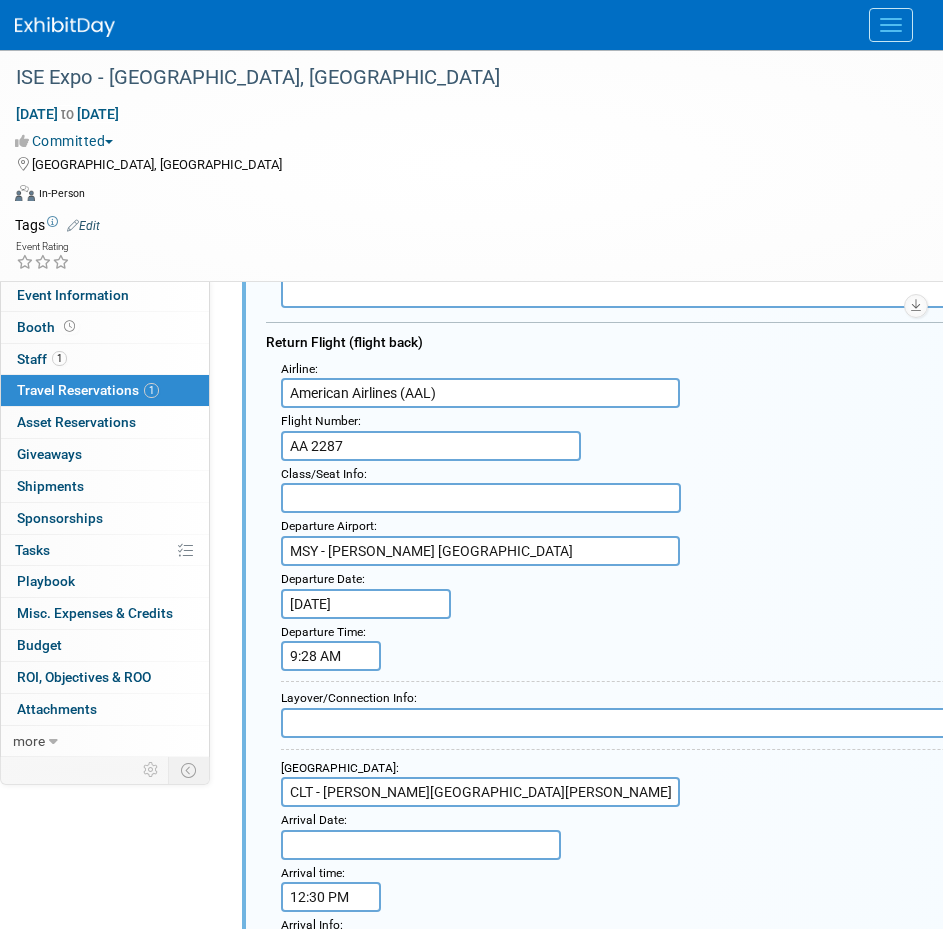 click at bounding box center (481, 498) 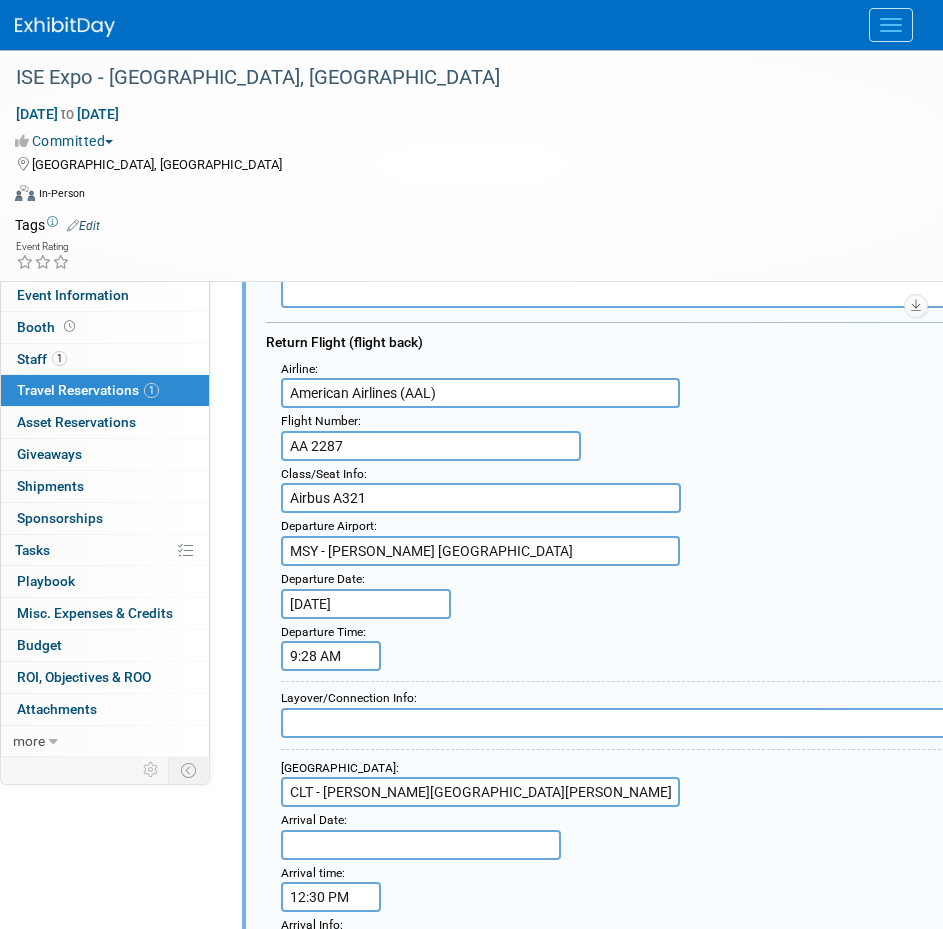 type on "Airbus A321" 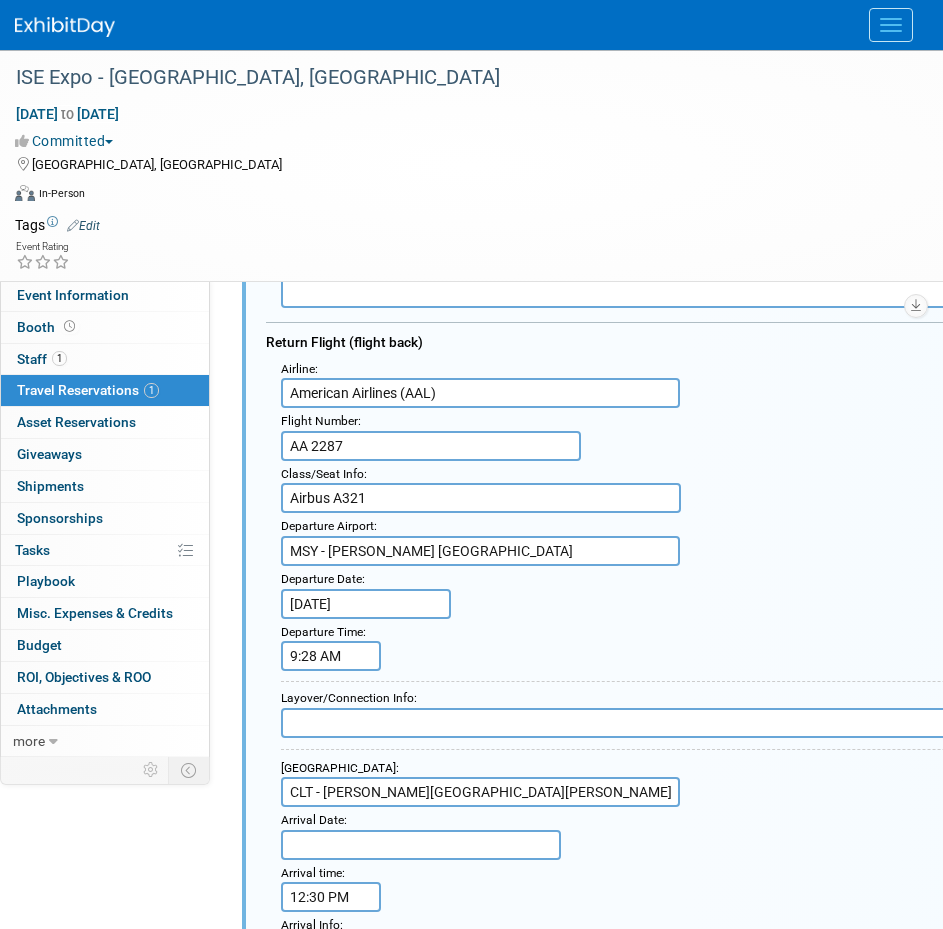 click on "Departure Airport :
MSY - Louis Armstrong New Orleans International Airport
Departure Date :
Aug 1, 2025
Departure Time :
9:28 AM" at bounding box center (698, 592) 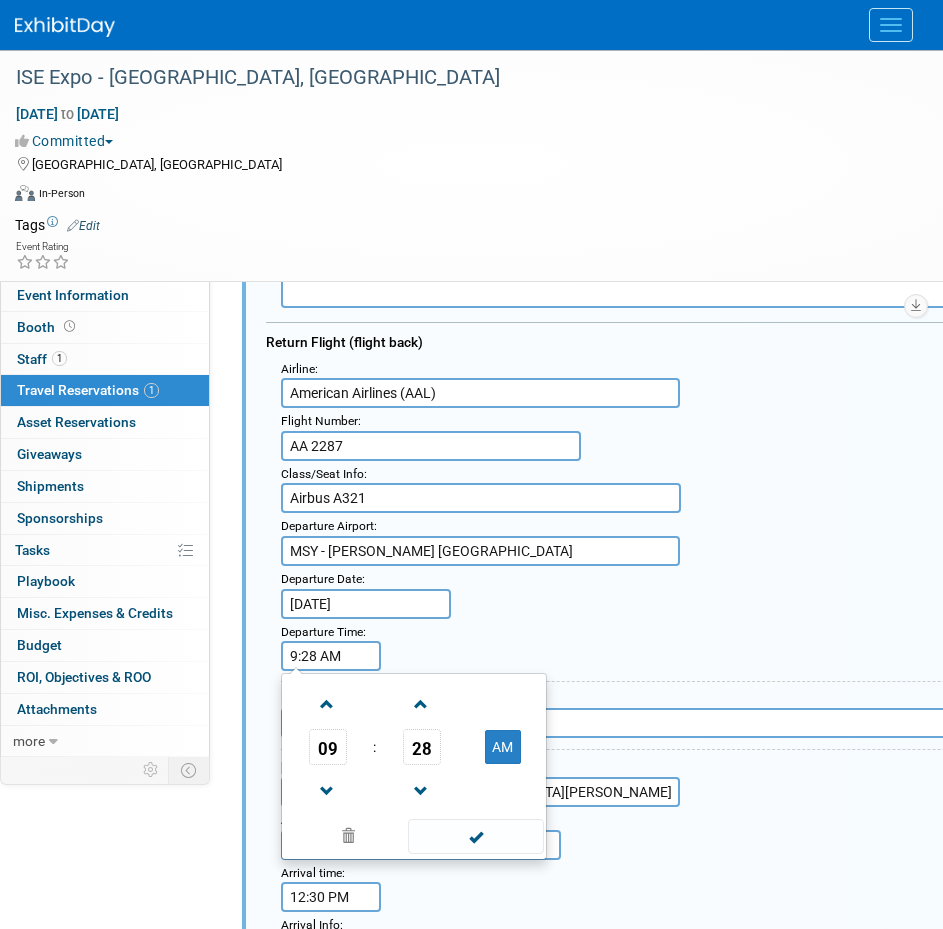 click on "9:28 AM" at bounding box center (331, 656) 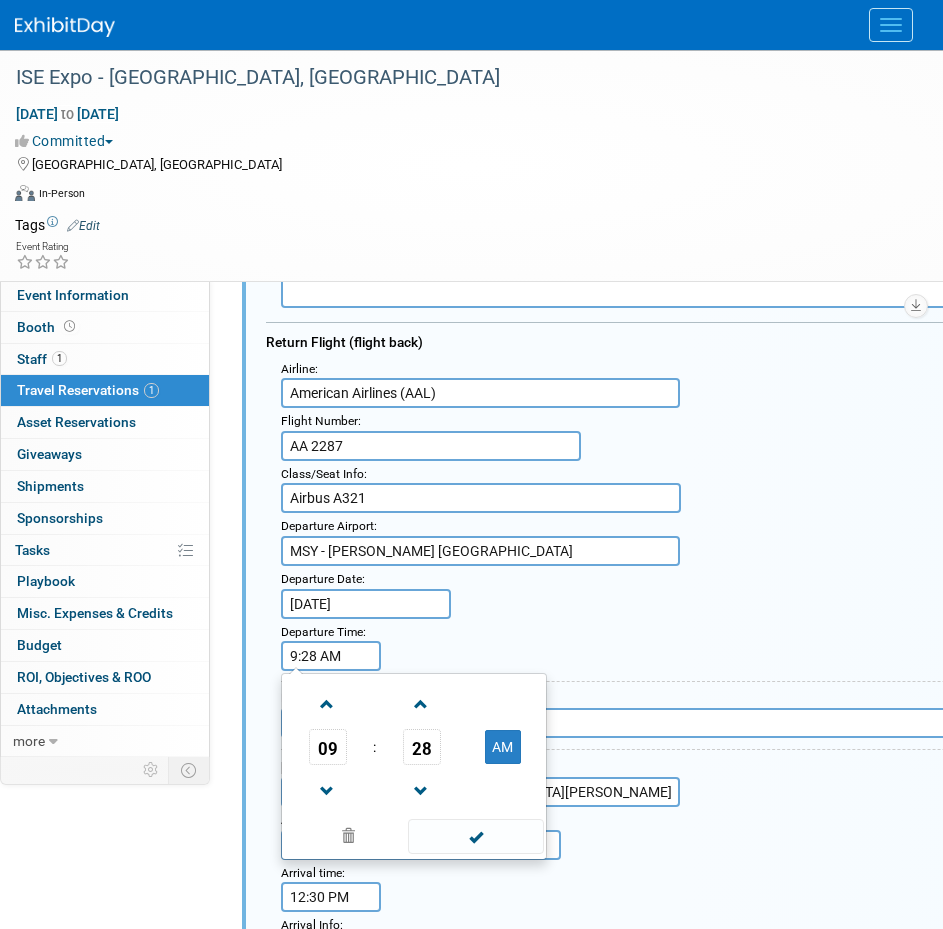click on "Departure Airport :
MSY - Louis Armstrong New Orleans International Airport
Departure Date :
Aug 1, 2025
Departure Time :
9:28 AM 09 : 28 AM 12 01 02 03 04 05 06 07 08 09 10 11 00 05 10 15 20 25" at bounding box center (698, 592) 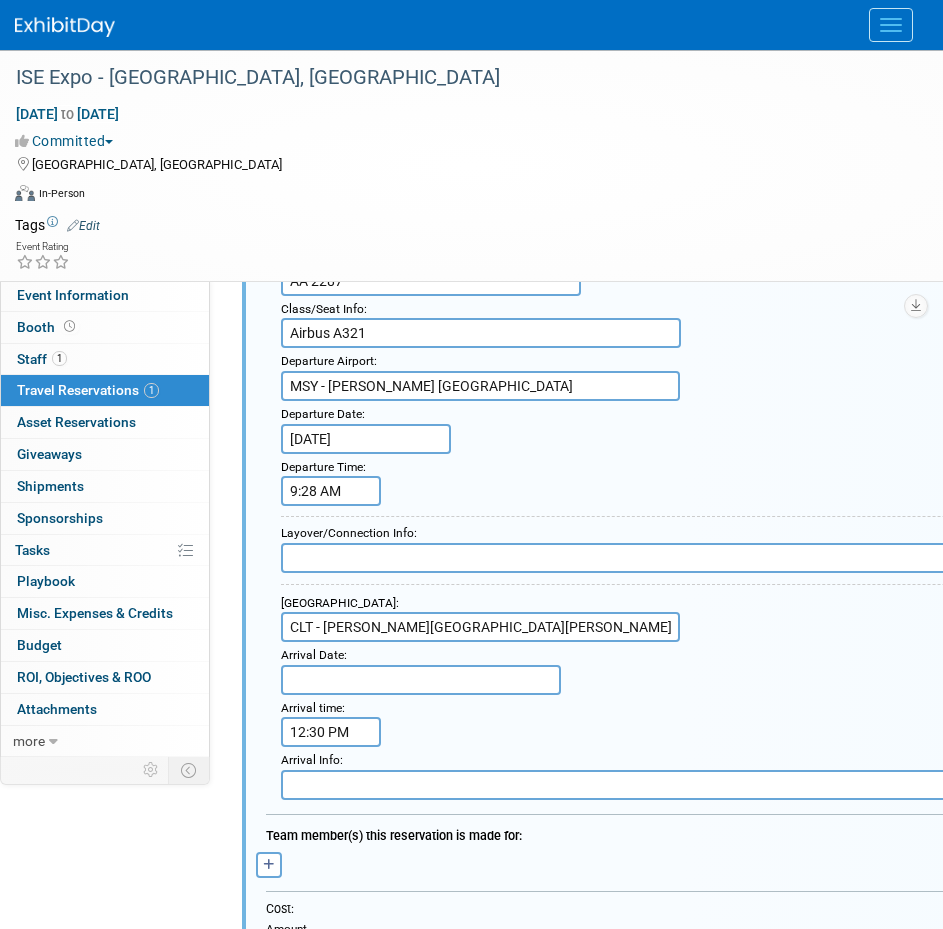 scroll, scrollTop: 1035, scrollLeft: 0, axis: vertical 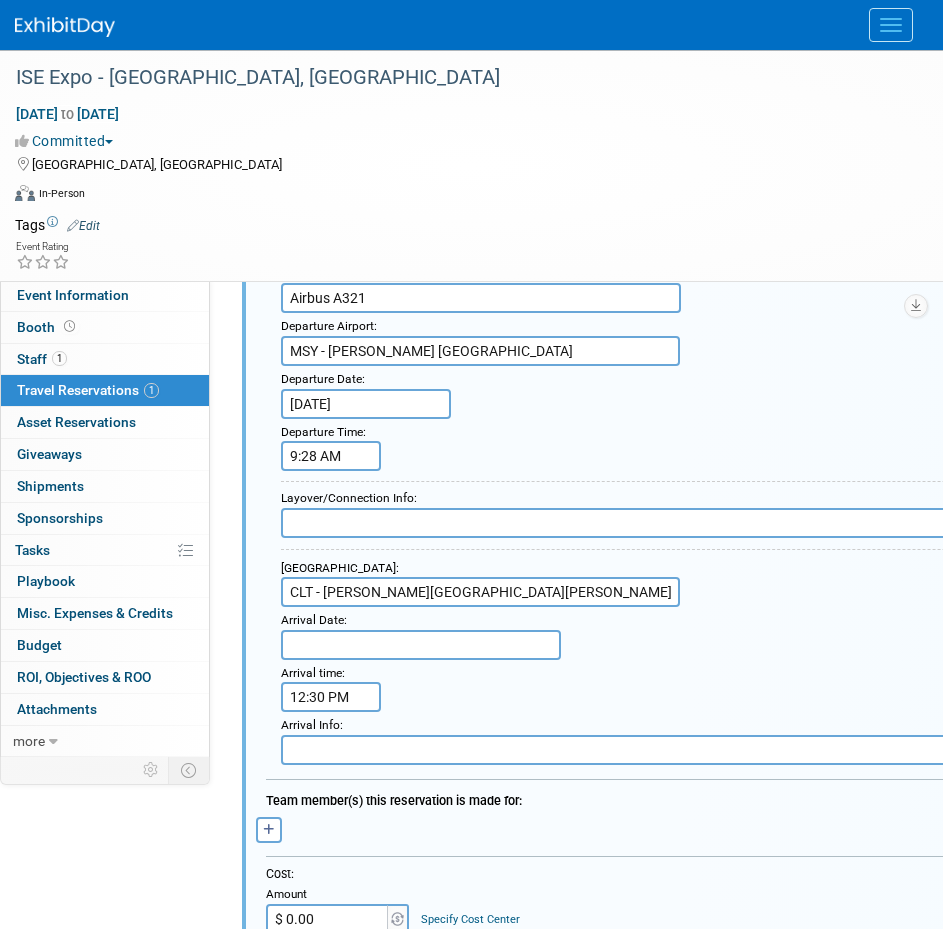 click at bounding box center (421, 645) 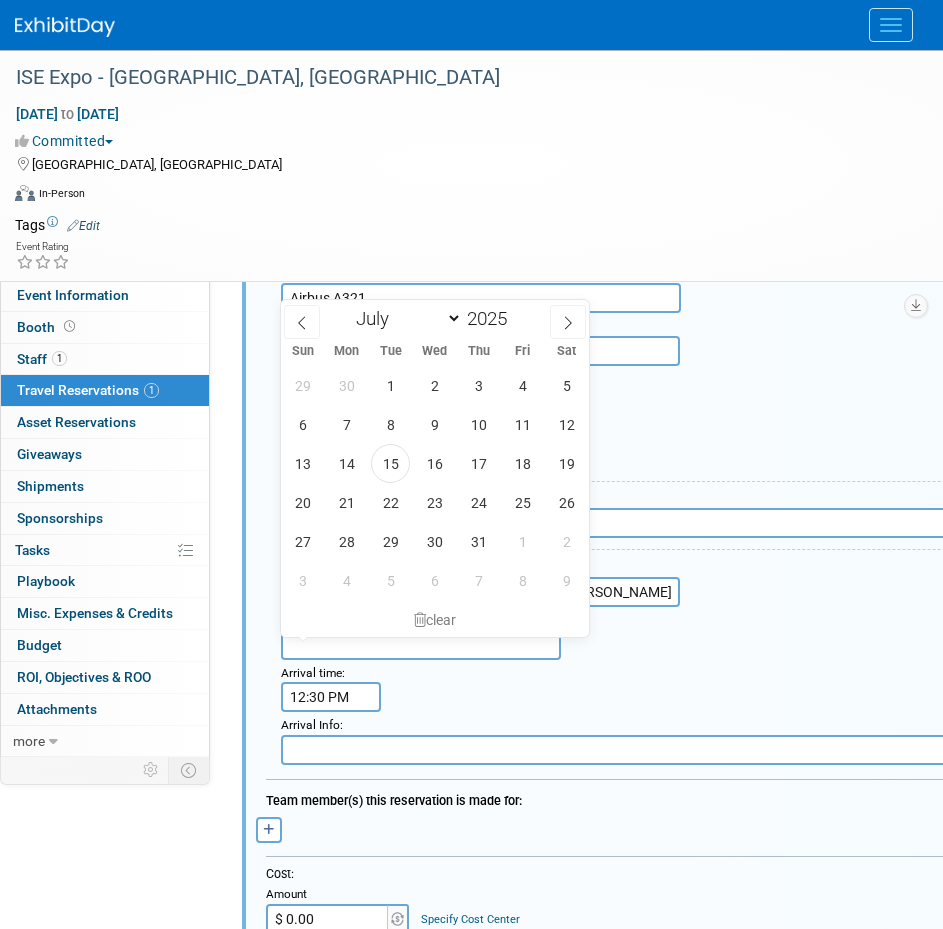click on "29 30 1 2 3 4 5 6 7 8 9 10 11 12 13 14 15 16 17 18 19 20 21 22 23 24 25 26 27 28 29 30 31 1 2 3 4 5 6 7 8 9" at bounding box center (435, 483) 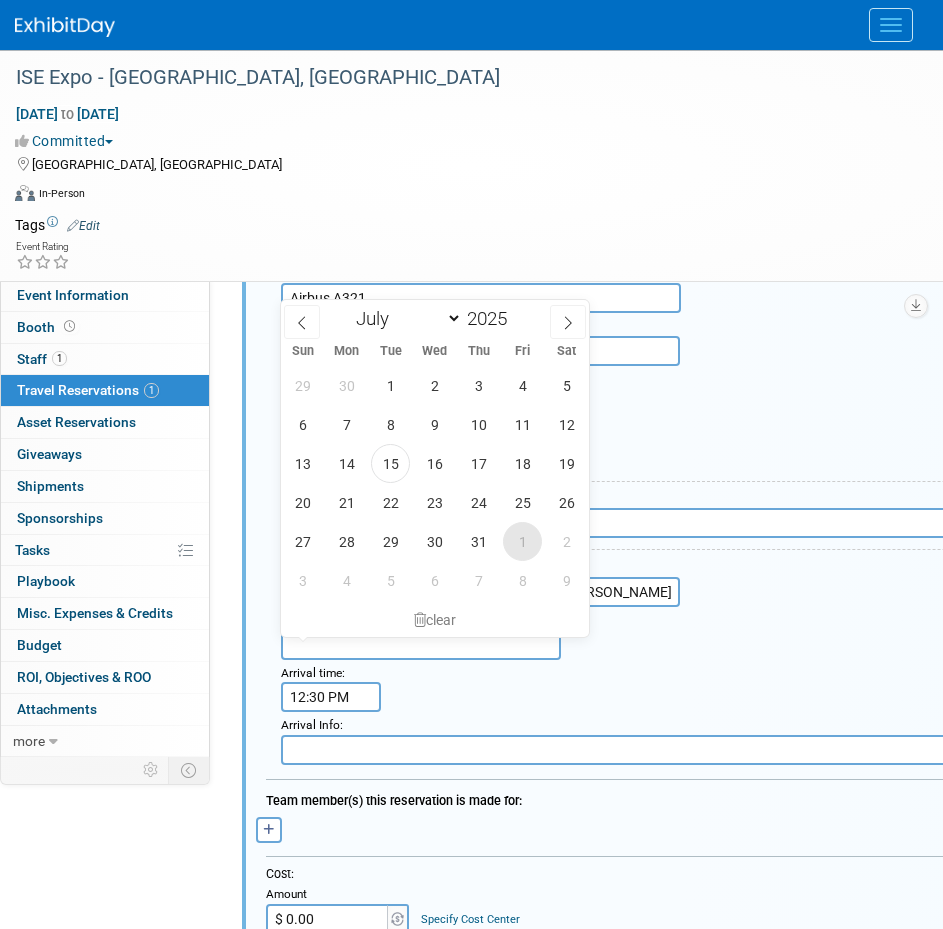 click on "1" at bounding box center [522, 541] 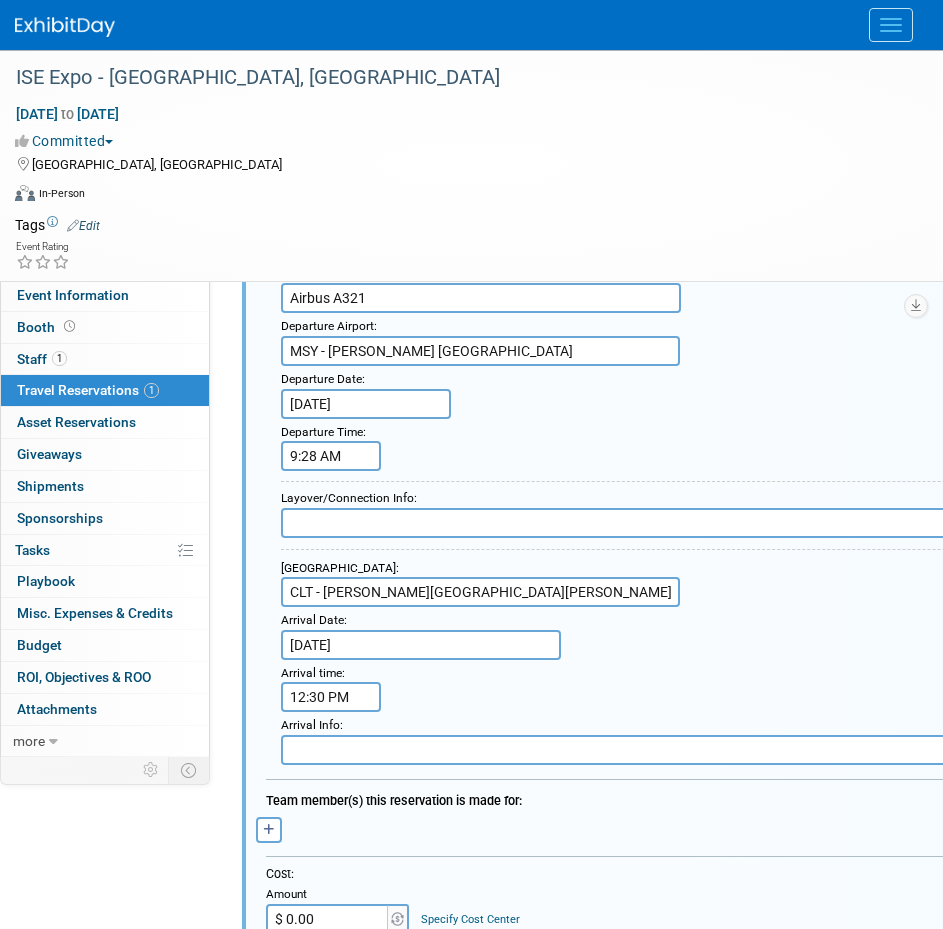 click on "Arrival Airport :
CLT - Charlotte Douglas International Airport
Arrival Date :
Aug 1, 2025
Arrival time :
12:30 PM" at bounding box center [698, 634] 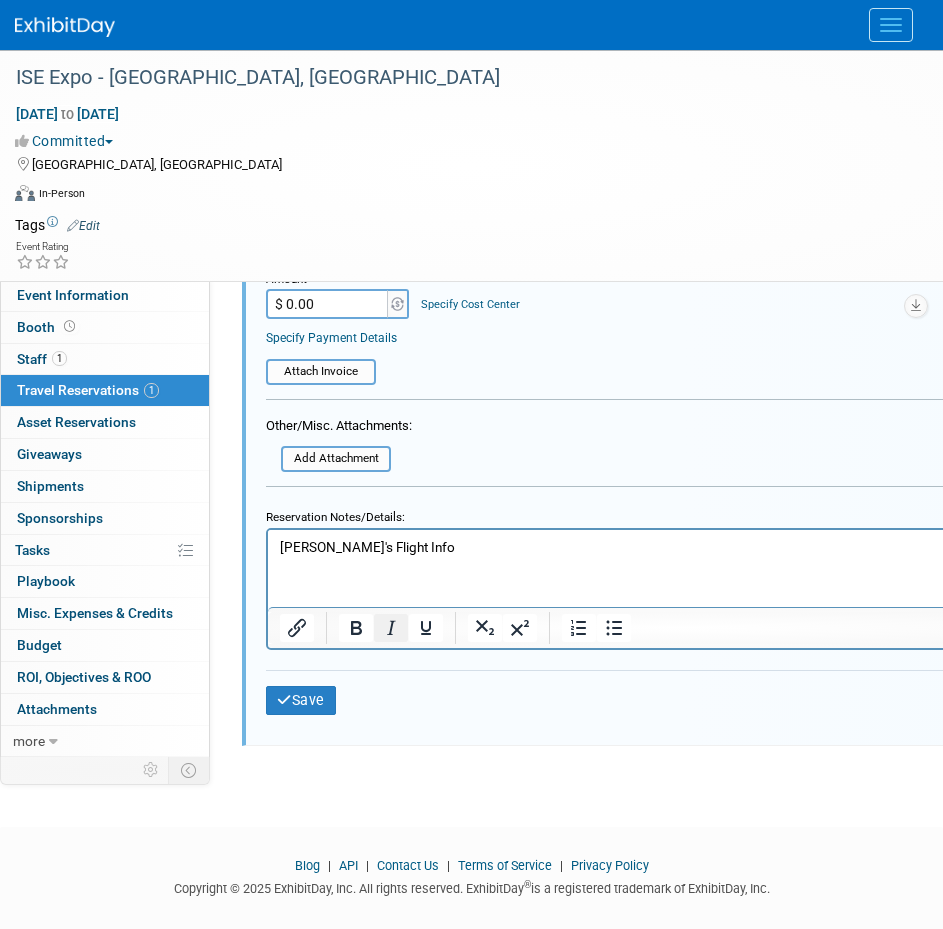 scroll, scrollTop: 1690, scrollLeft: 0, axis: vertical 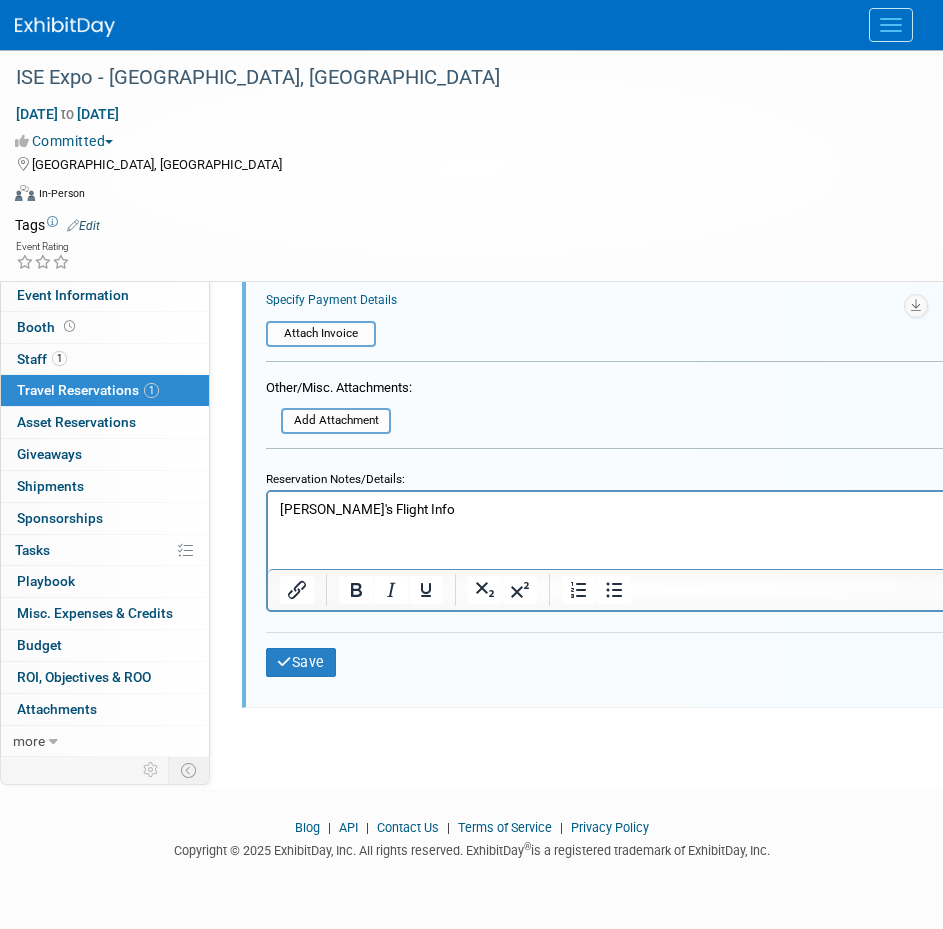type 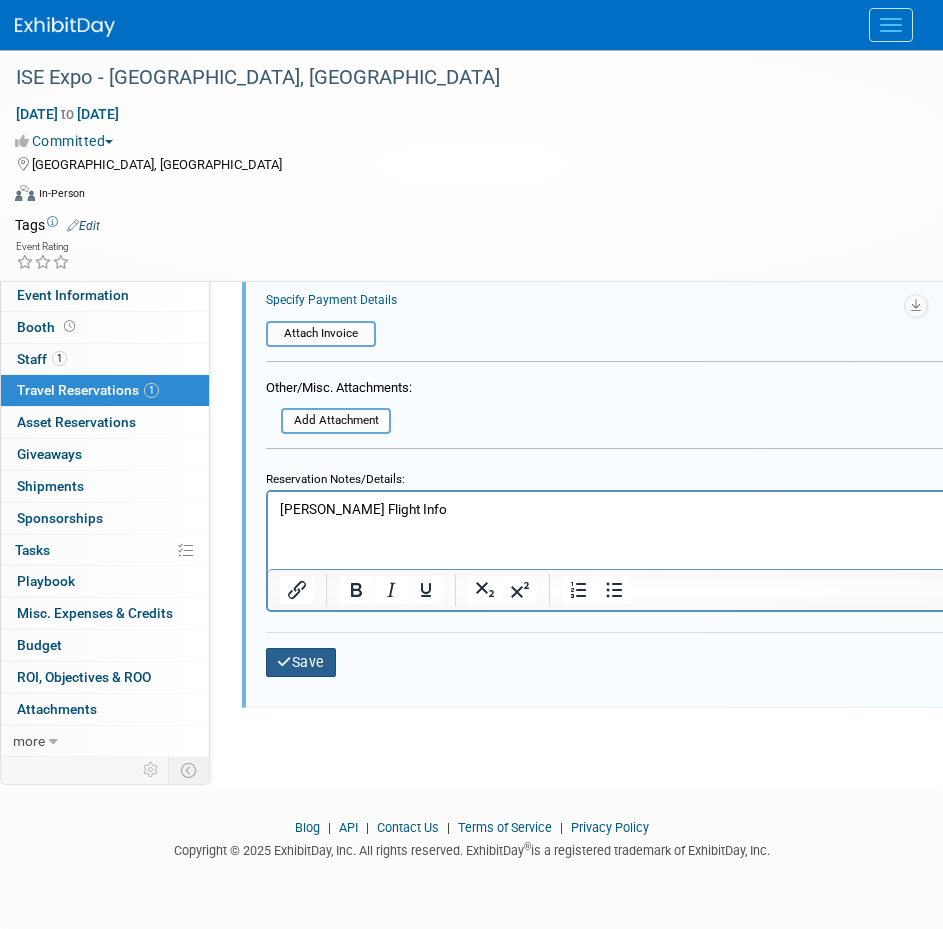 click on "Save" at bounding box center [301, 662] 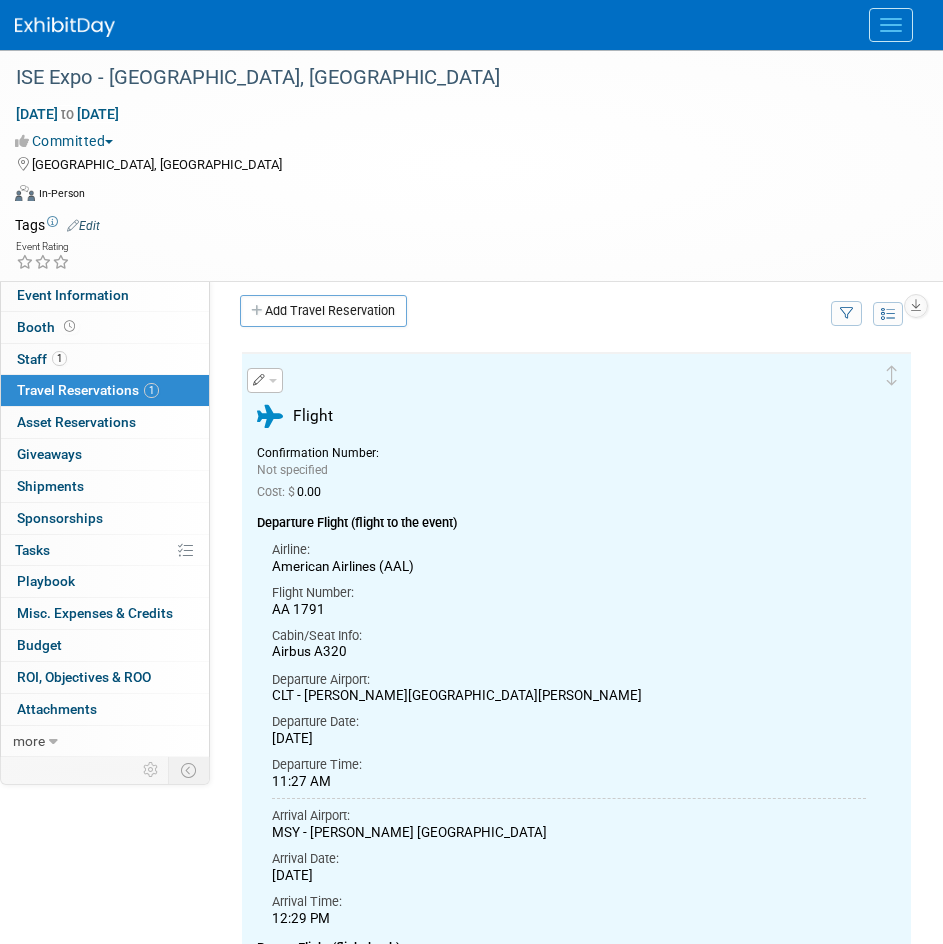 scroll, scrollTop: 0, scrollLeft: 0, axis: both 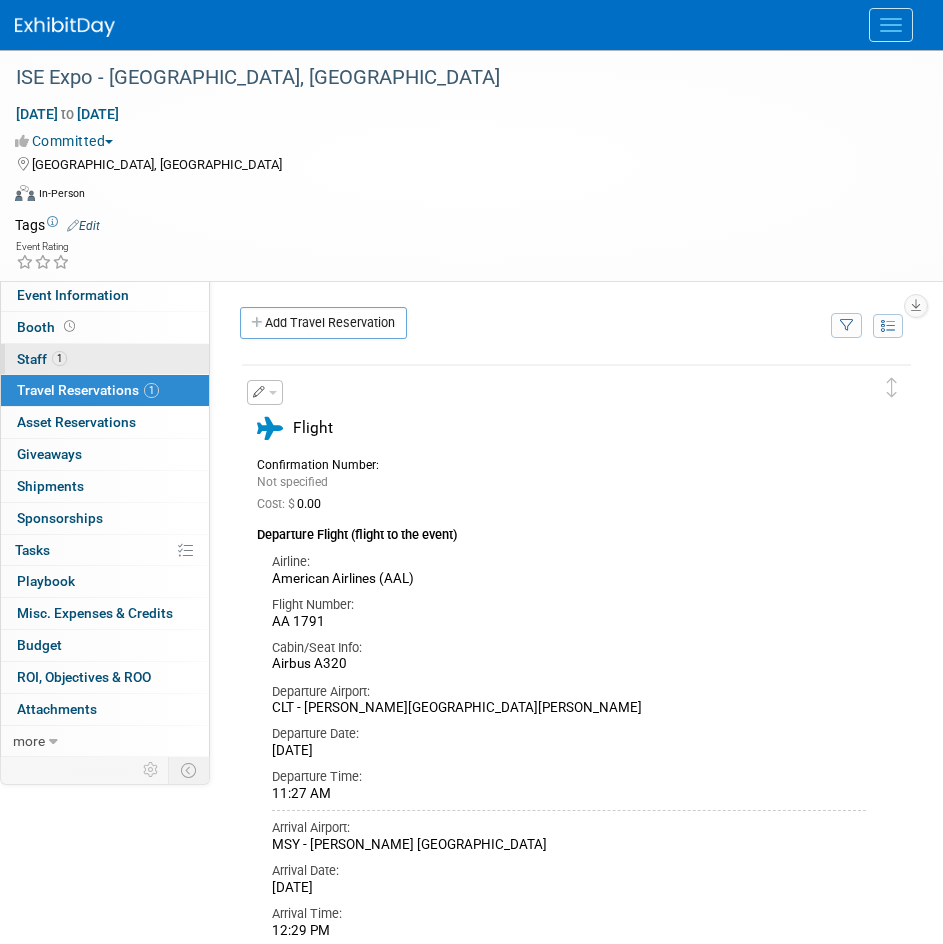 click on "1
Staff 1" at bounding box center (105, 359) 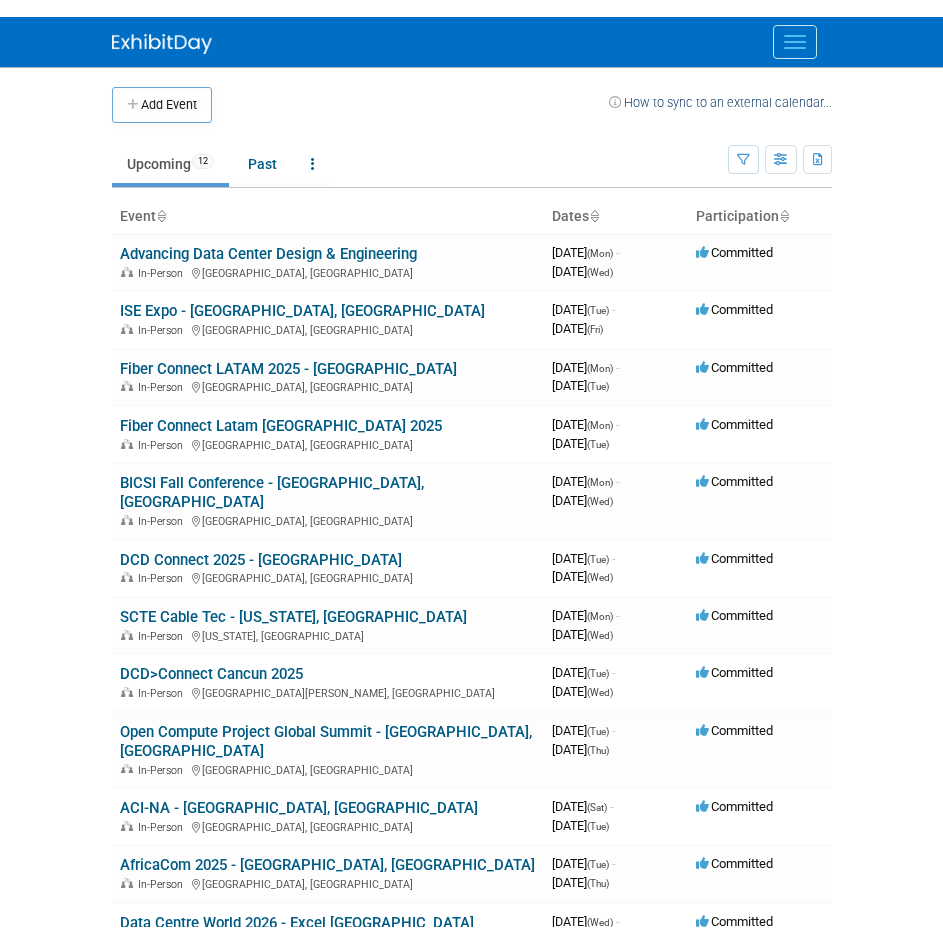 scroll, scrollTop: 0, scrollLeft: 0, axis: both 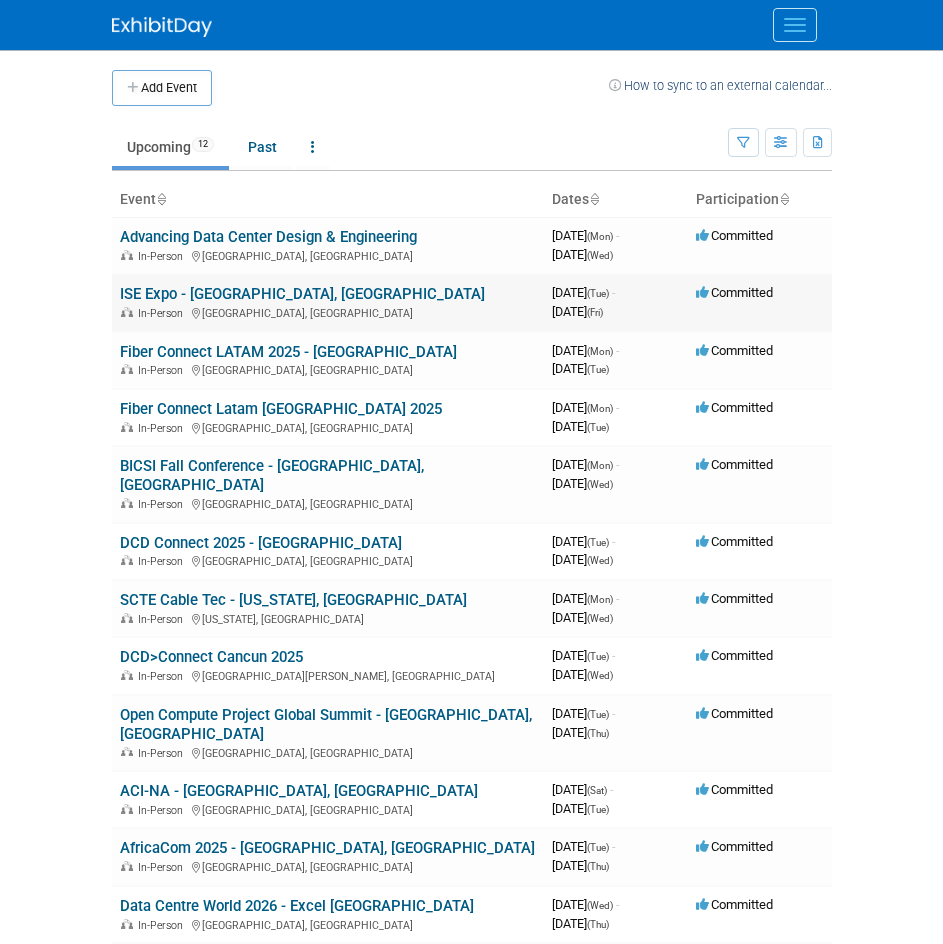 click on "ISE Expo - [GEOGRAPHIC_DATA], [GEOGRAPHIC_DATA]" at bounding box center [302, 294] 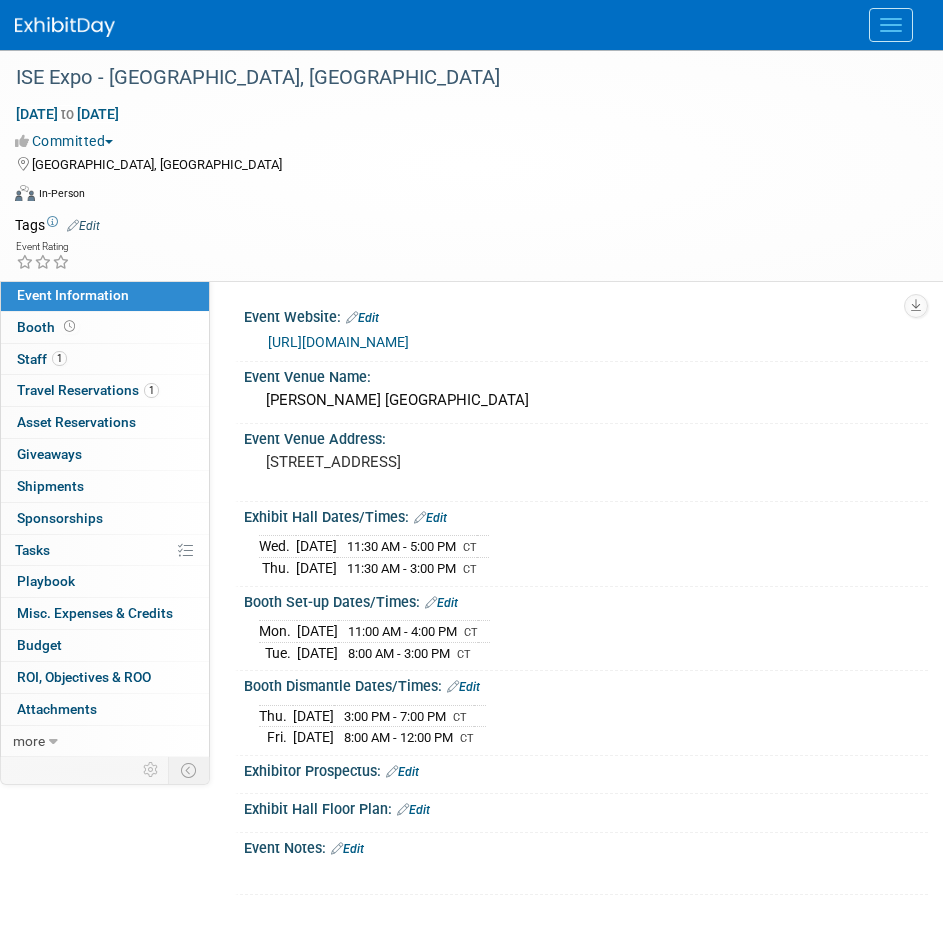 scroll, scrollTop: 0, scrollLeft: 0, axis: both 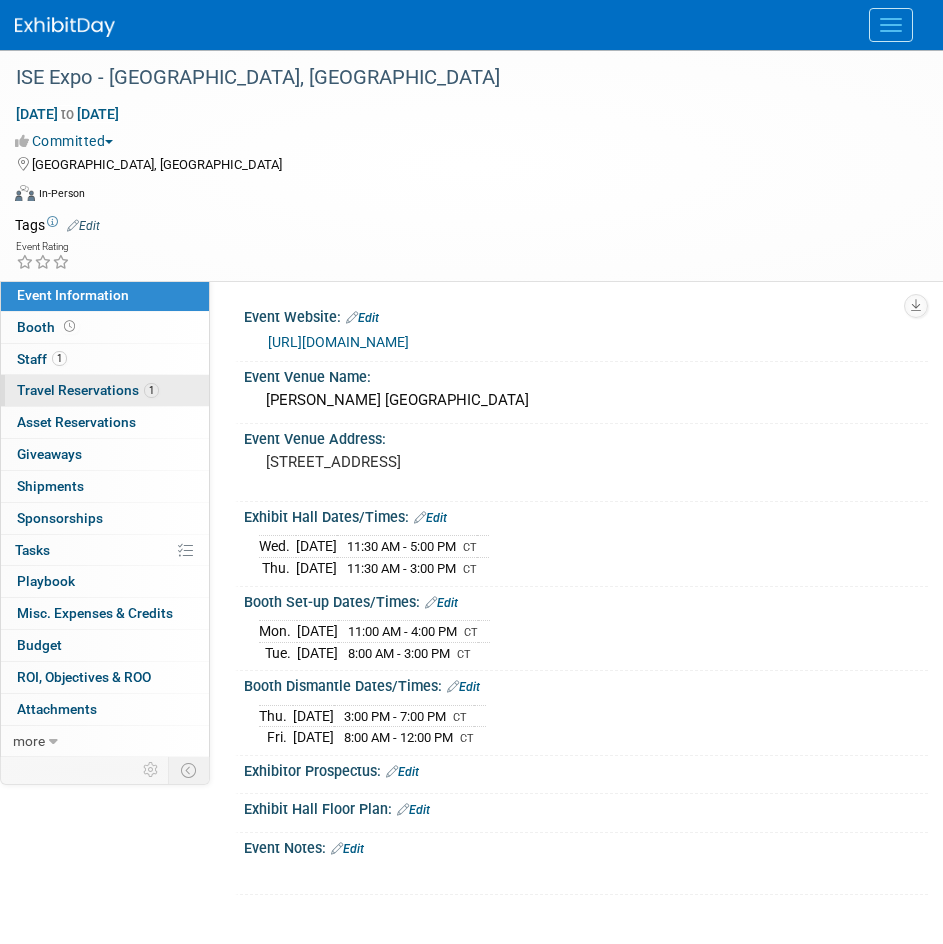 click on "Travel Reservations 1" at bounding box center (88, 390) 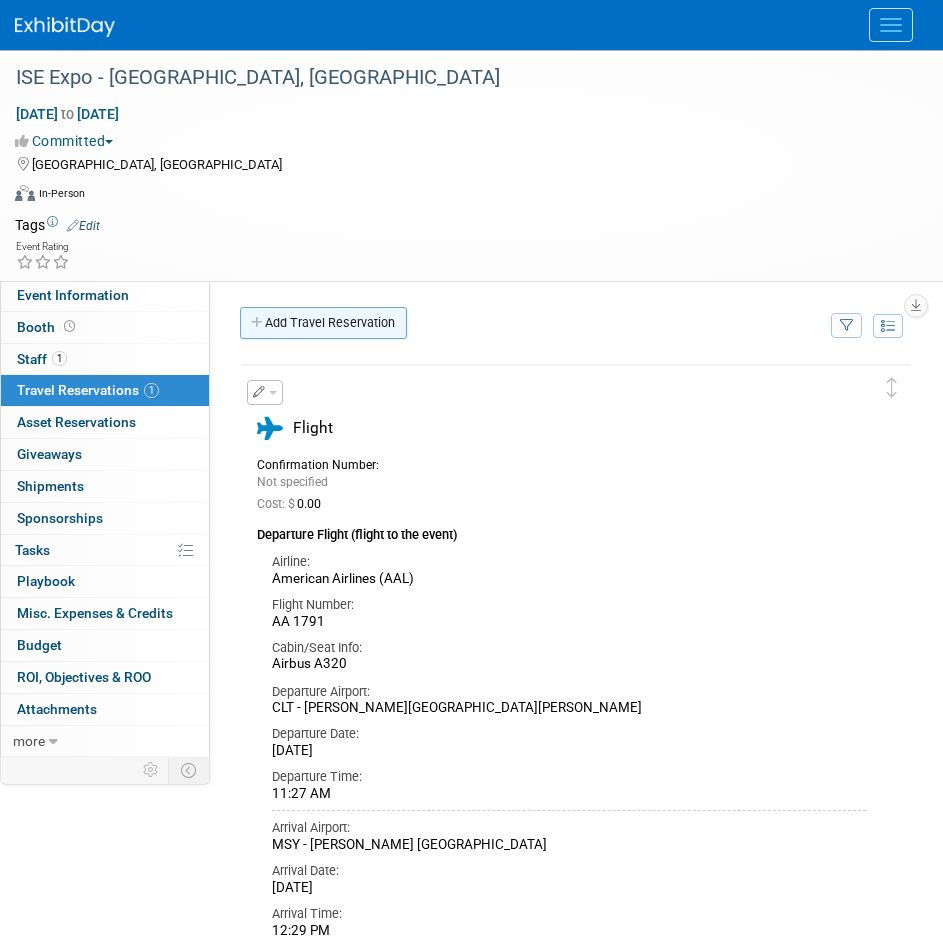 click on "Add Travel Reservation" at bounding box center (323, 323) 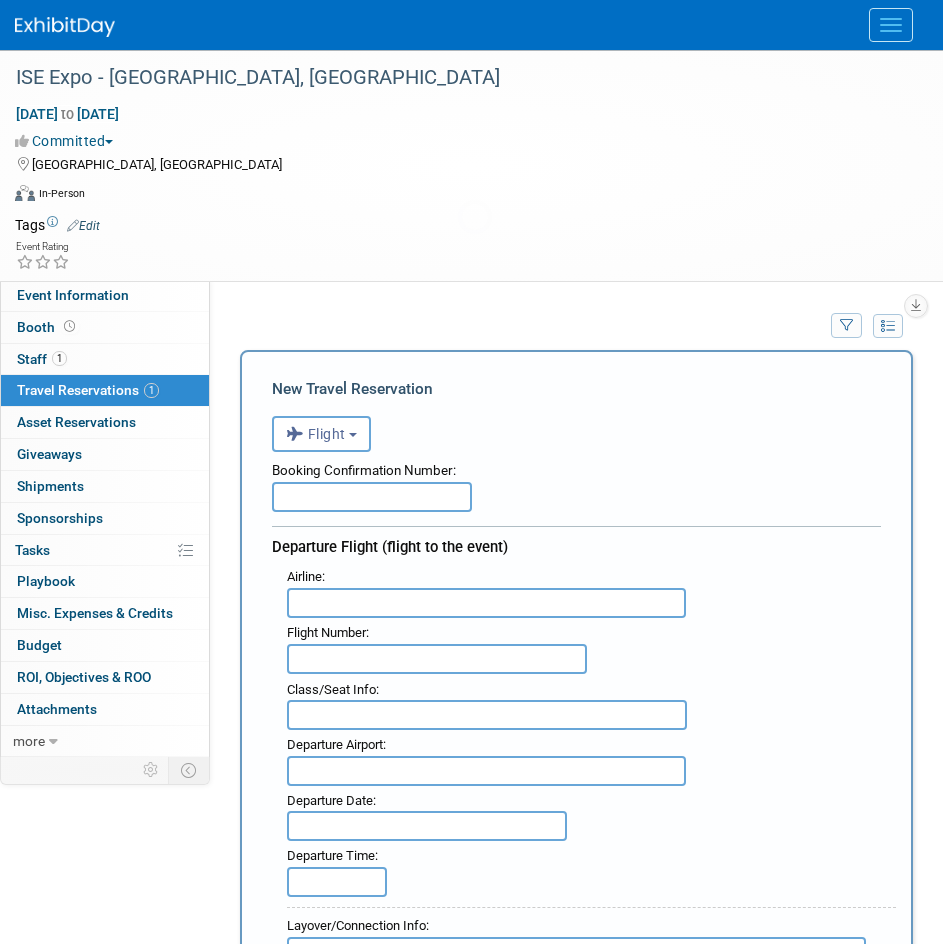 scroll, scrollTop: 0, scrollLeft: 0, axis: both 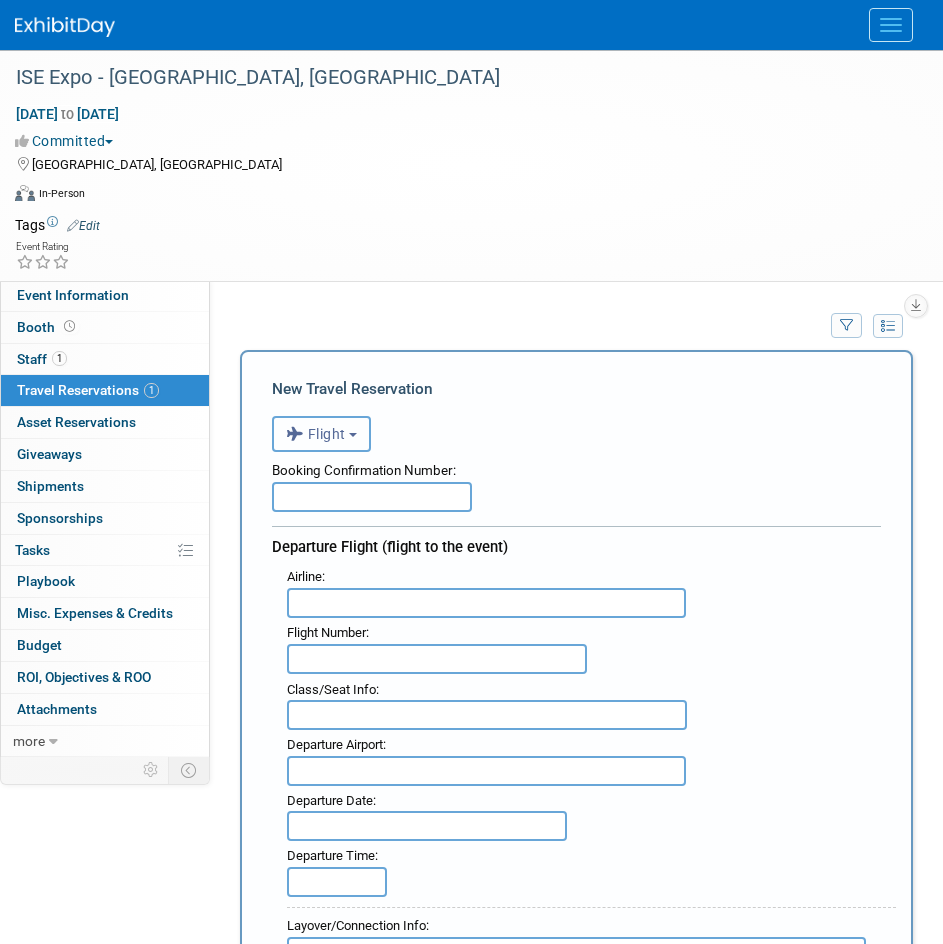 click on "Flight" at bounding box center (316, 434) 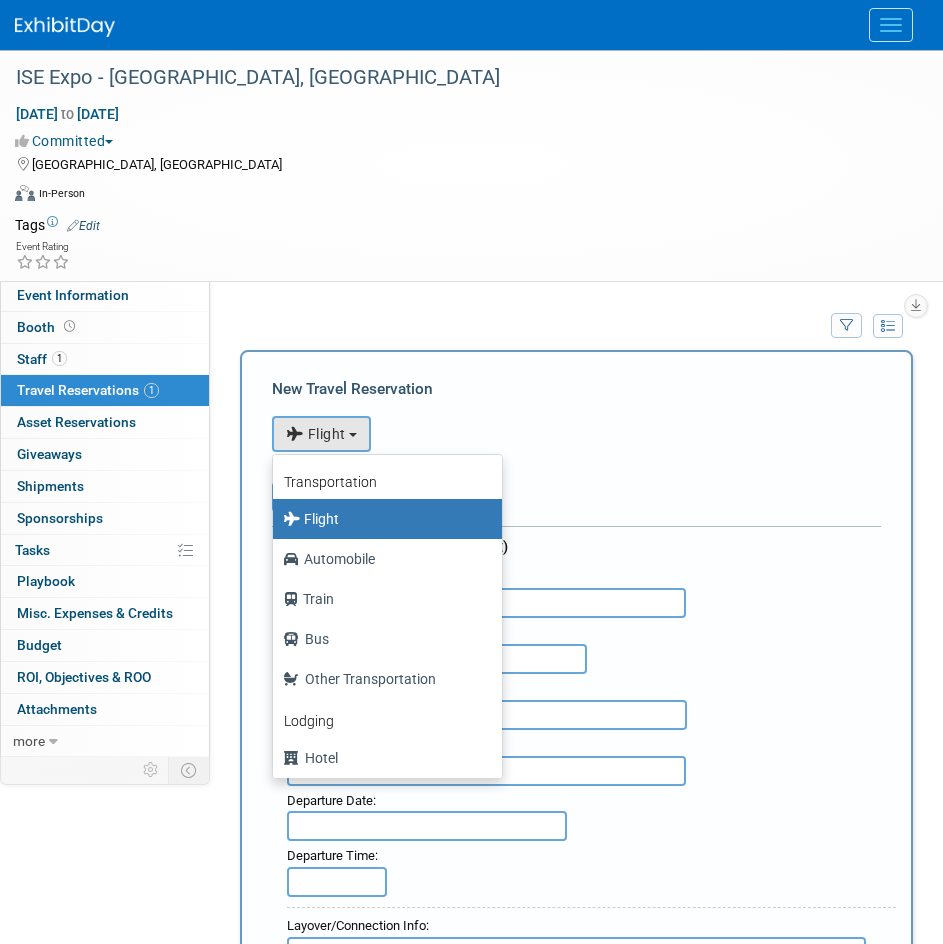 click on "<i class="fas fa-plane" style="padding: 6px 4px 6px 1px;"></i> Flight
<i class="fas fa-car" style="padding: 6px 6px 6px 1px;"></i> Automobile
<i class="fas fa-subway" style="padding: 6px 6px 6px 2px;"></i> Train
<i class="fas fa-bus" style="padding: 6px 7px 6px 1px;"></i> Bus
<i class="fas fa-baby-carriage" style="padding: 6px 7px 6px 1px;"></i> Other Transportation
<i class="fas fa-hotel" style="padding: 6px 7px 6px 1px;"></i> Hotel
<i class="fas fa-home" style="padding: 6px 7px 6px 1px;"></i> Bed and Breakfast (B&B)
<i class="fas fa-bed" style="padding: 6px 7px 6px 1px;"></i> Other Accommodation" at bounding box center (576, 431) 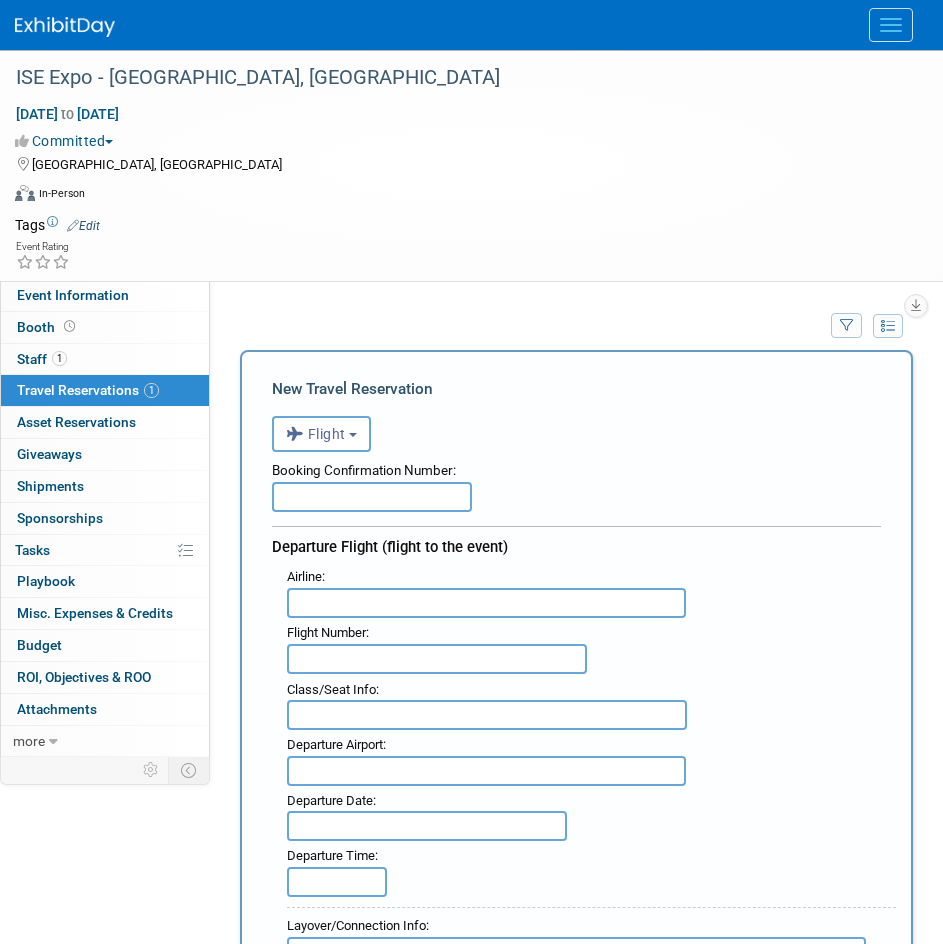 click at bounding box center (372, 497) 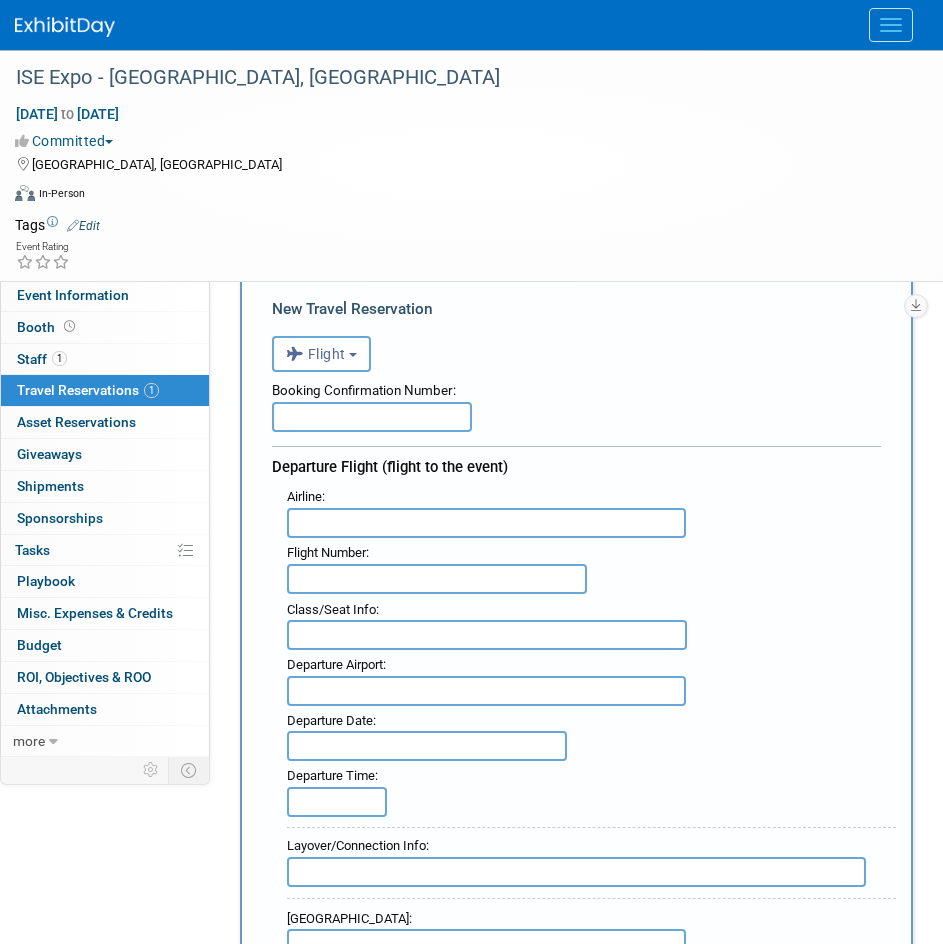 scroll, scrollTop: 200, scrollLeft: 0, axis: vertical 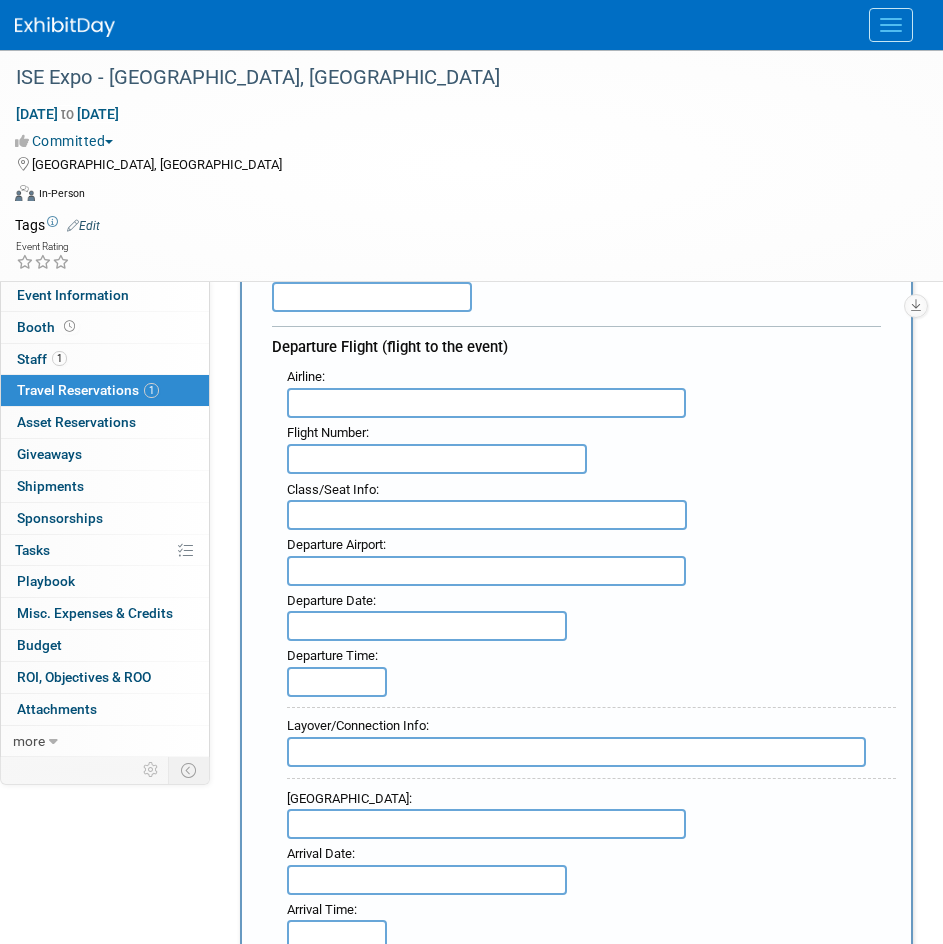 click at bounding box center [486, 403] 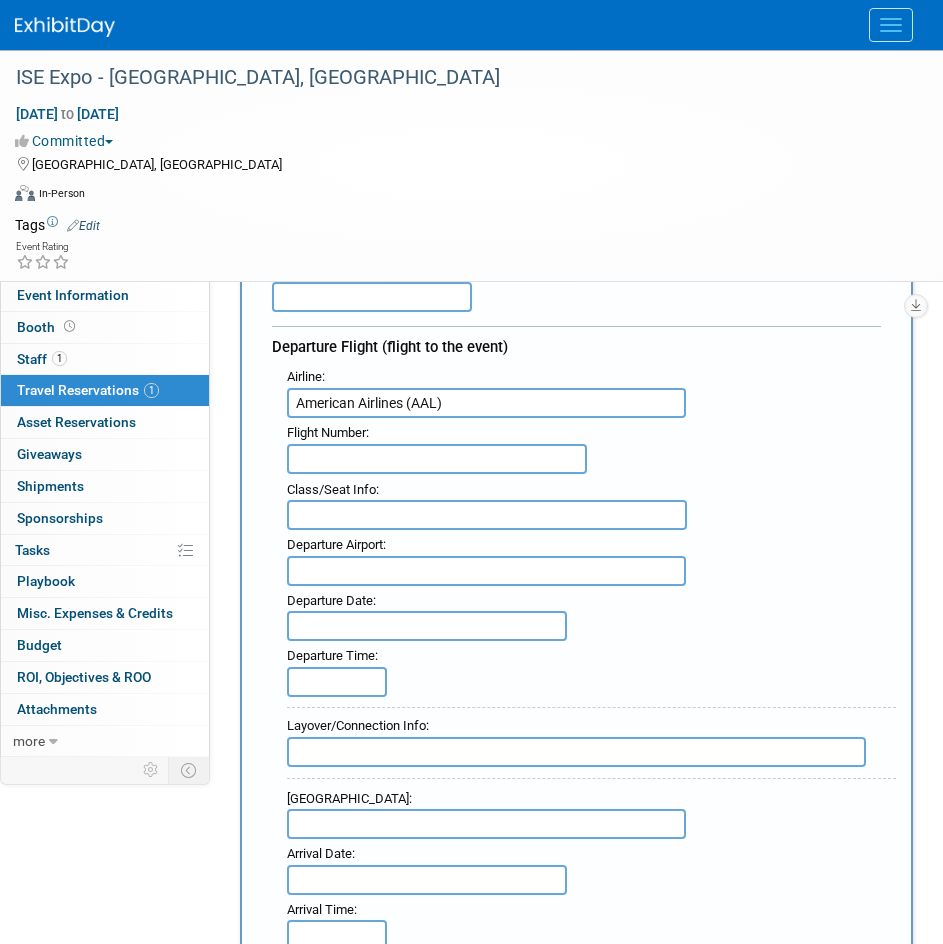 type on "American Airlines (AAL)" 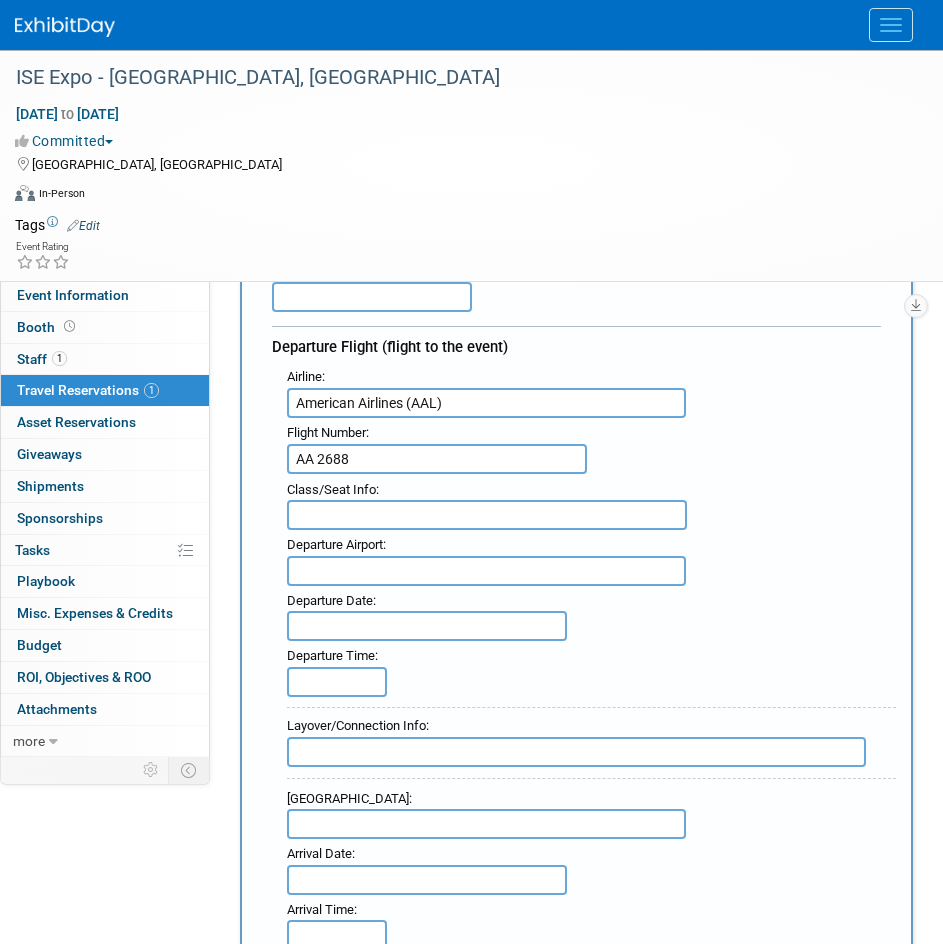 type on "AA 2688" 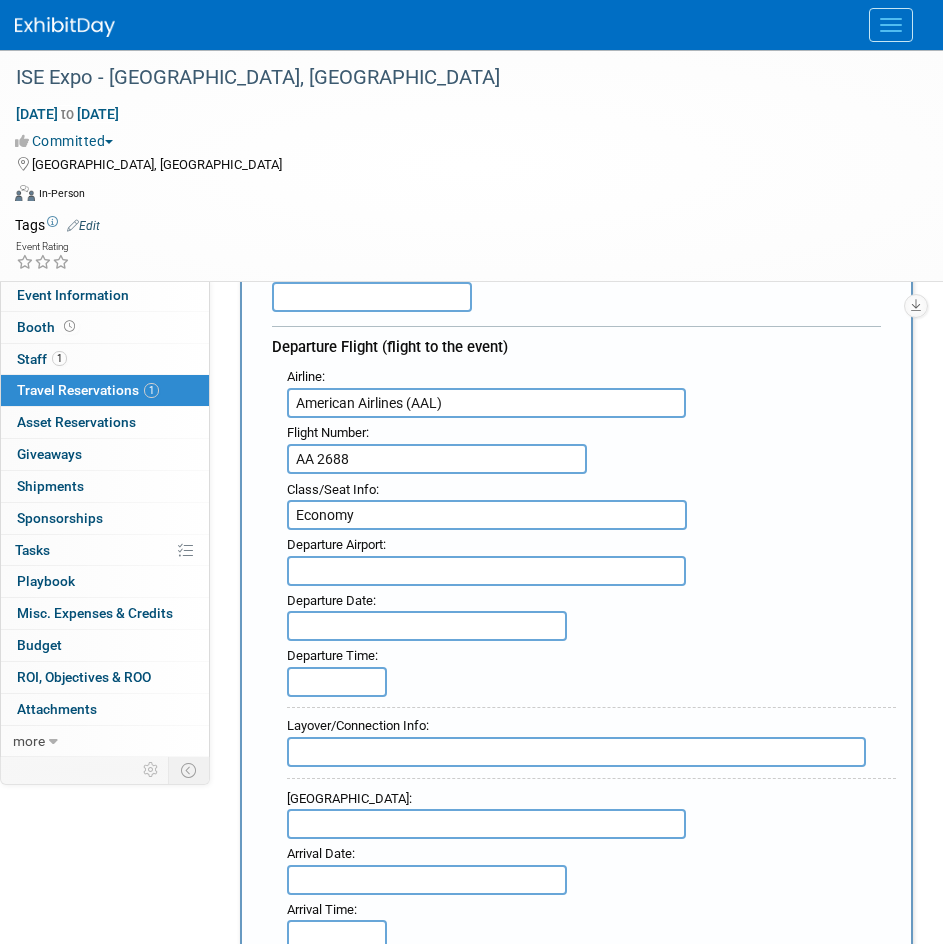 type on "Economy" 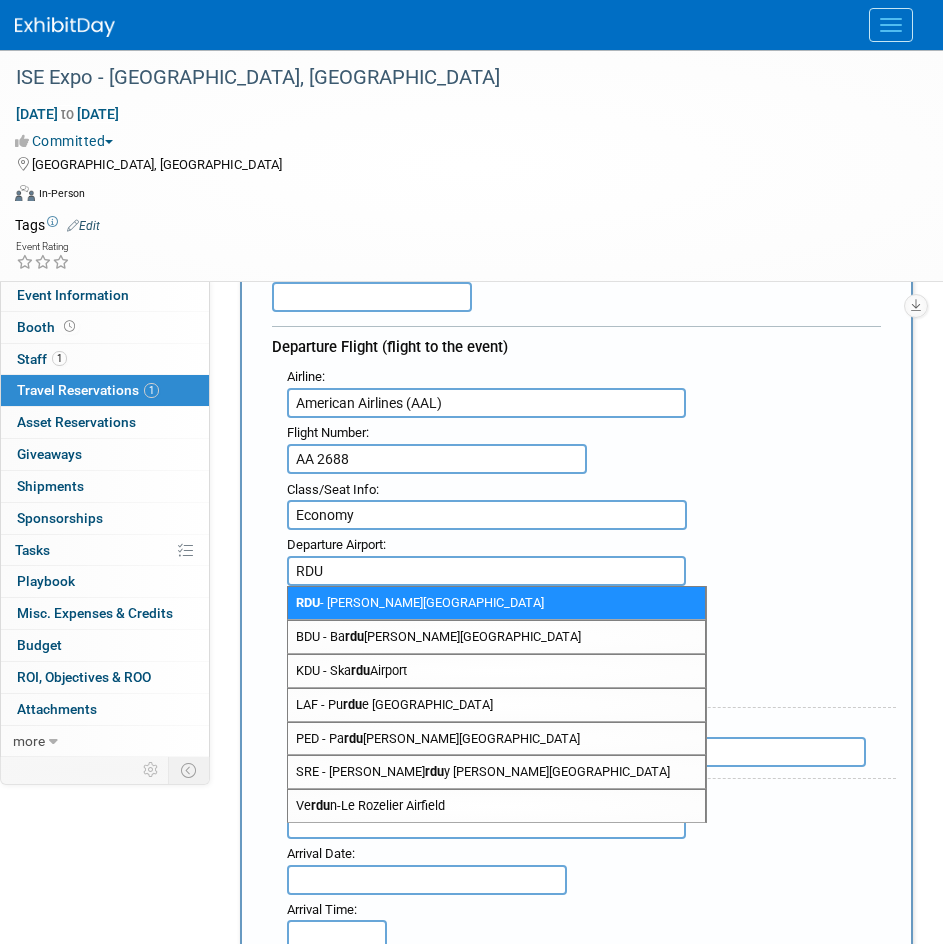 type on "RDU" 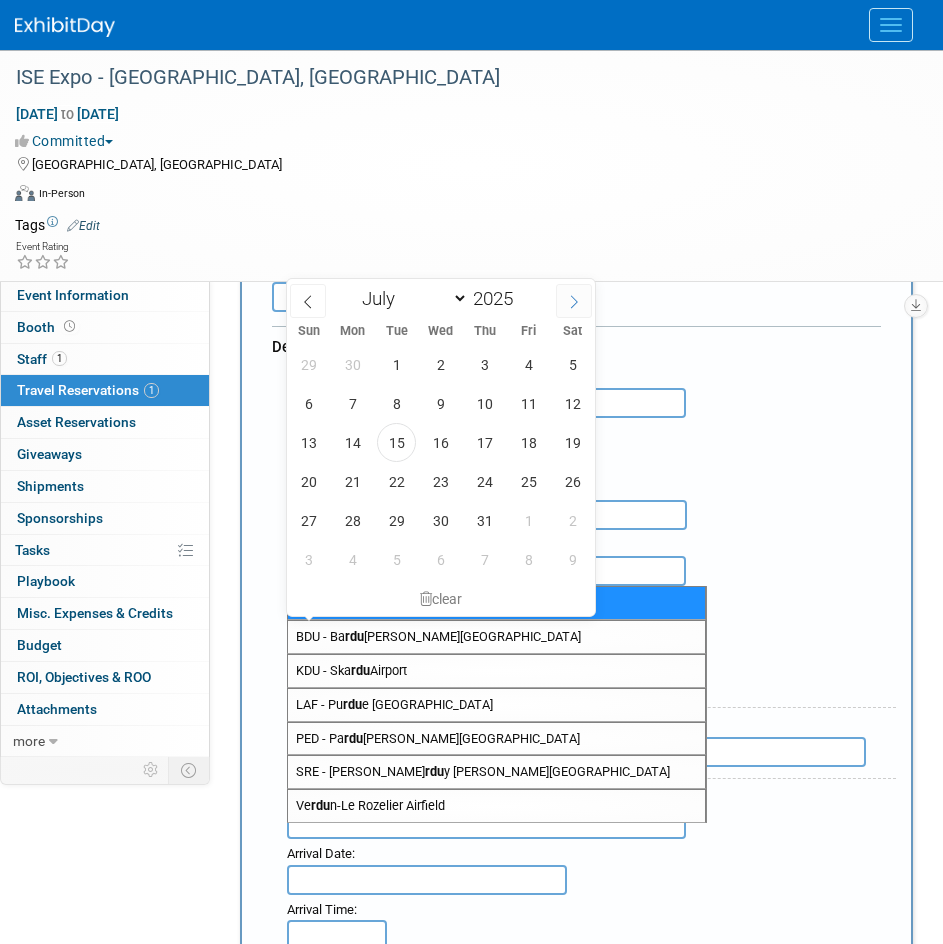 click 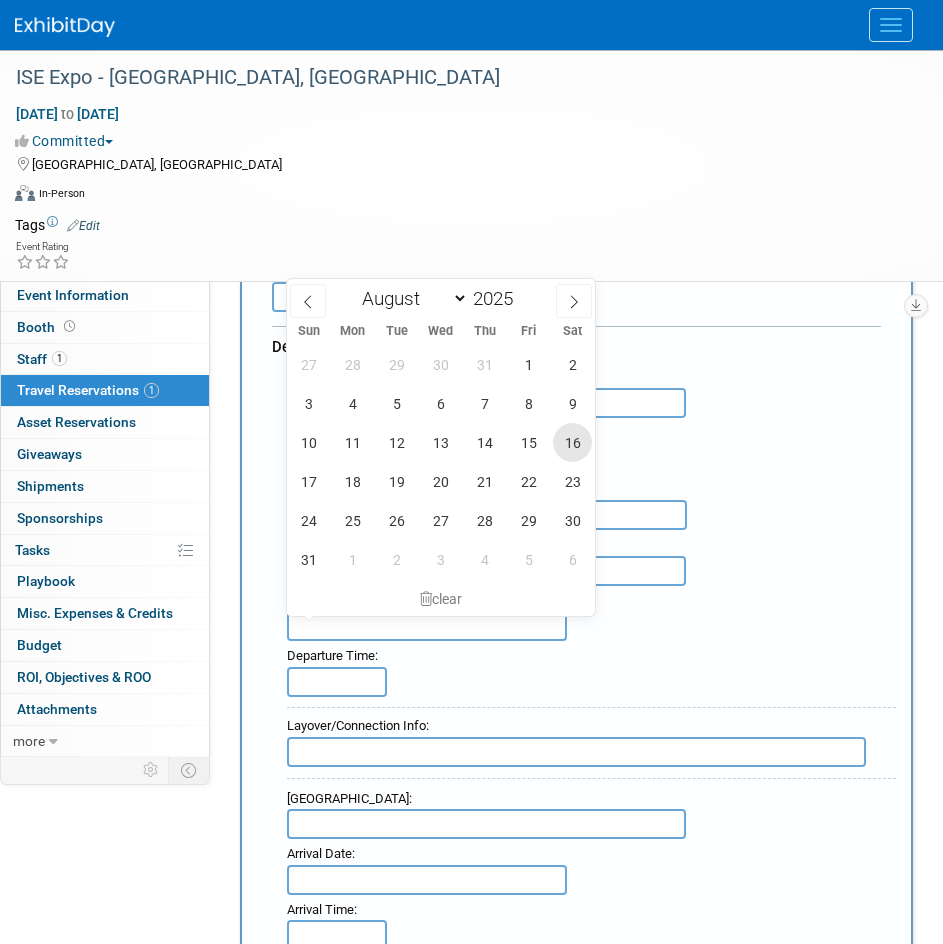 click on "16" at bounding box center [572, 442] 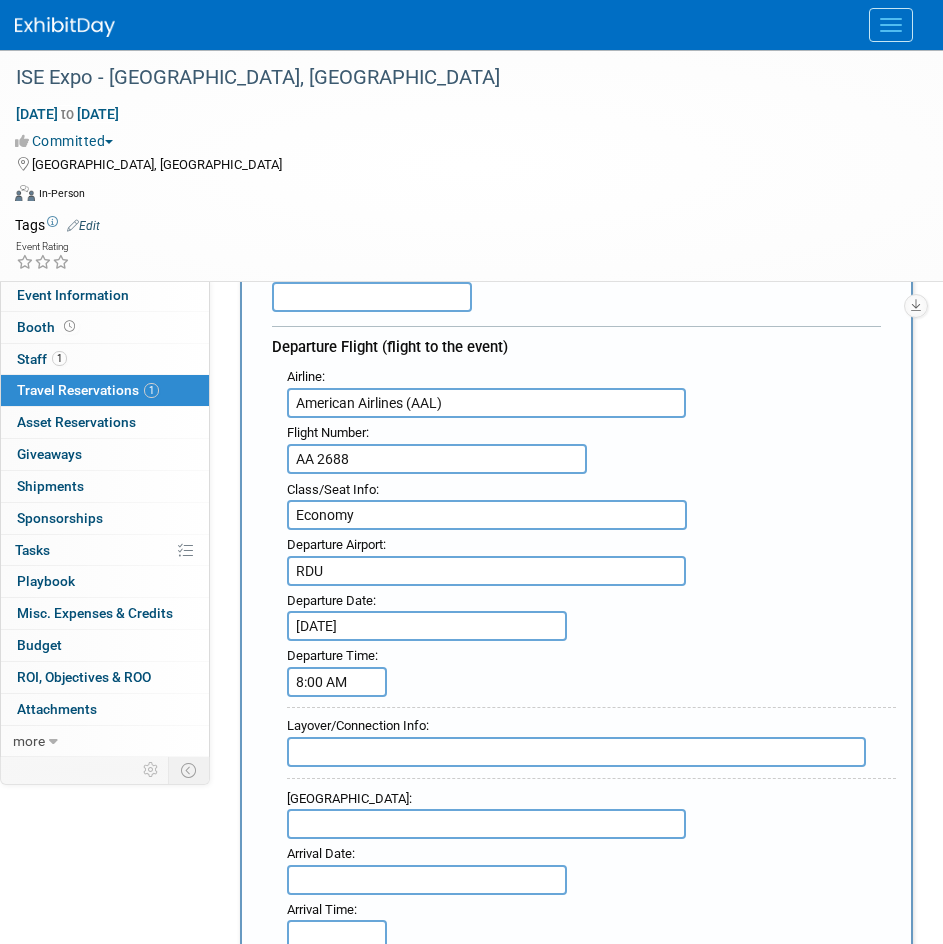 click on "8:00 AM" at bounding box center (337, 682) 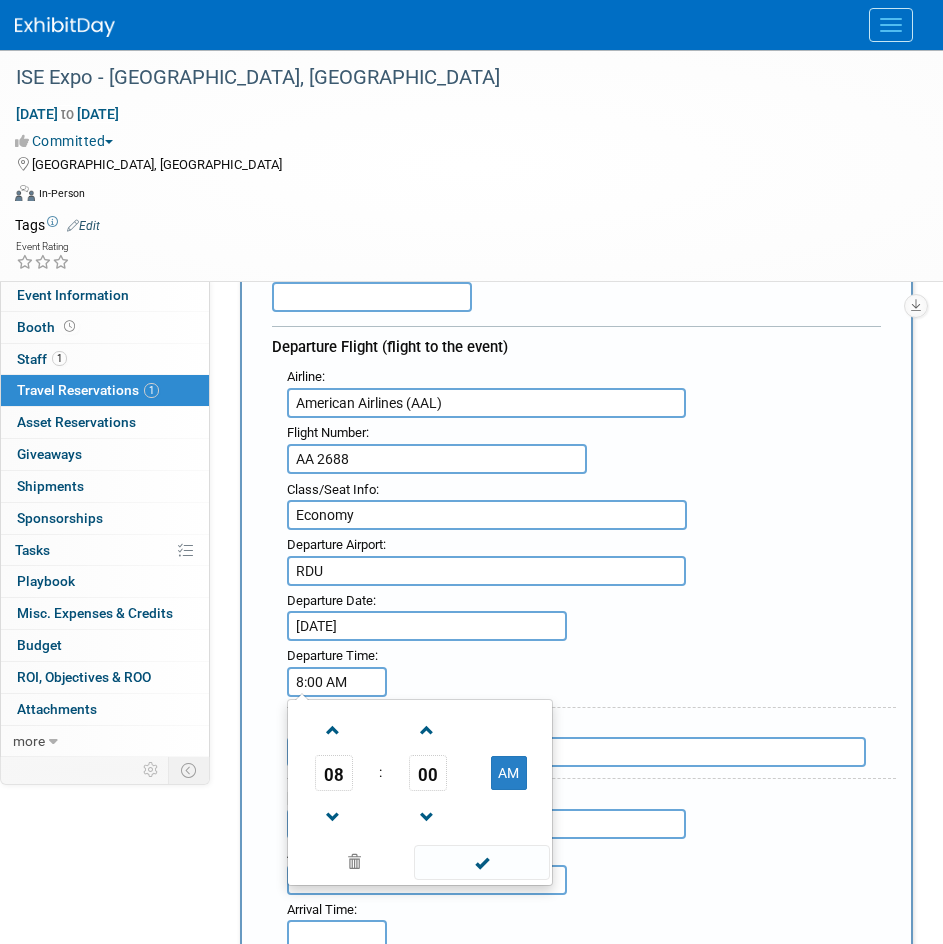 drag, startPoint x: 349, startPoint y: 677, endPoint x: 225, endPoint y: 676, distance: 124.004036 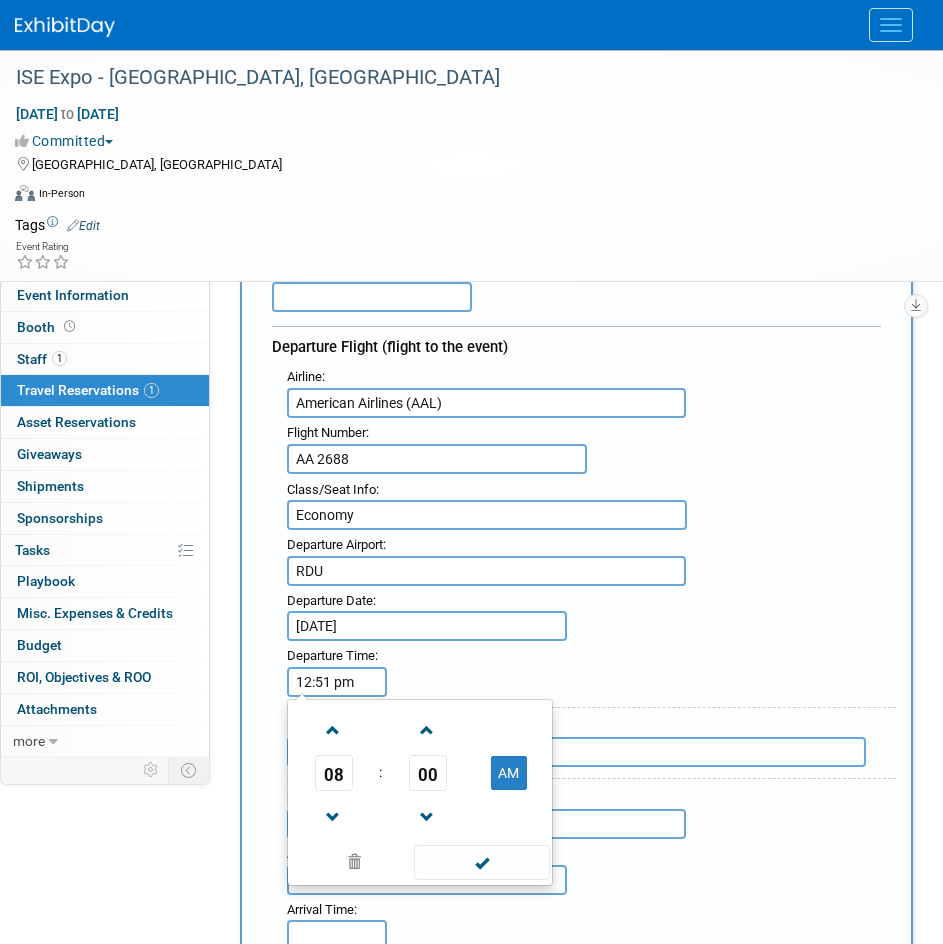 type on "12:51 PM" 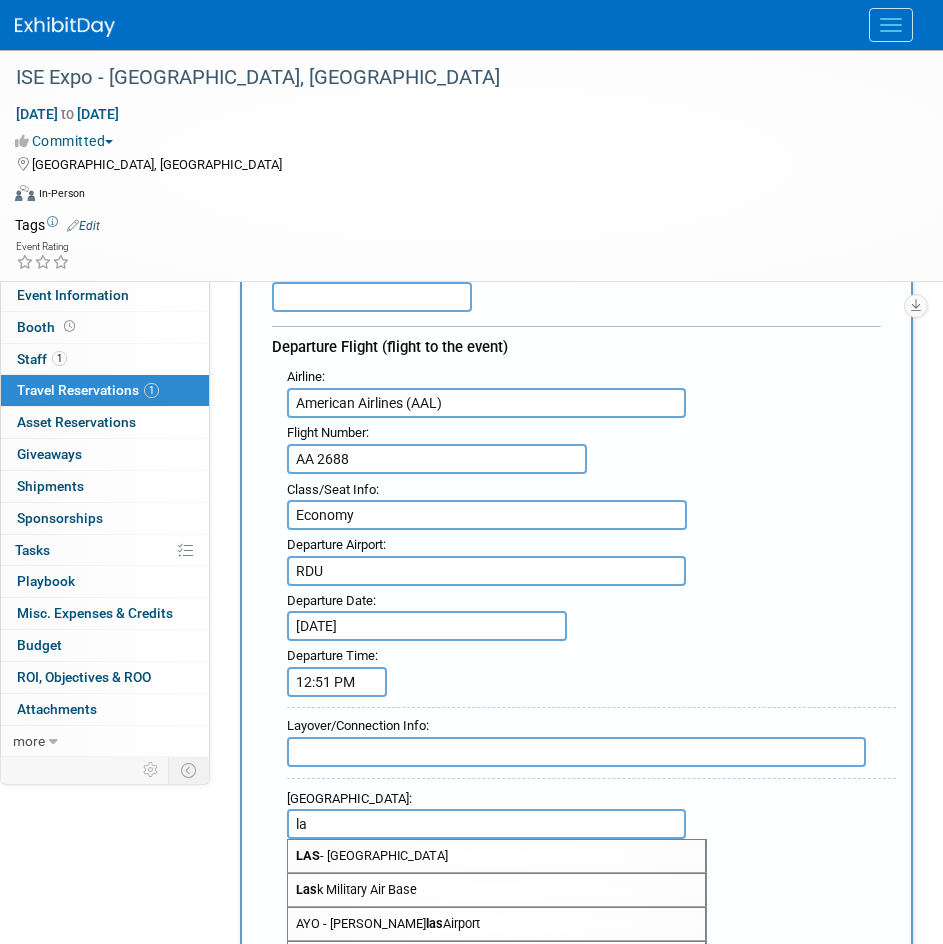 type on "l" 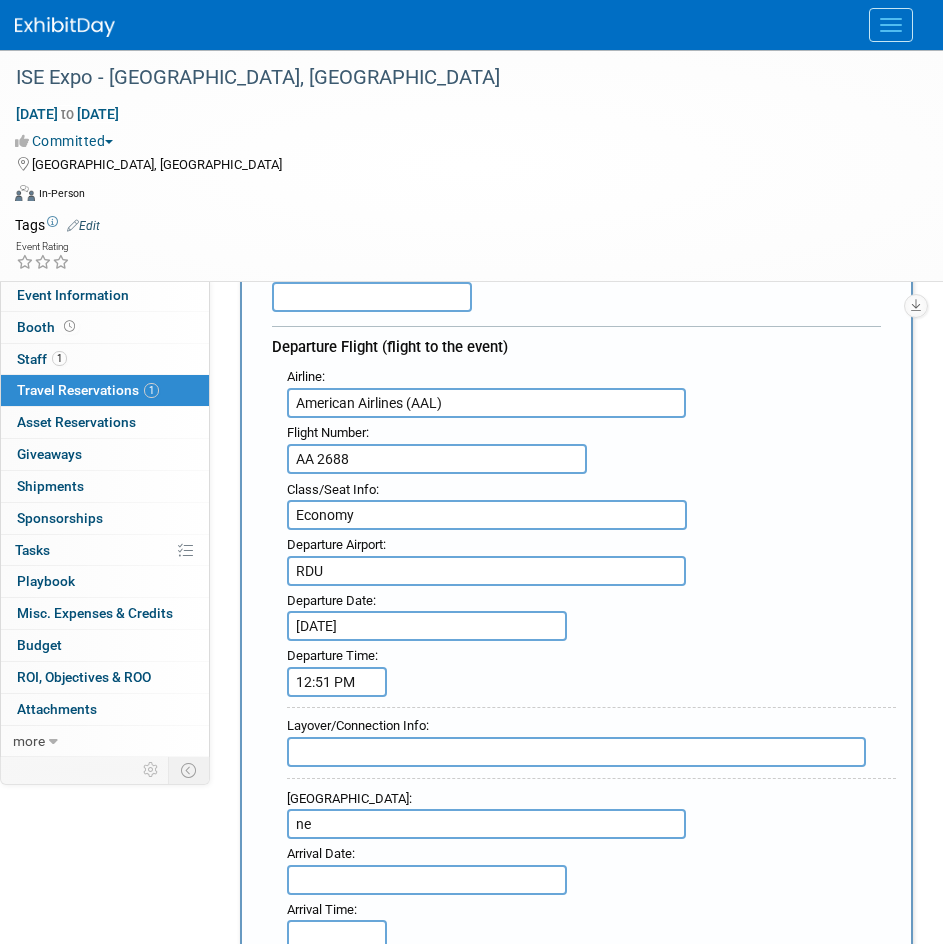 type on "n" 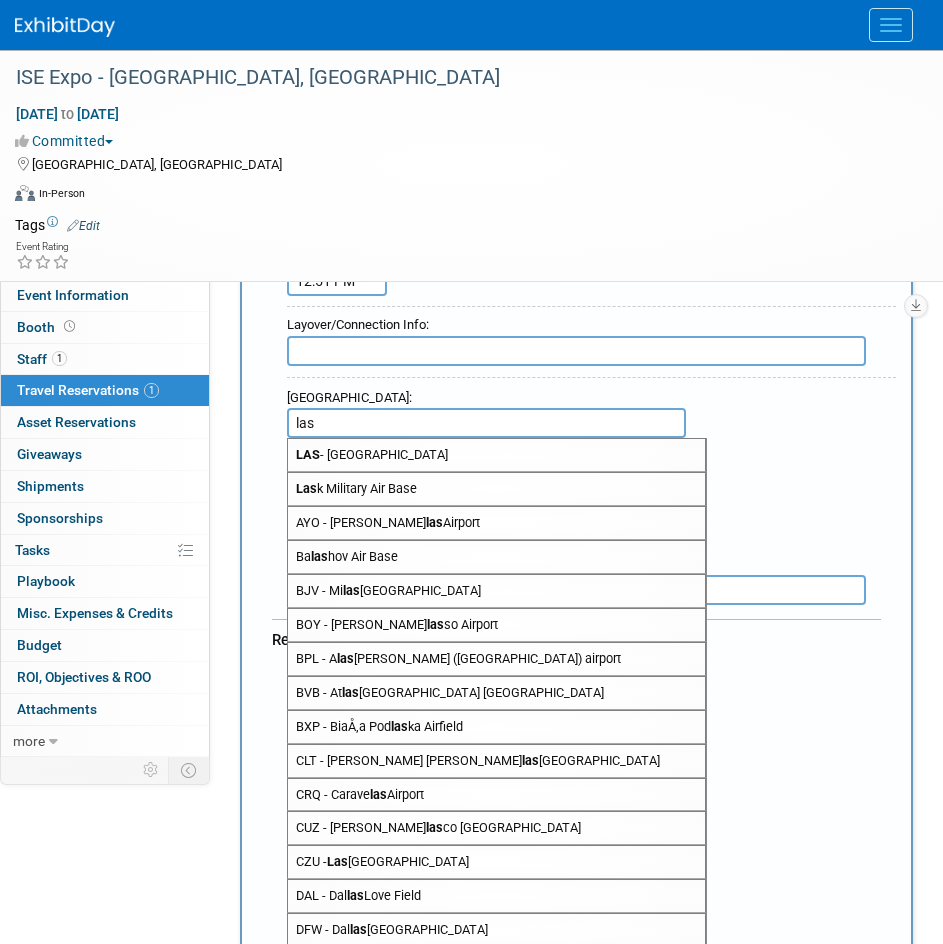 scroll, scrollTop: 600, scrollLeft: 0, axis: vertical 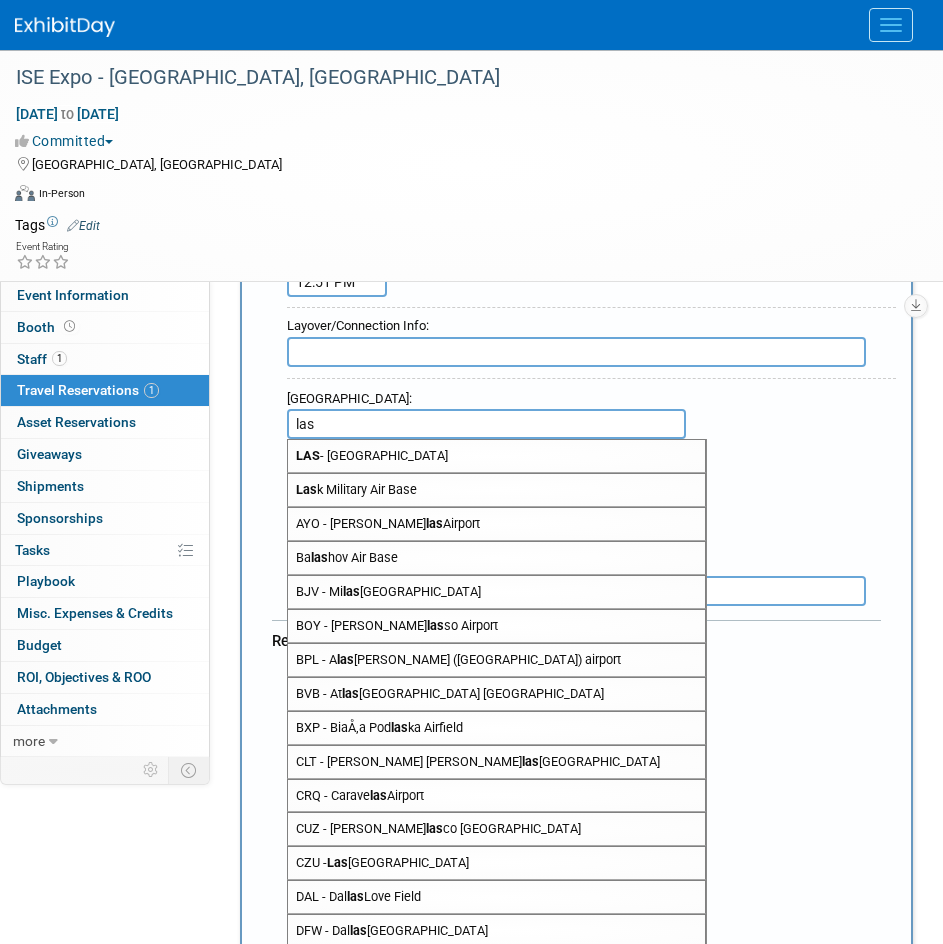 type on "las" 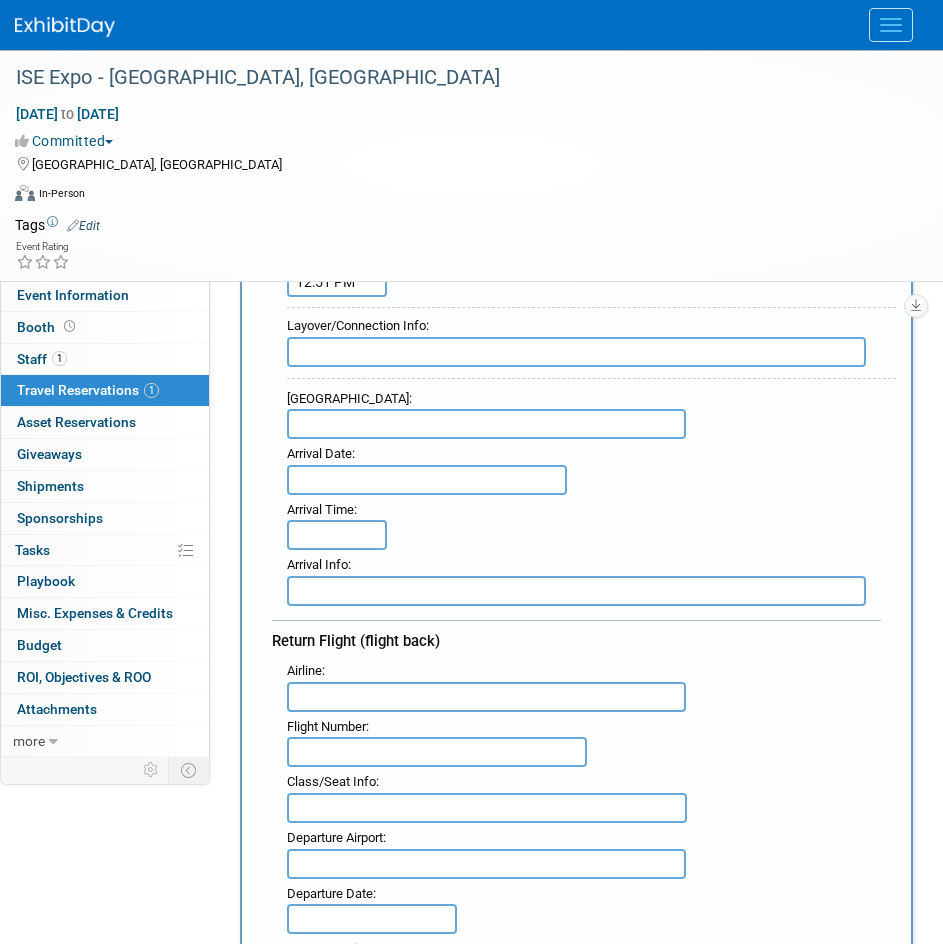 type 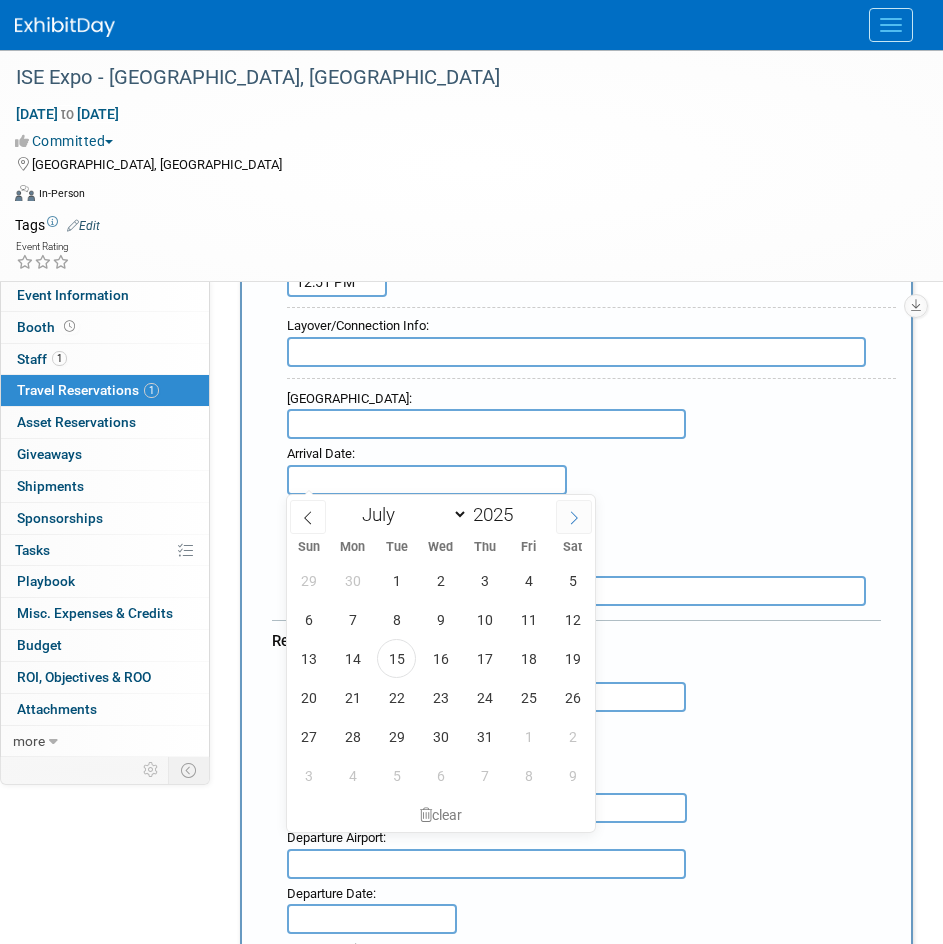 click at bounding box center (574, 517) 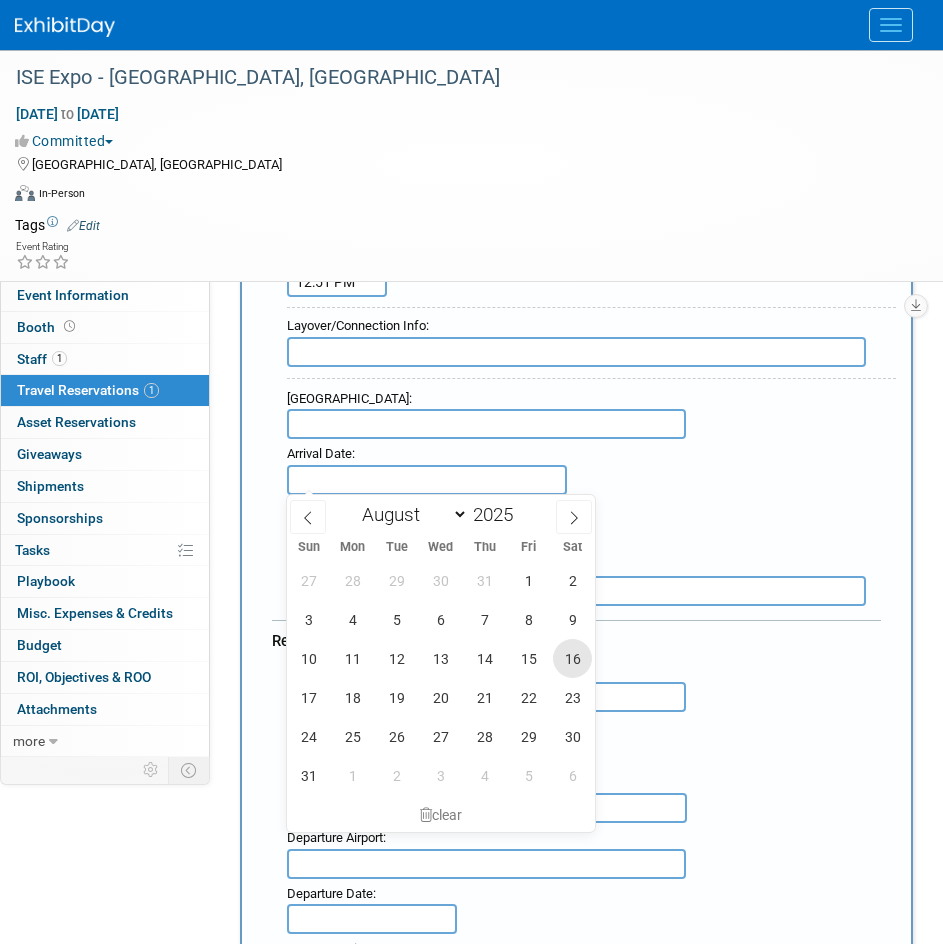 click on "16" at bounding box center (572, 658) 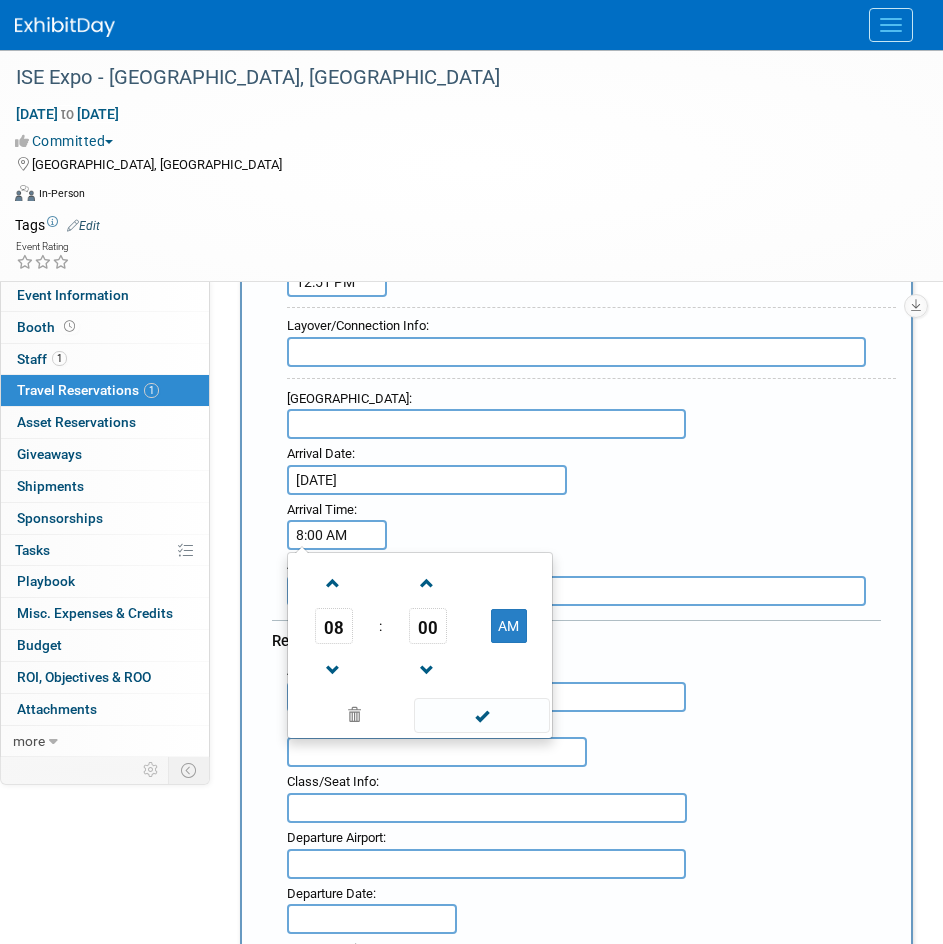 click on "8:00 AM" at bounding box center (337, 535) 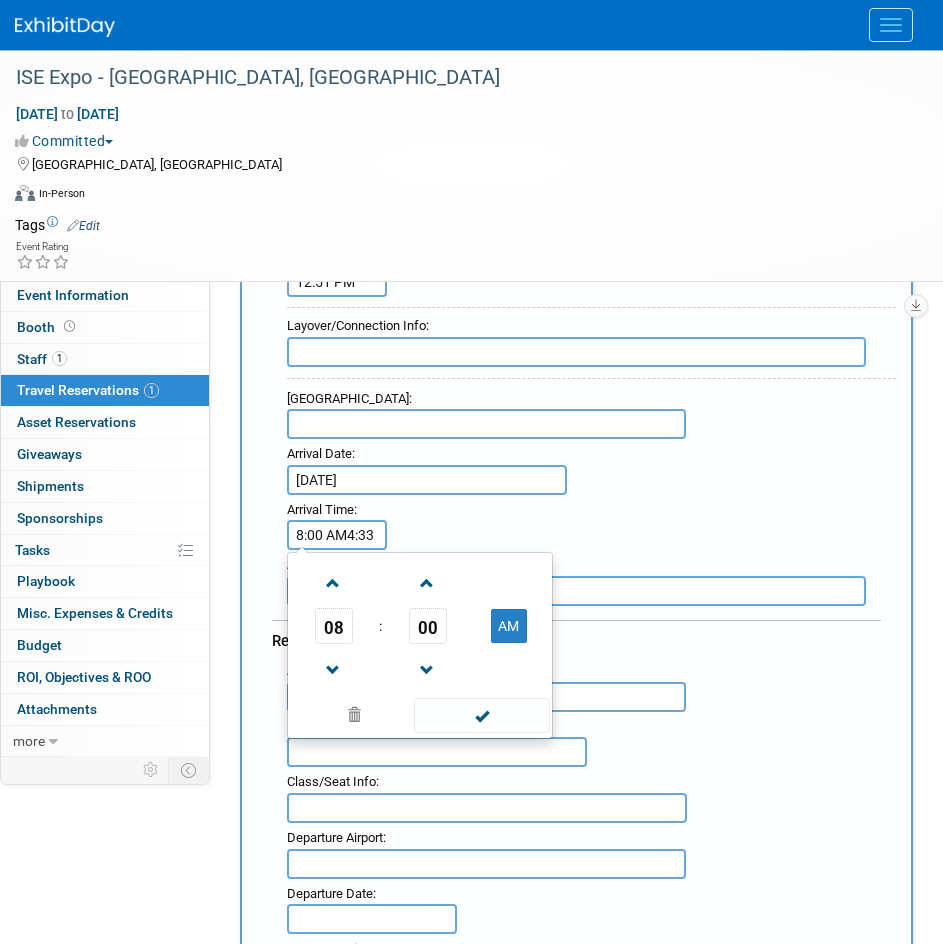 scroll, scrollTop: 0, scrollLeft: 0, axis: both 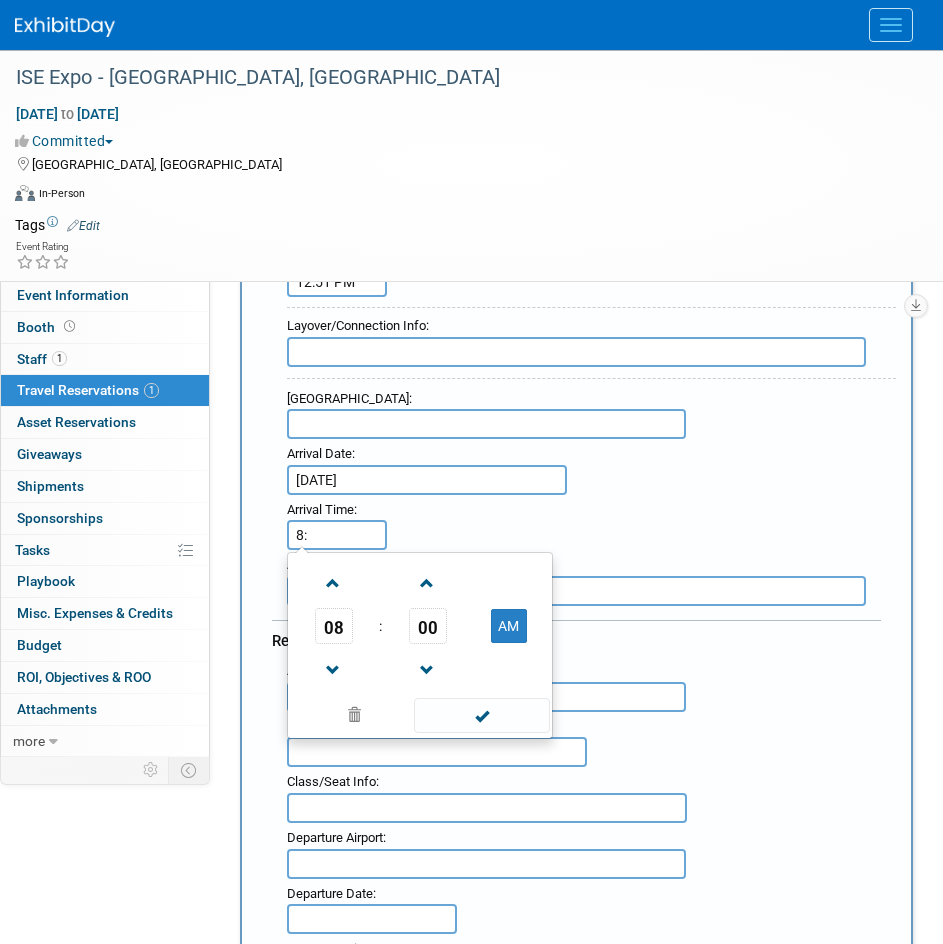 type on "8" 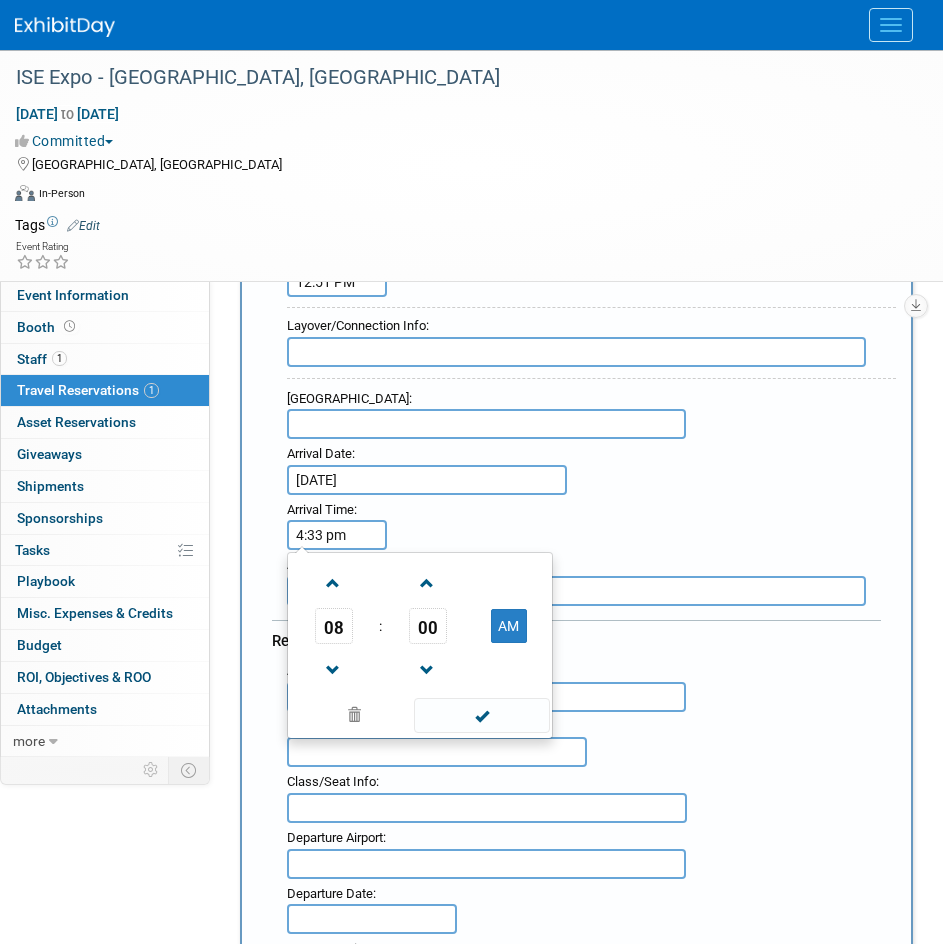 type on "4:33 PM" 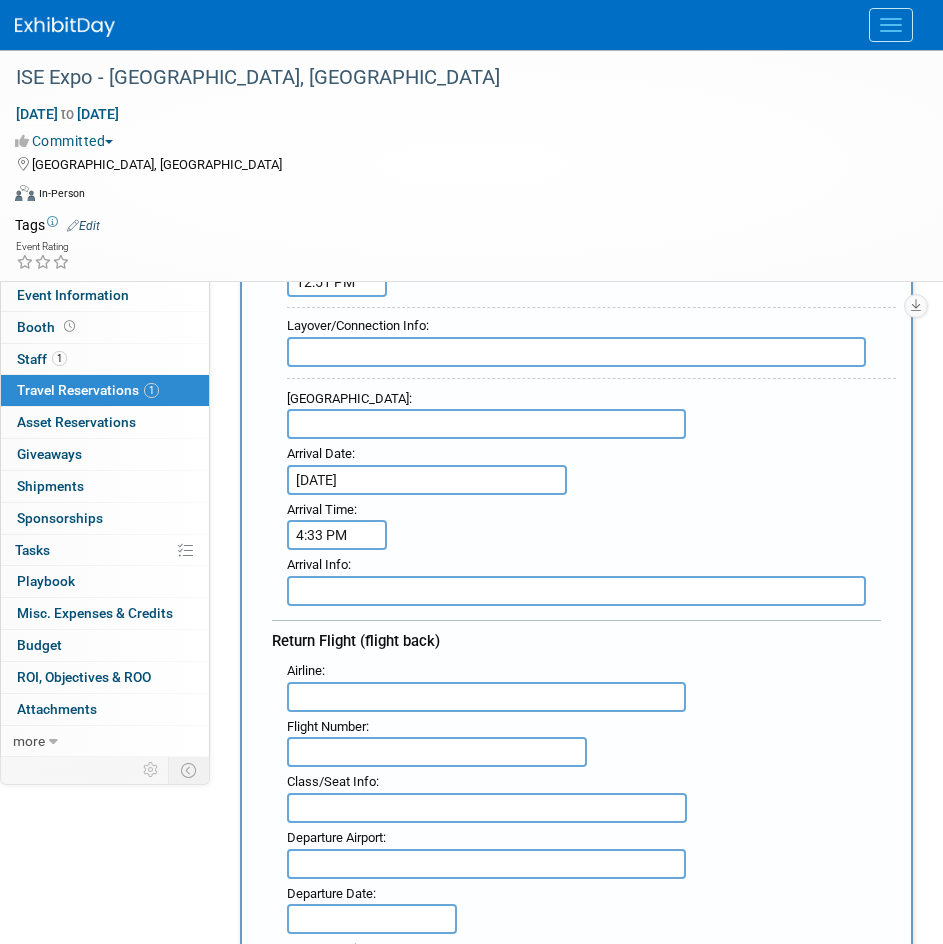click on "Arrival Airport :
Arrival Date :
[DATE]
Arrival Time :
4:33 PM" at bounding box center (584, 467) 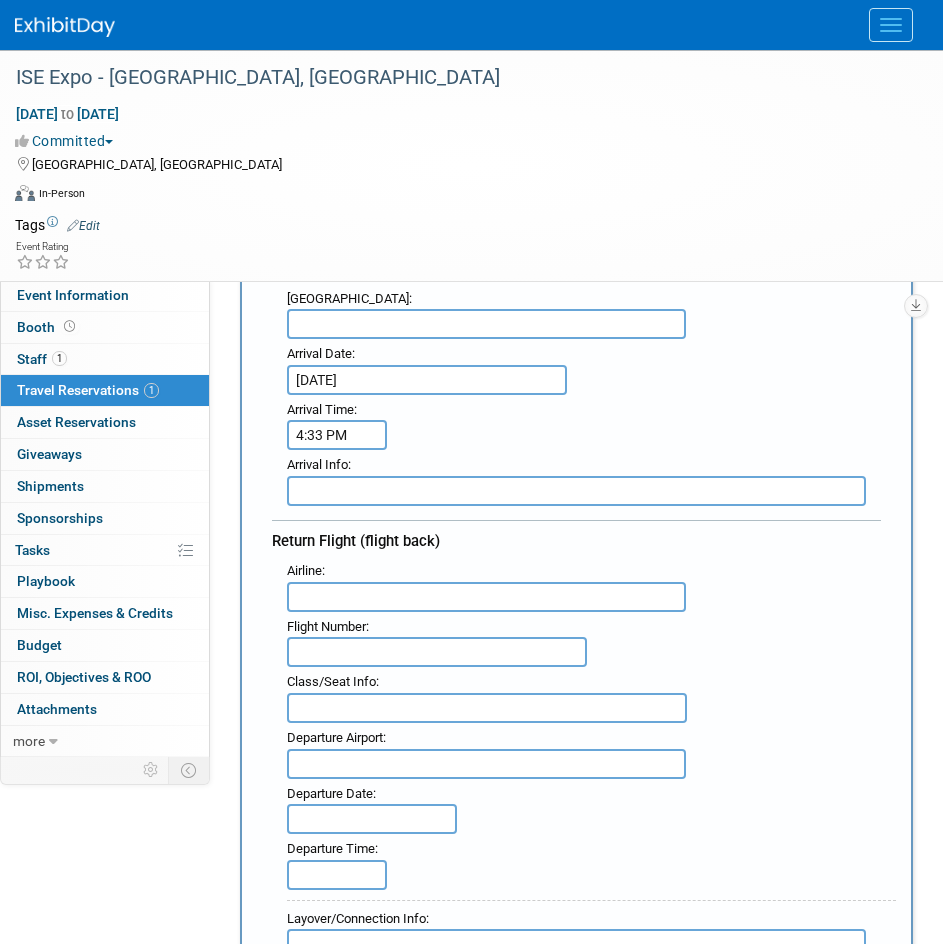 click at bounding box center [486, 597] 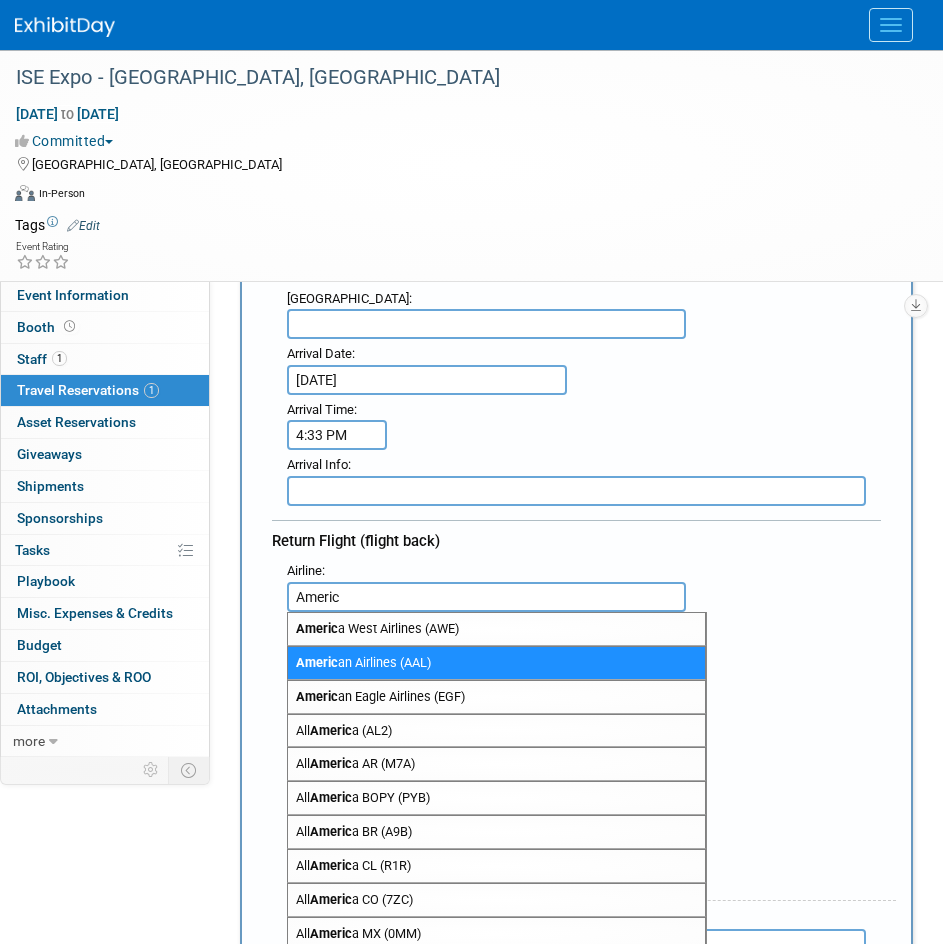click on "Americ an Airlines (AAL)" at bounding box center (496, 663) 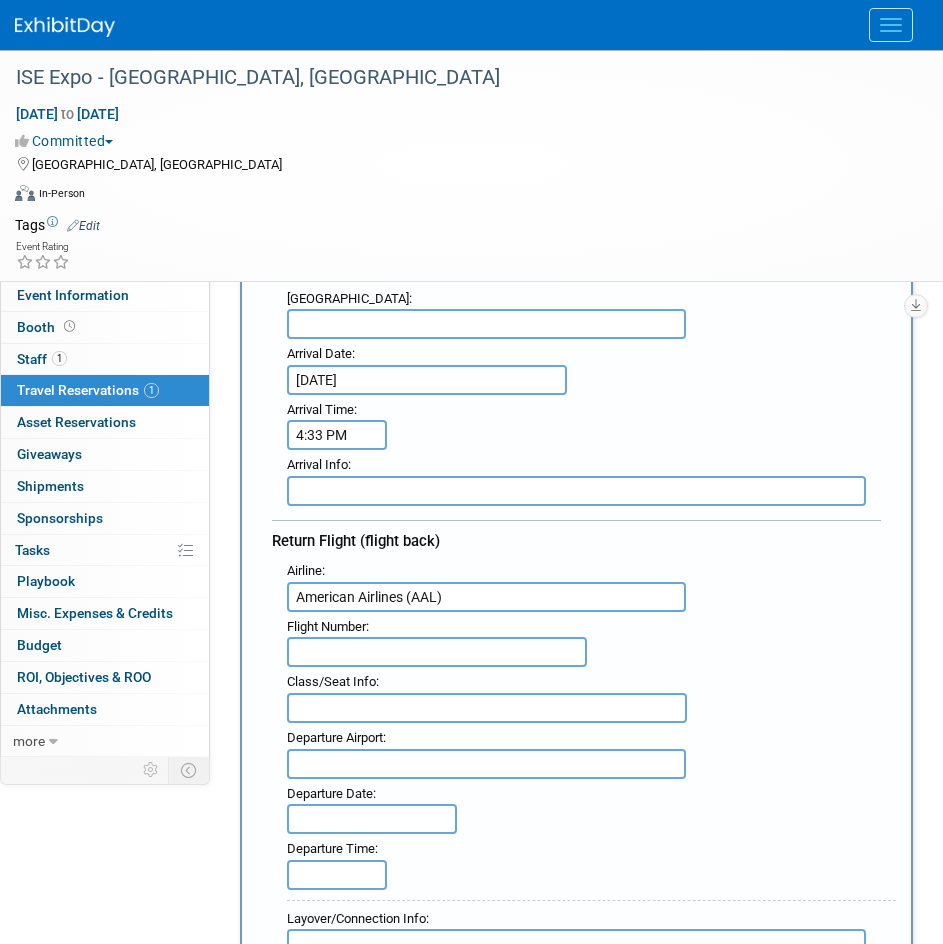click at bounding box center [437, 652] 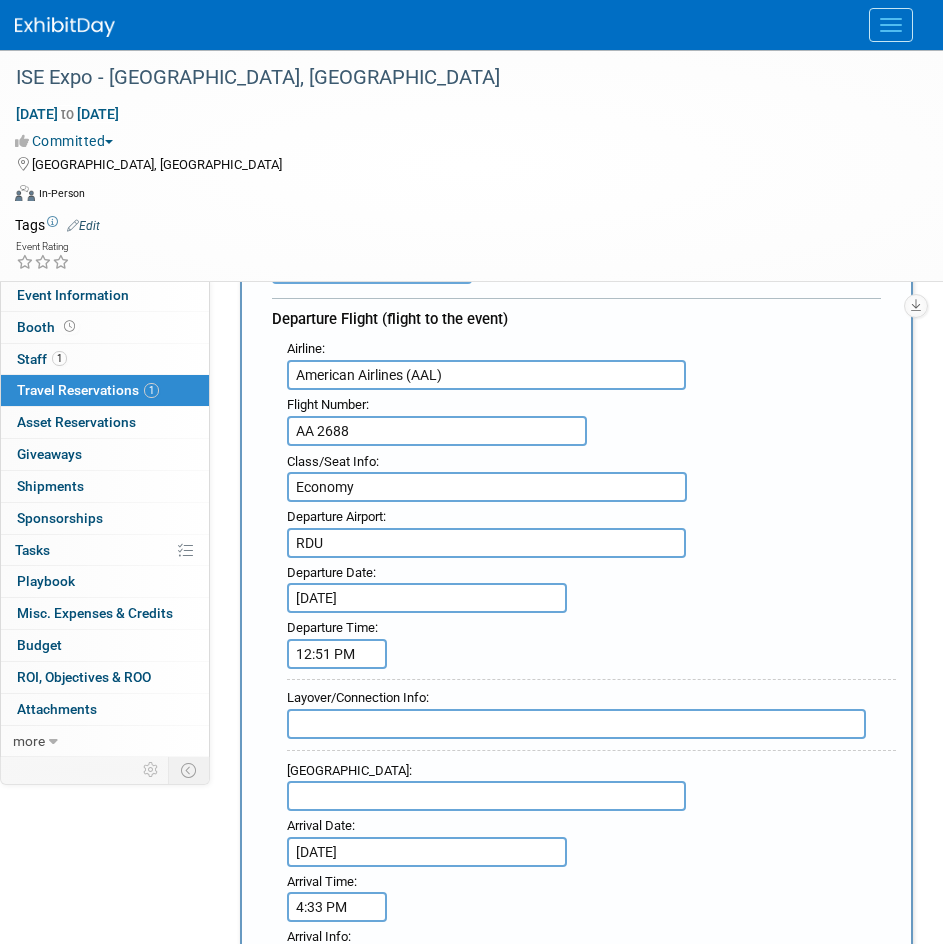 scroll, scrollTop: 200, scrollLeft: 0, axis: vertical 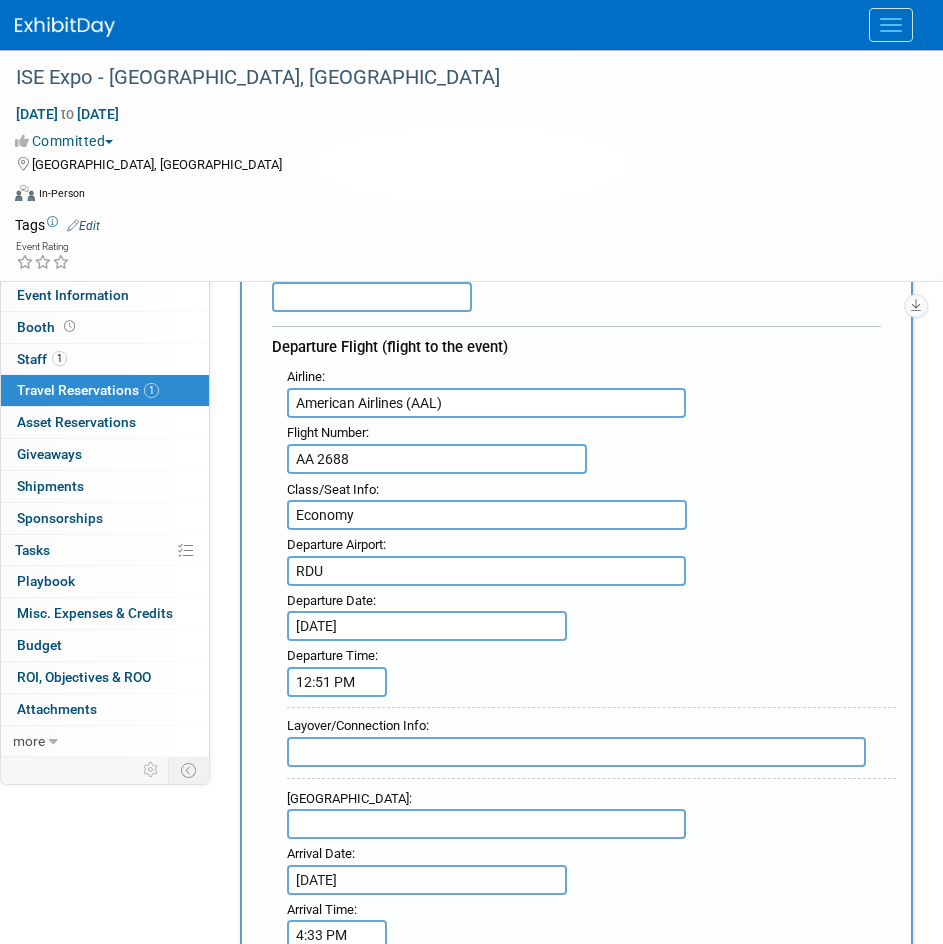 type on "AA 2957" 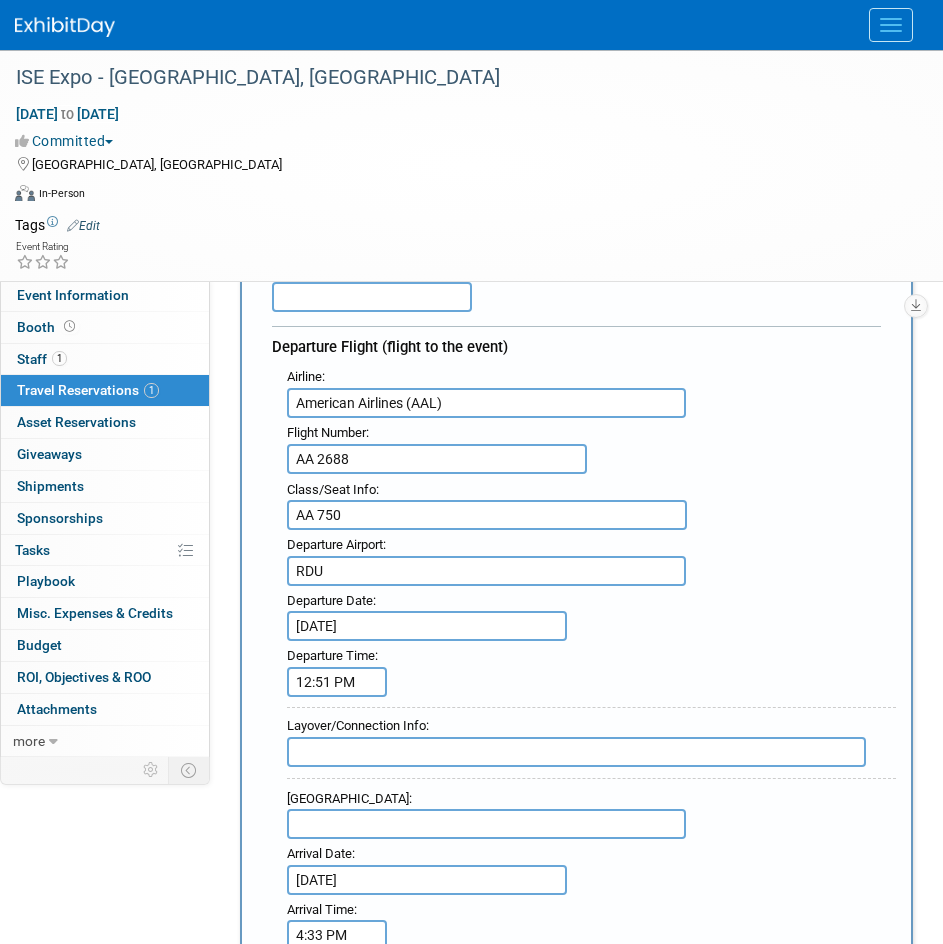 type on "AA 750" 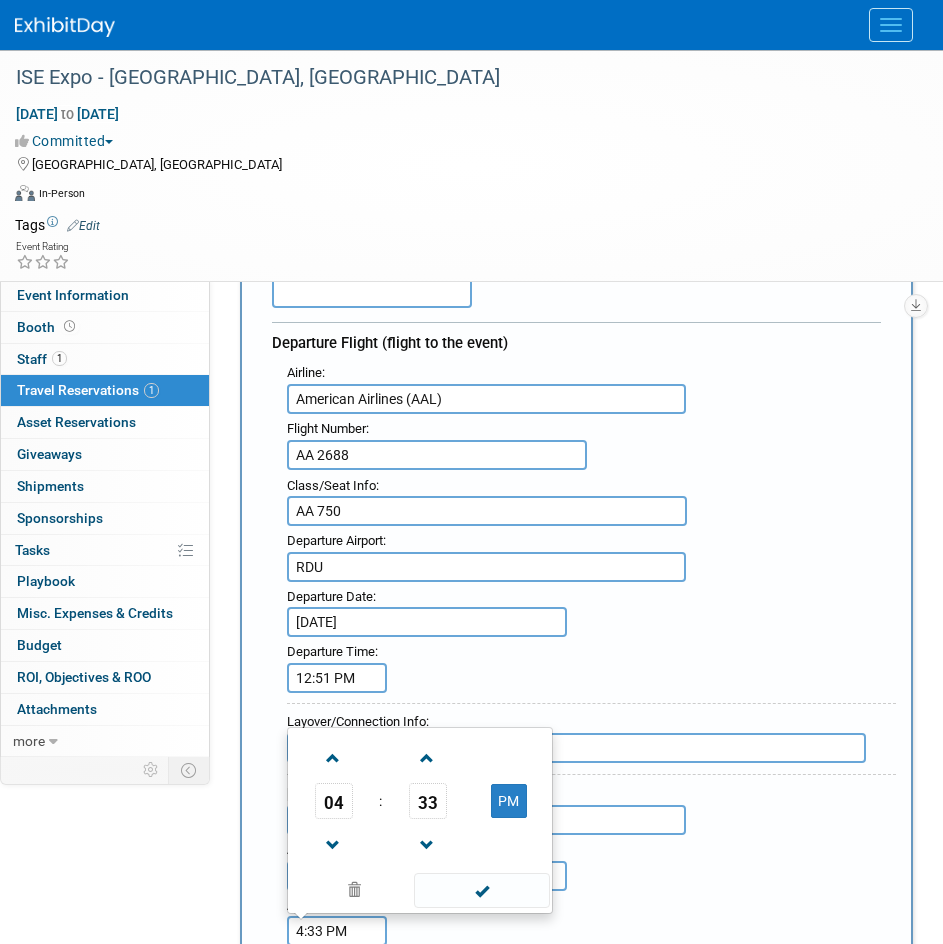 scroll, scrollTop: 716, scrollLeft: 0, axis: vertical 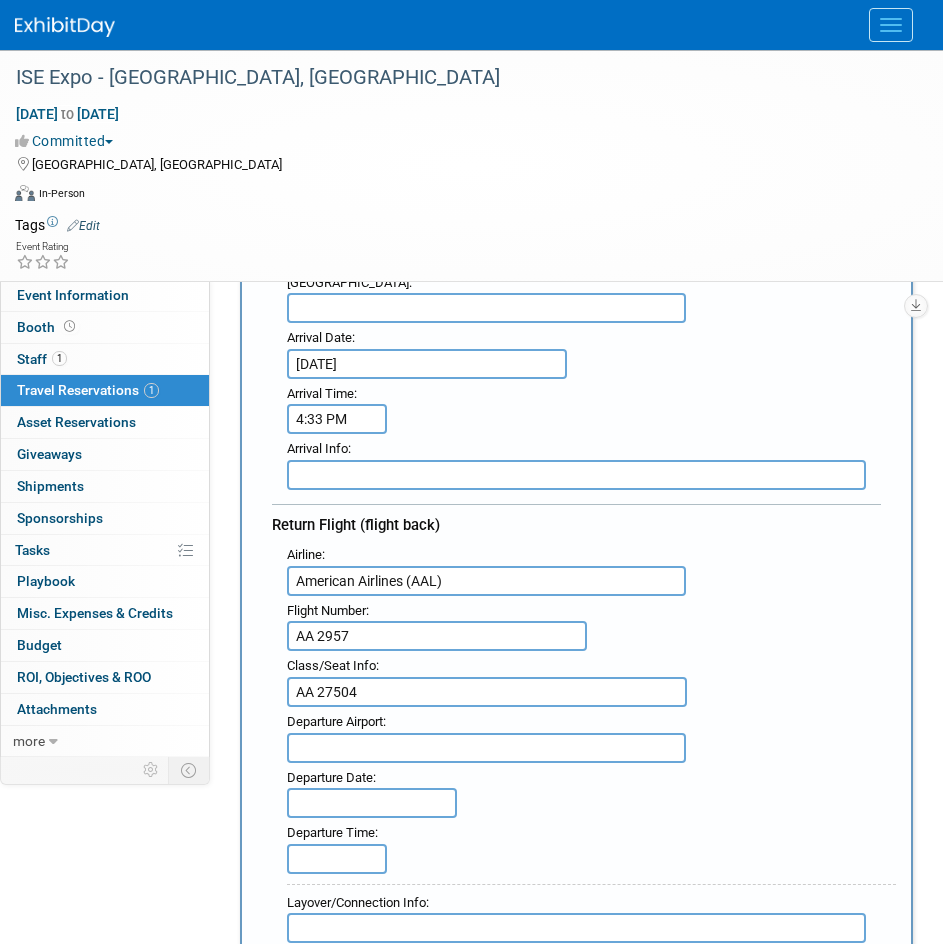 click on "AA 27504" at bounding box center [487, 692] 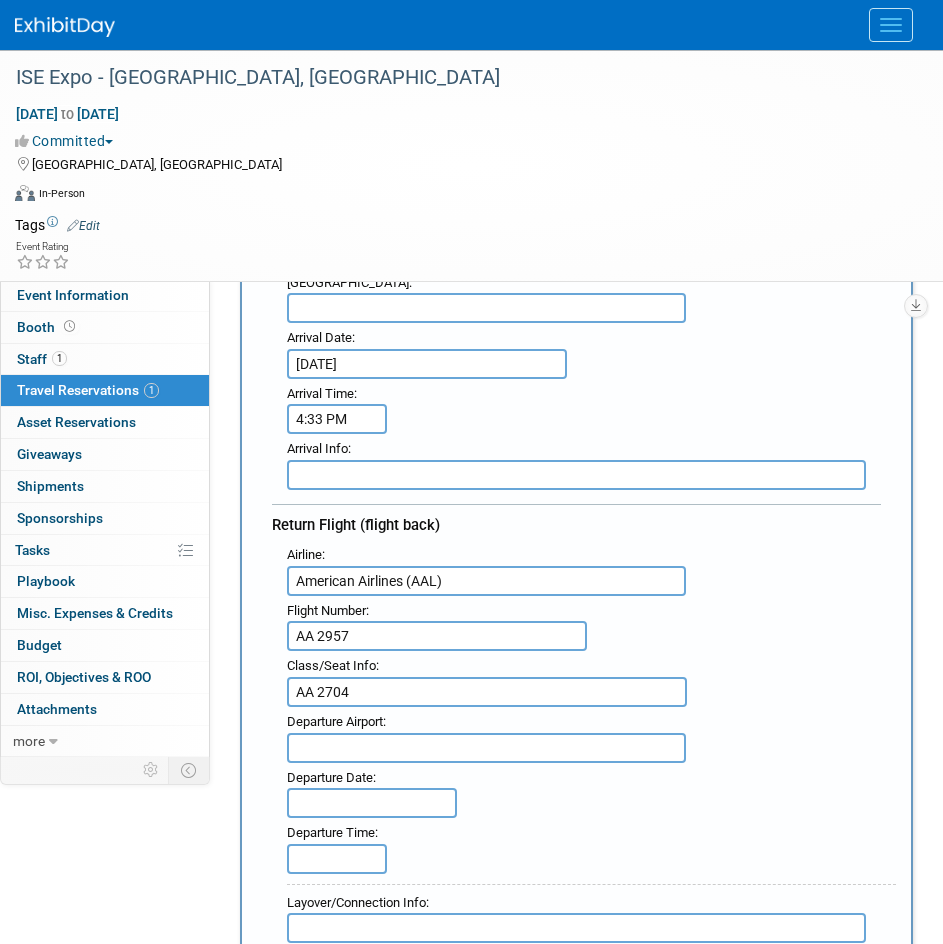 type on "AA 2704" 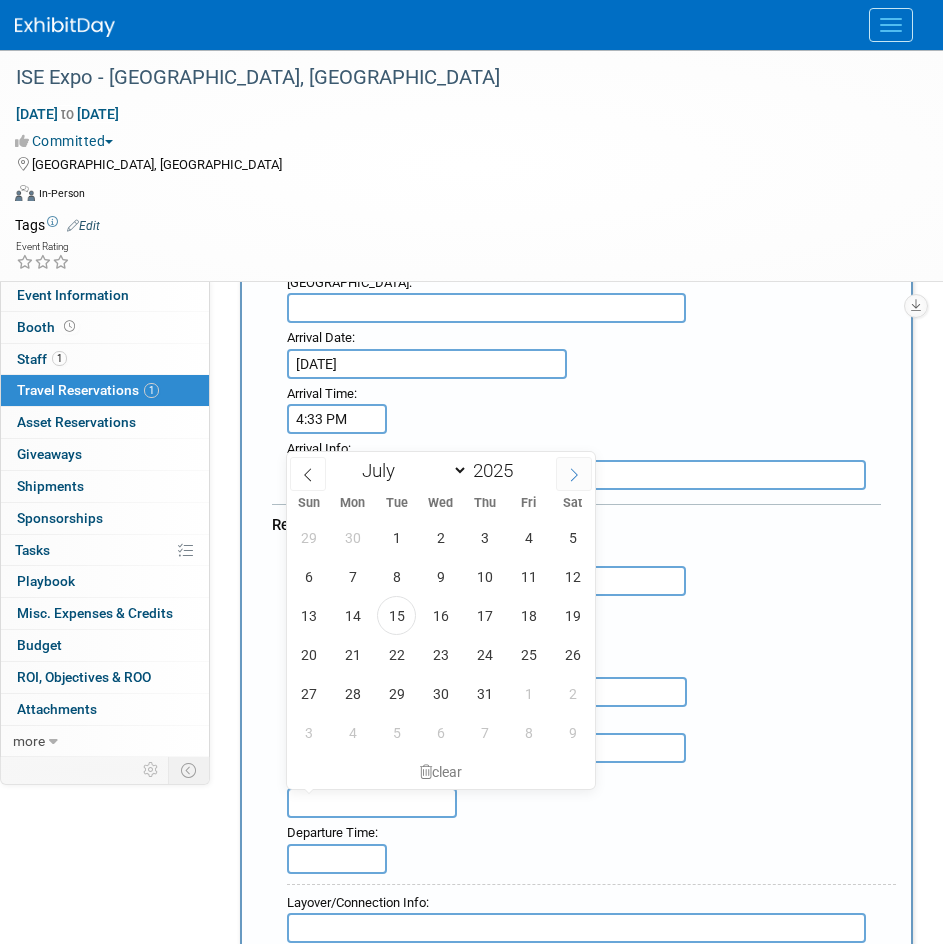 click at bounding box center (574, 474) 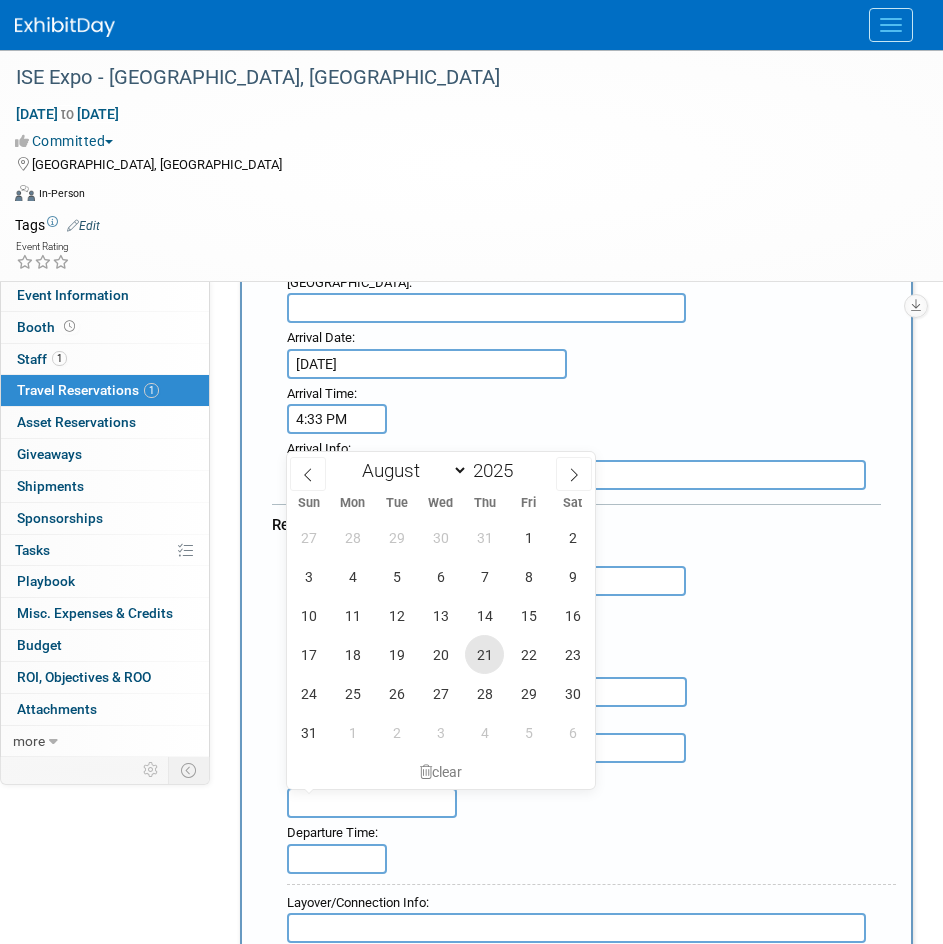 click on "21" at bounding box center [484, 654] 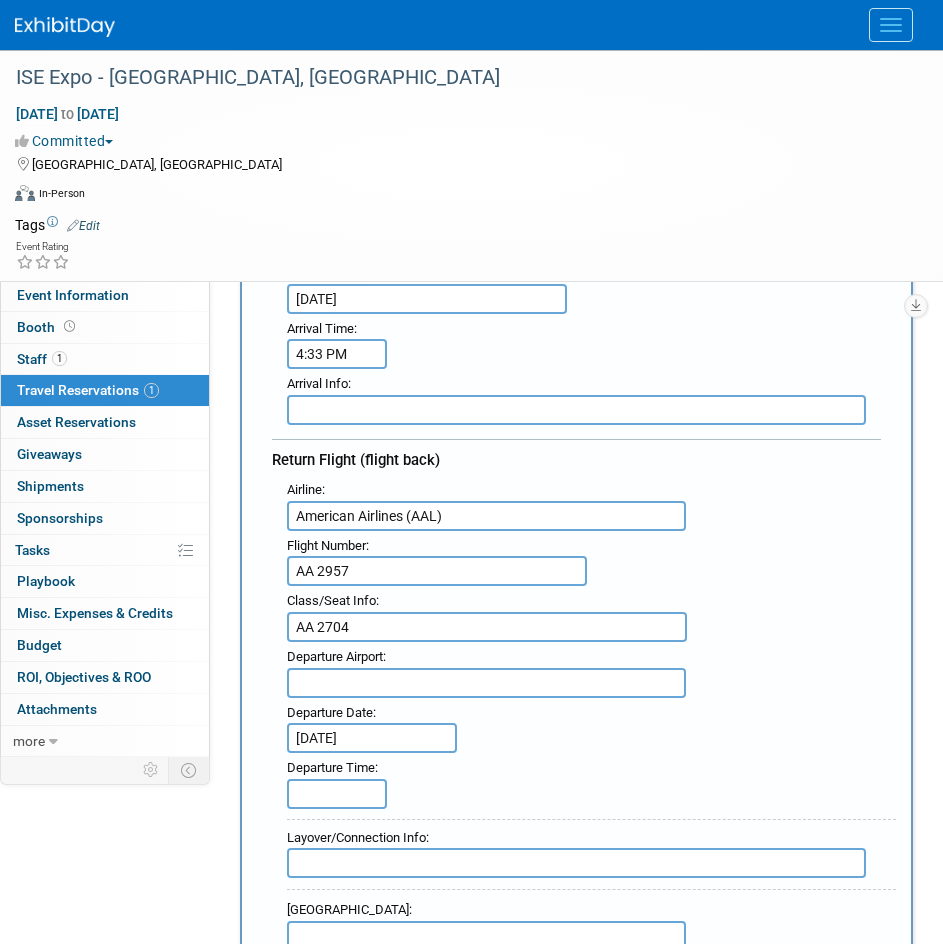 scroll, scrollTop: 816, scrollLeft: 0, axis: vertical 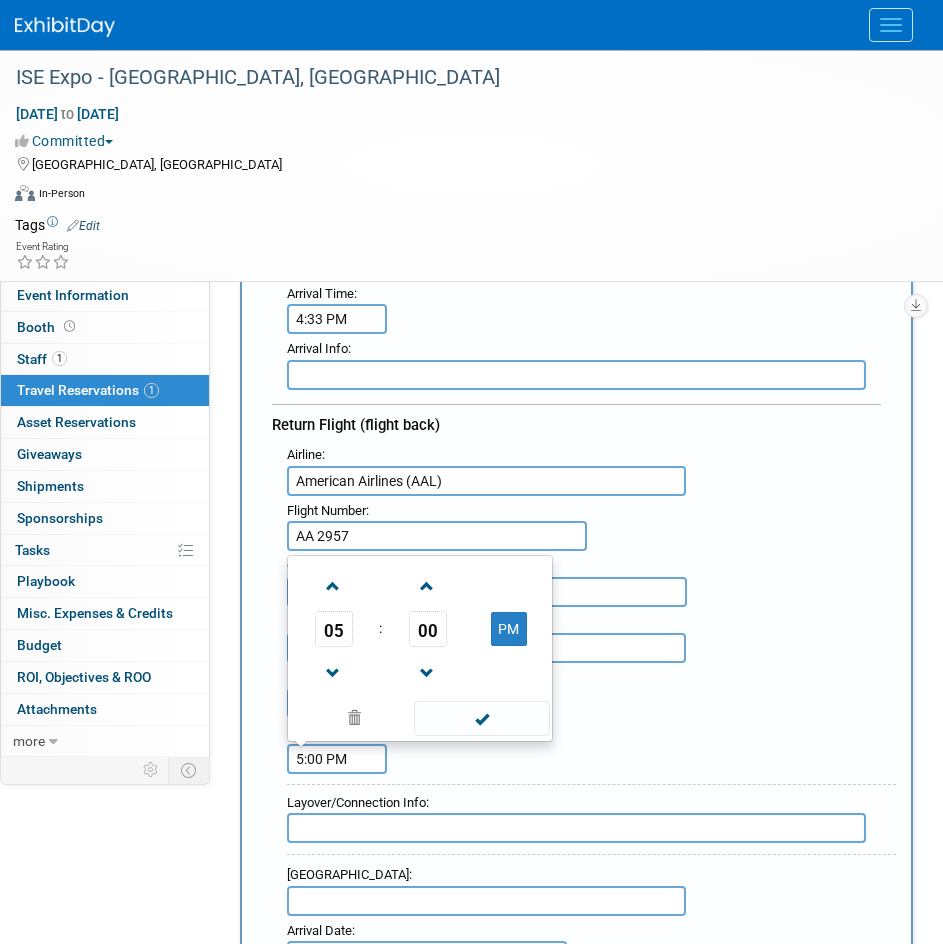click on "5:00 PM" at bounding box center (337, 759) 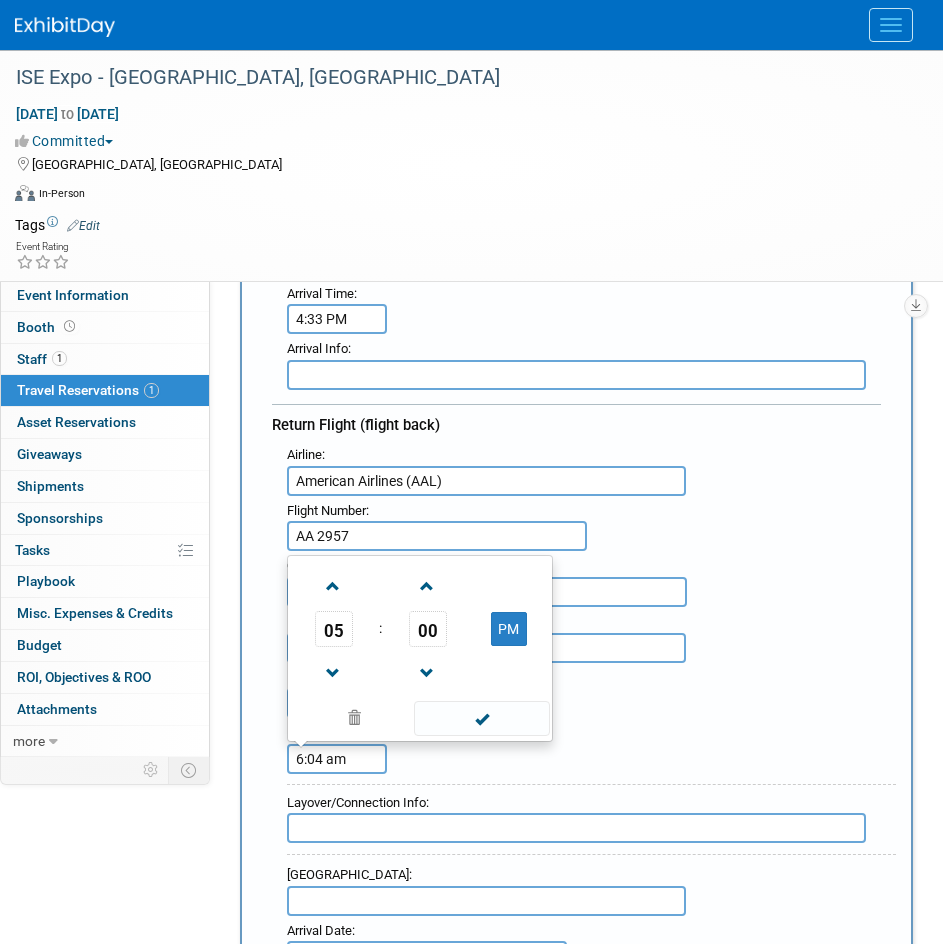 type on "6:04 AM" 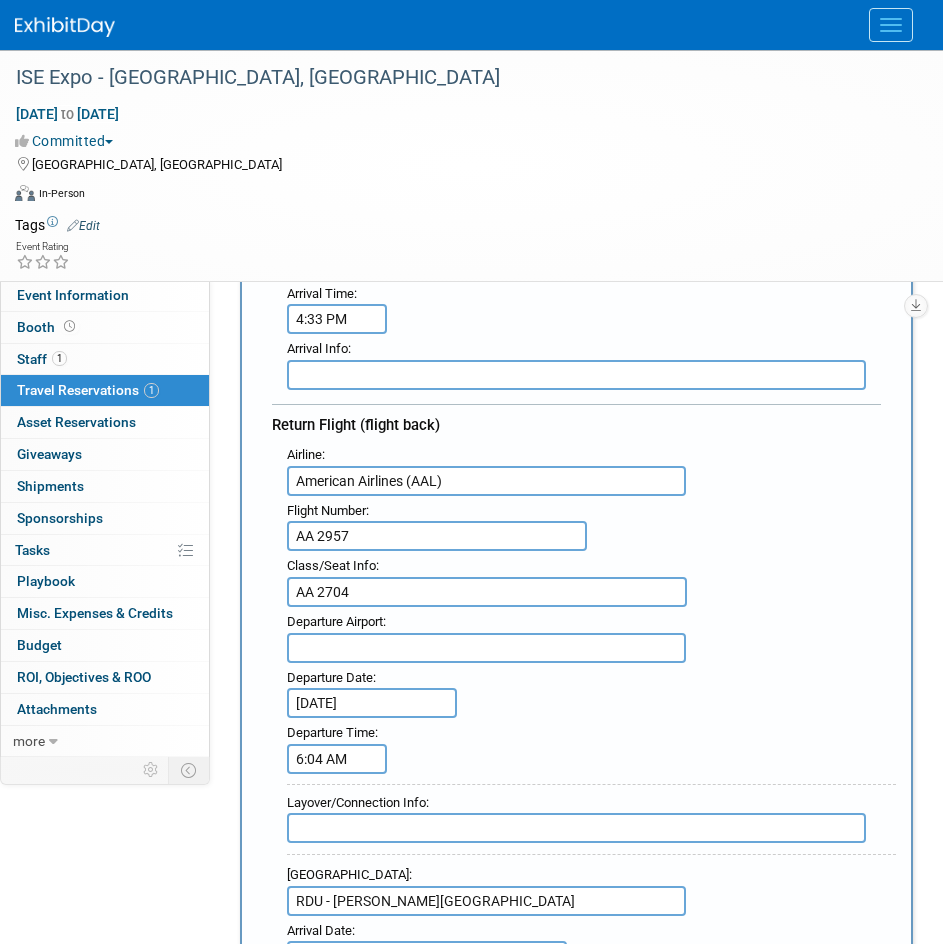type on "RDU - [PERSON_NAME][GEOGRAPHIC_DATA]" 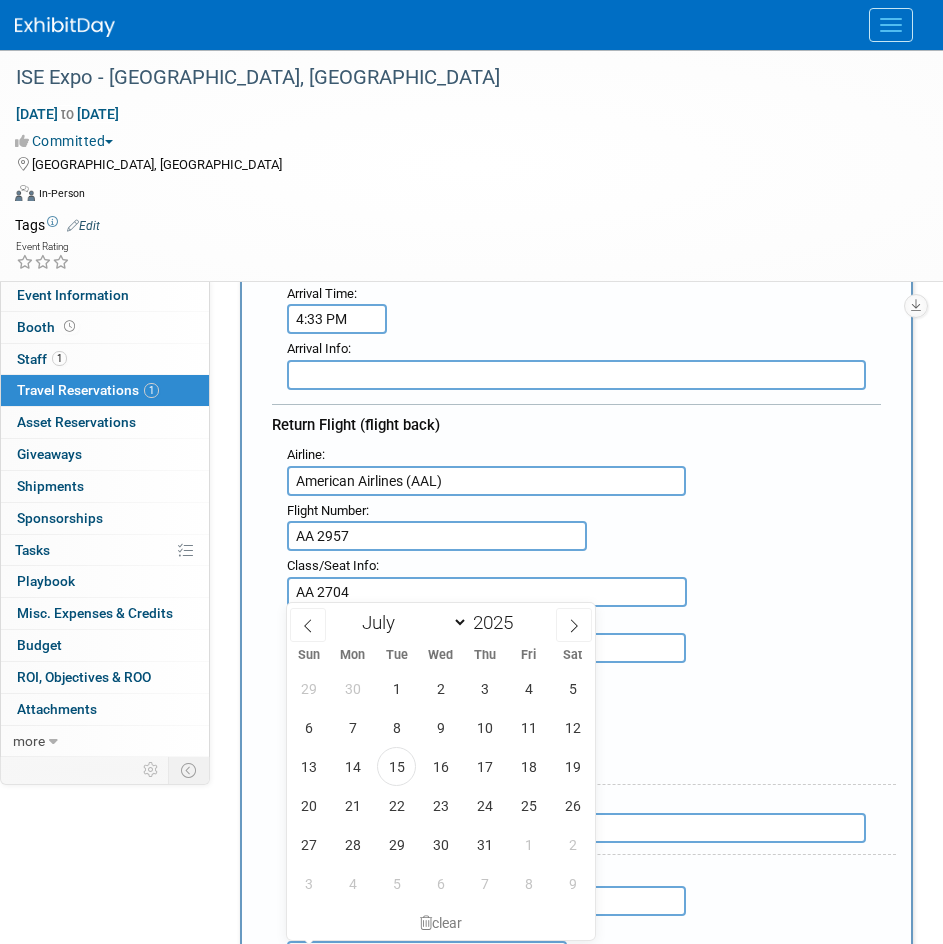 scroll, scrollTop: 837, scrollLeft: 0, axis: vertical 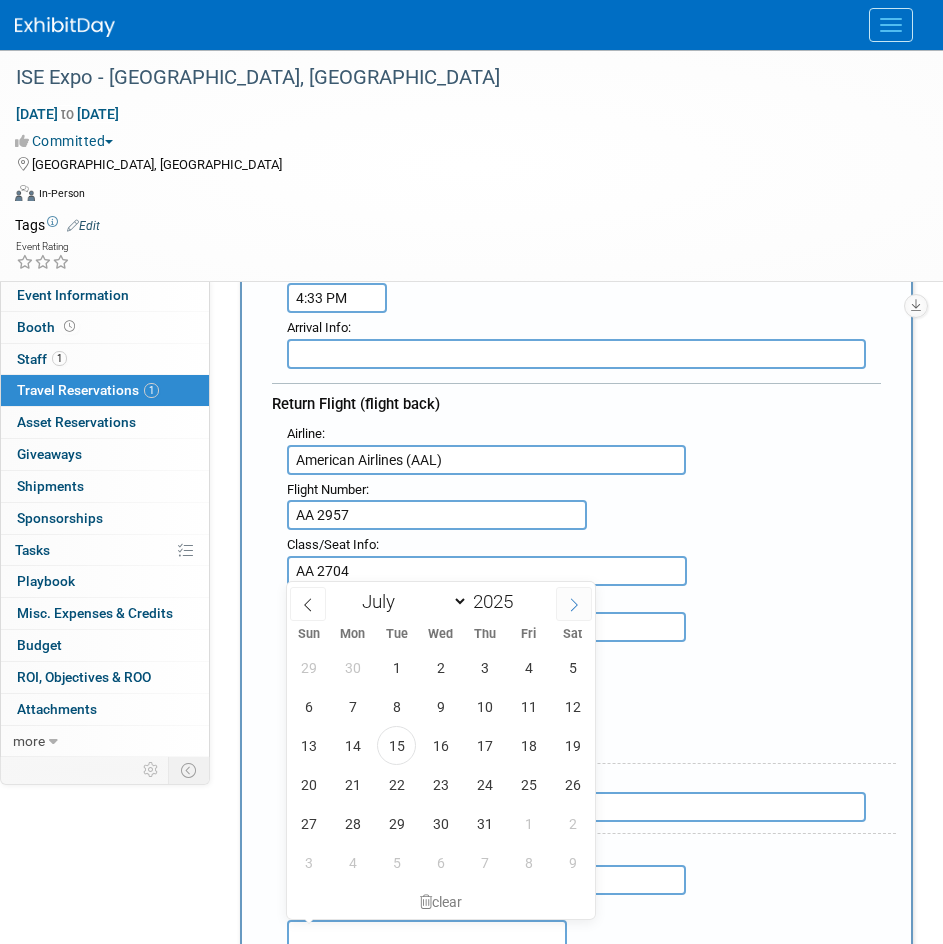 click at bounding box center [574, 604] 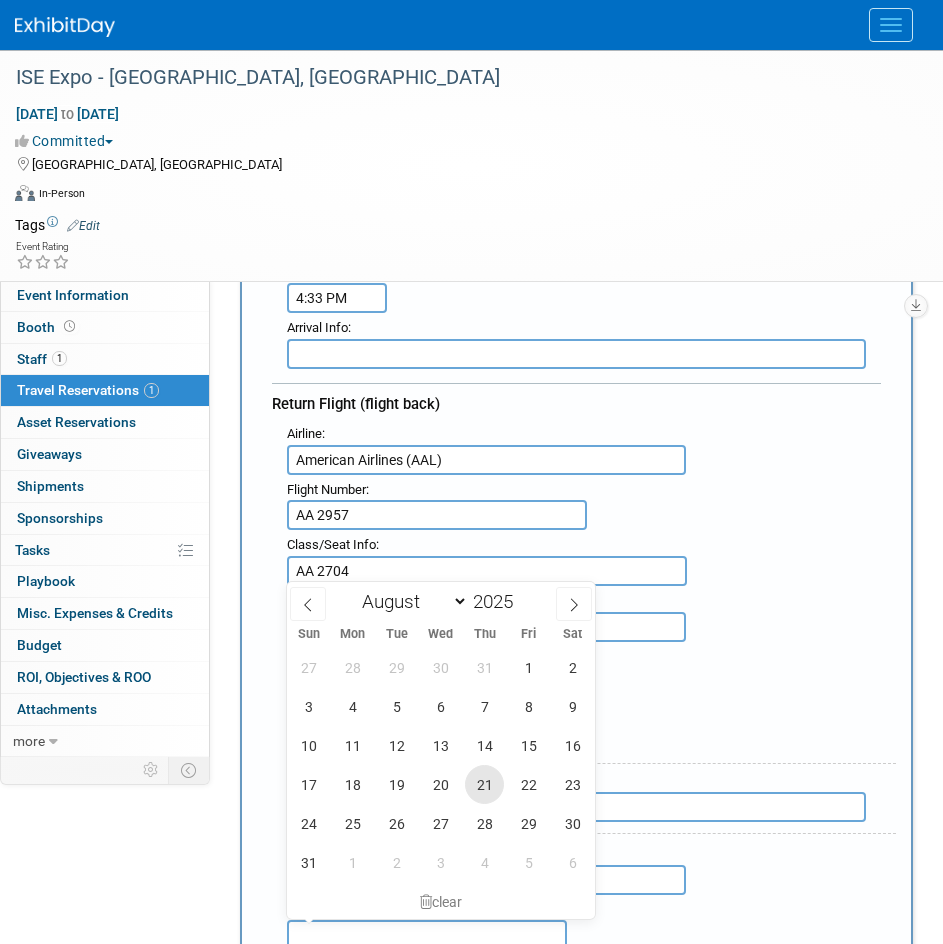 click on "21" at bounding box center (484, 784) 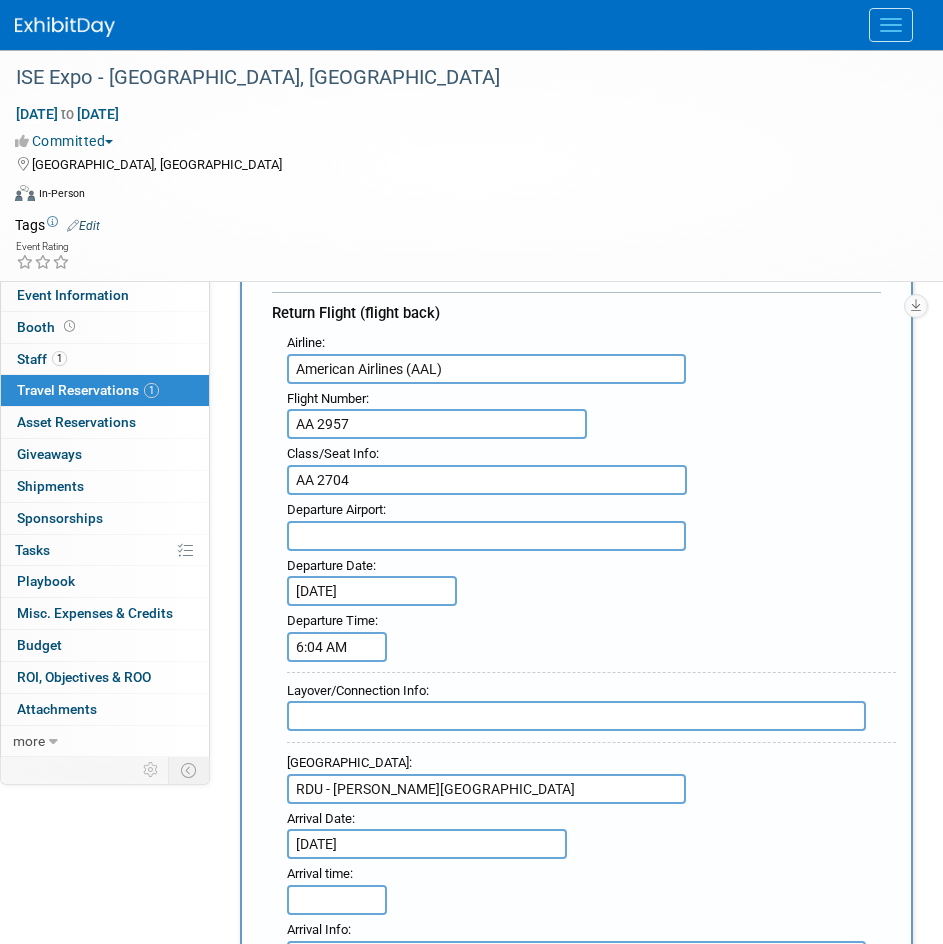 scroll, scrollTop: 1037, scrollLeft: 0, axis: vertical 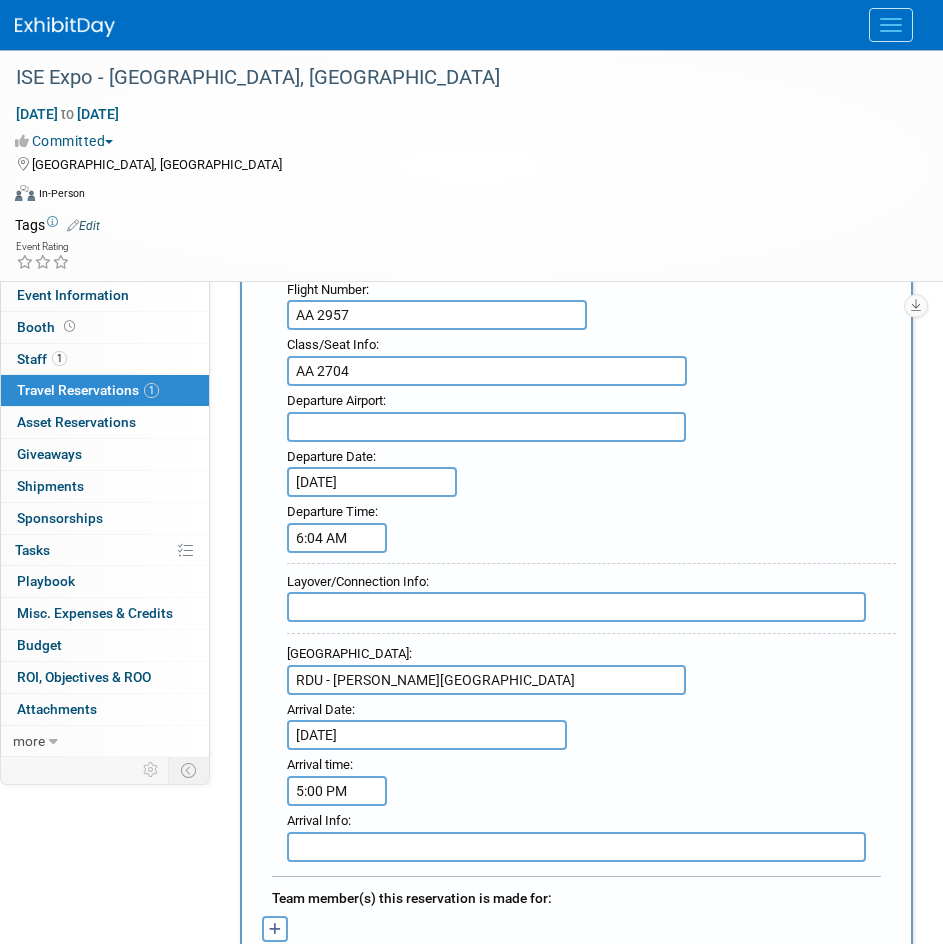 click on "5:00 PM" at bounding box center (337, 791) 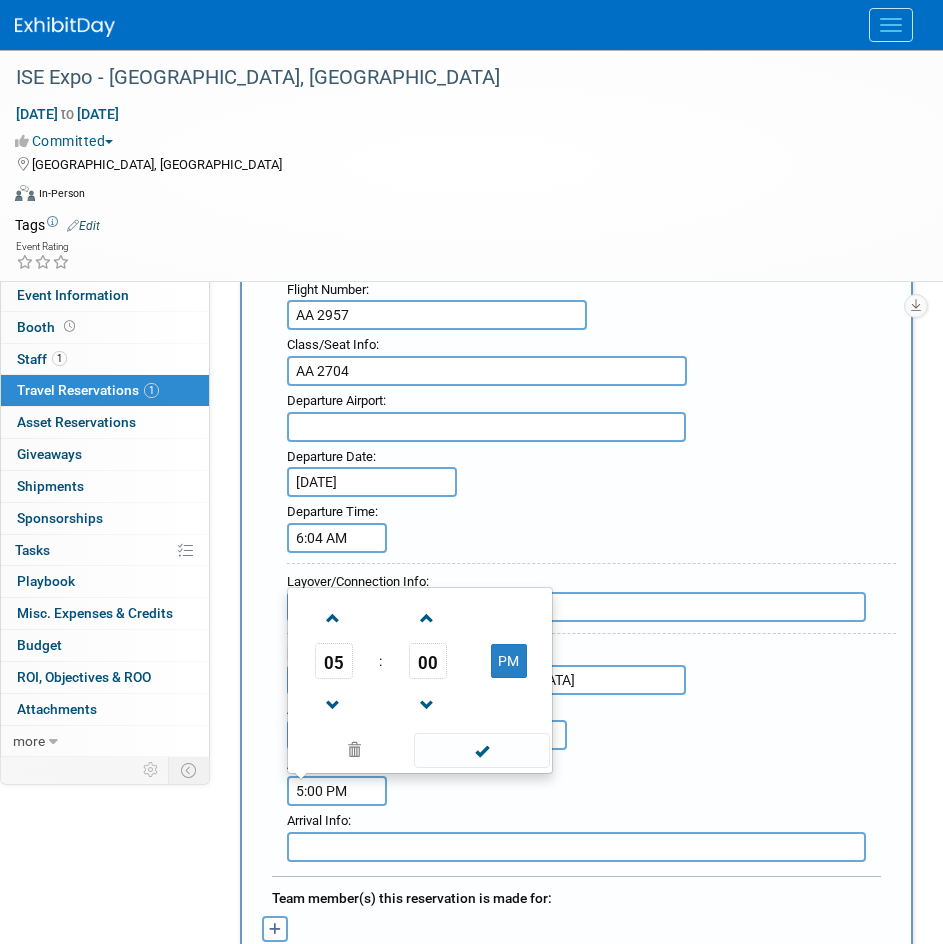 drag, startPoint x: 351, startPoint y: 781, endPoint x: 220, endPoint y: 765, distance: 131.97348 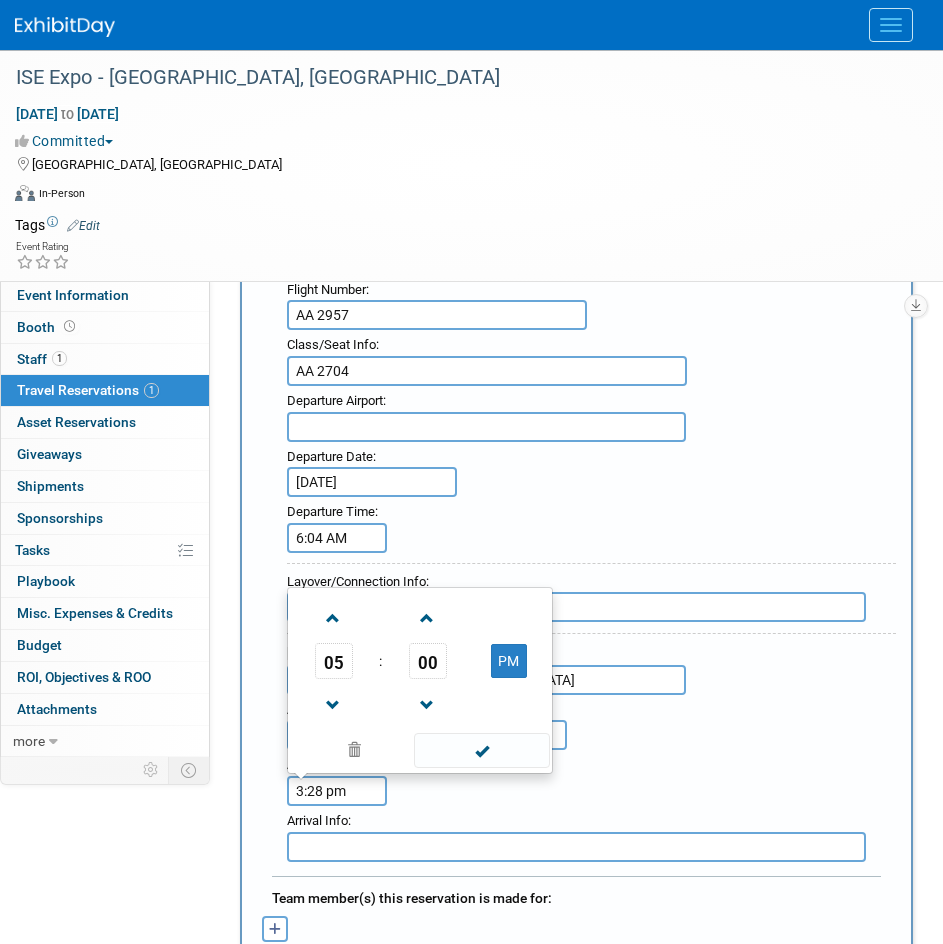 type on "3:28 PM" 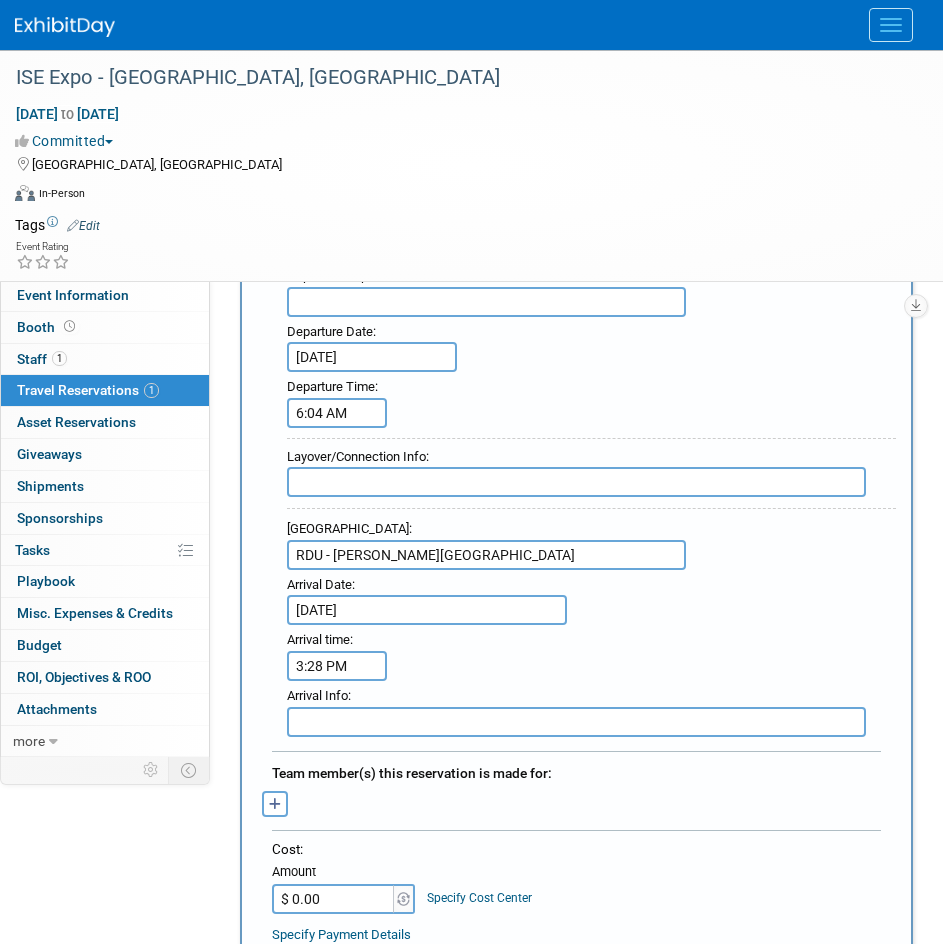 scroll, scrollTop: 1437, scrollLeft: 0, axis: vertical 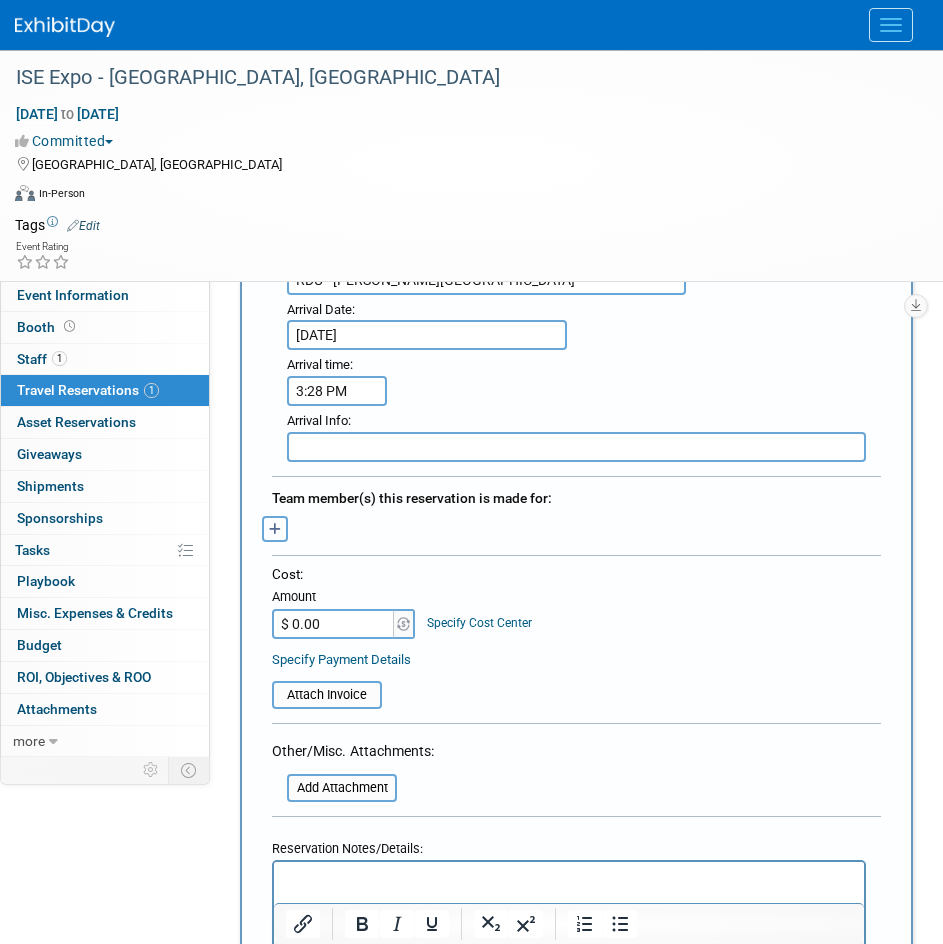click at bounding box center (275, 529) 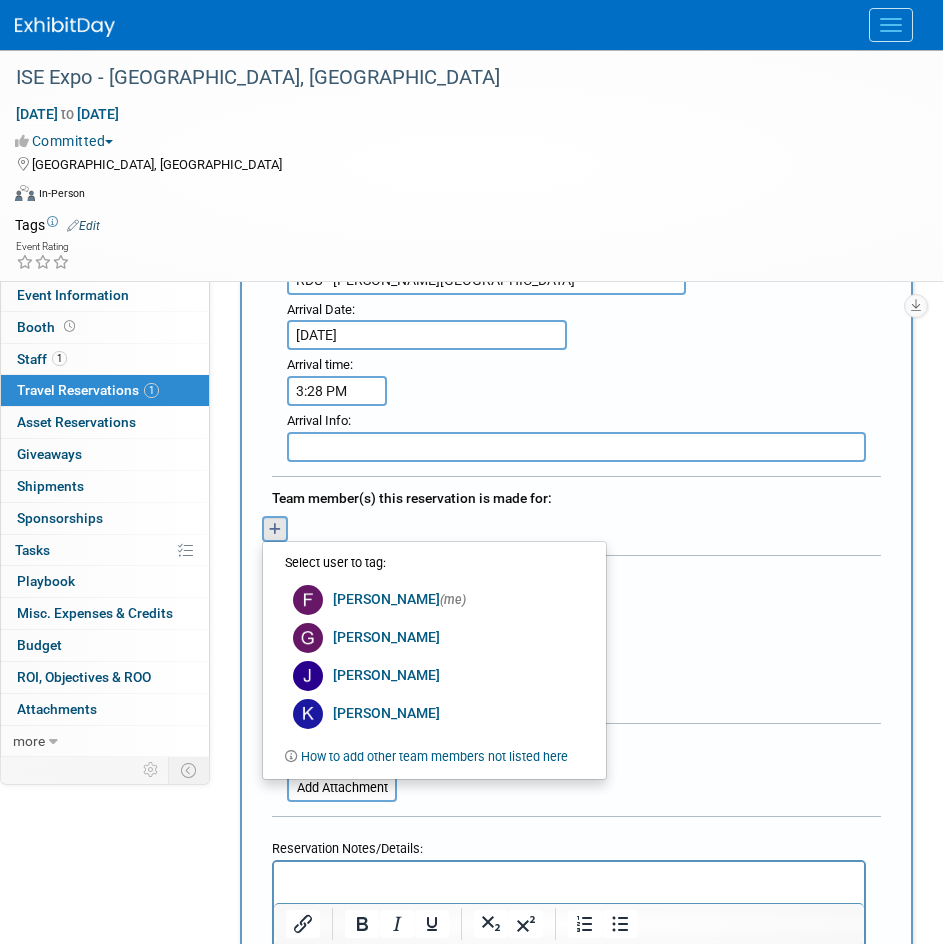click on "[PERSON_NAME]" at bounding box center (432, 676) 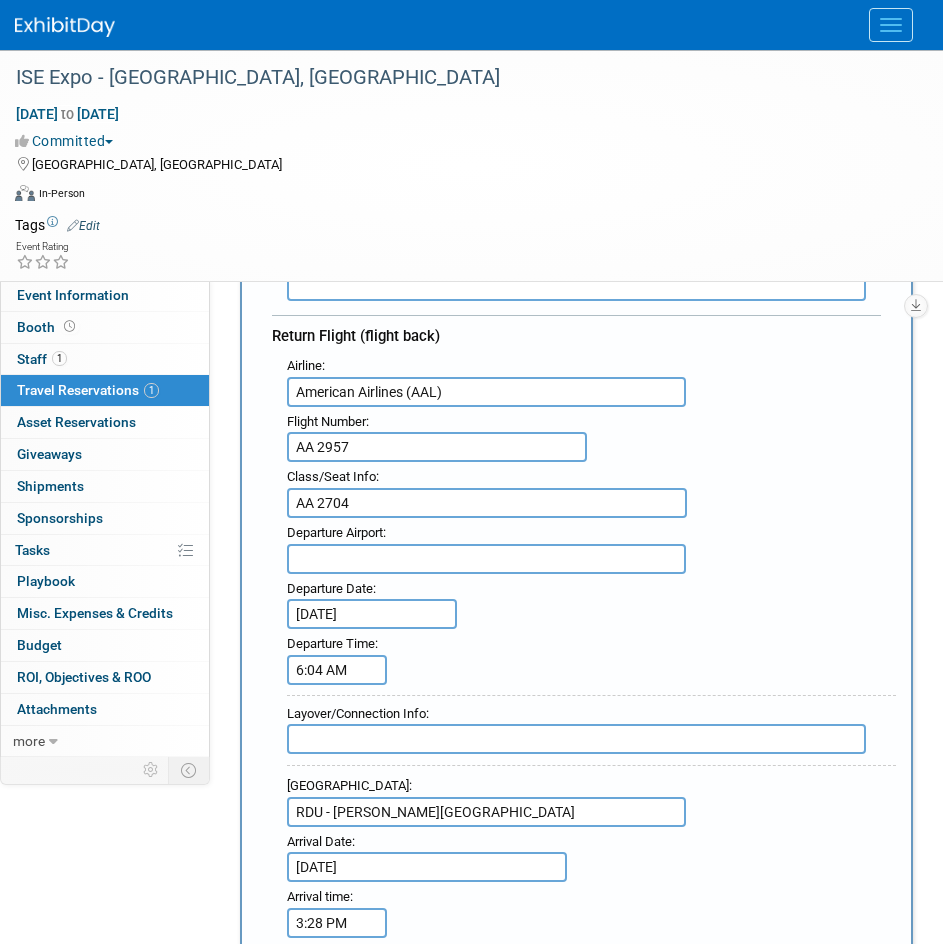 scroll, scrollTop: 837, scrollLeft: 0, axis: vertical 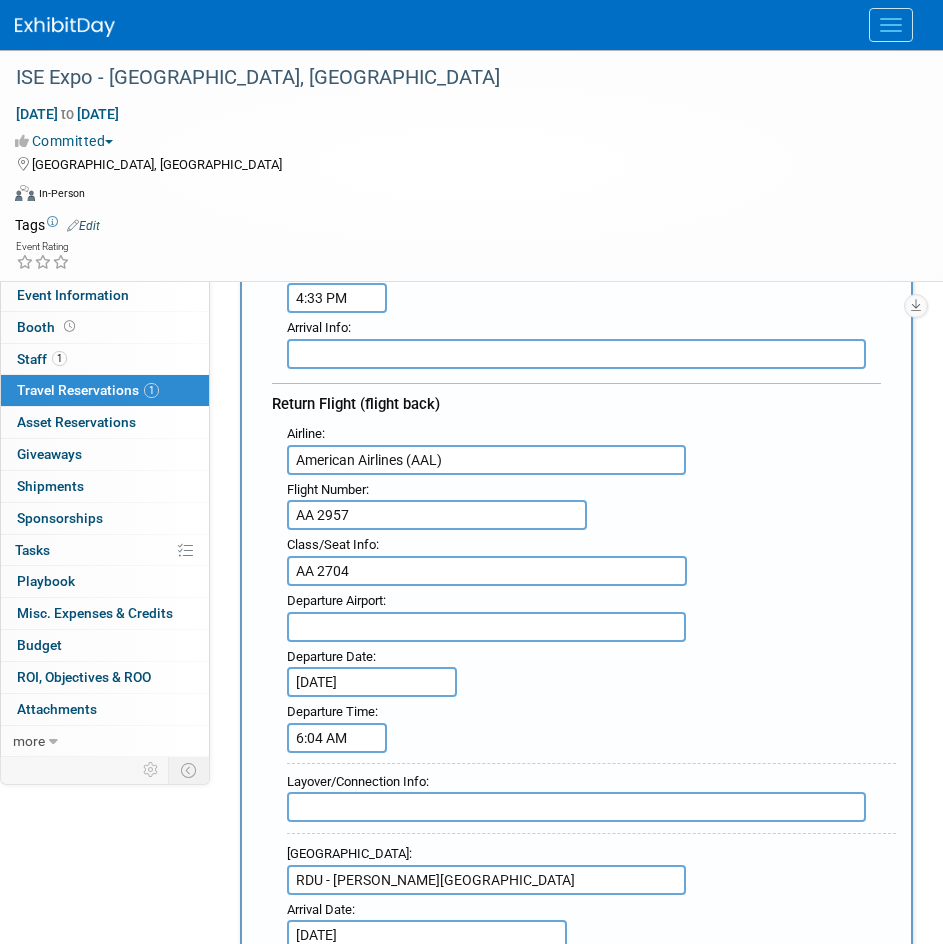 drag, startPoint x: 360, startPoint y: 560, endPoint x: 246, endPoint y: 556, distance: 114.07015 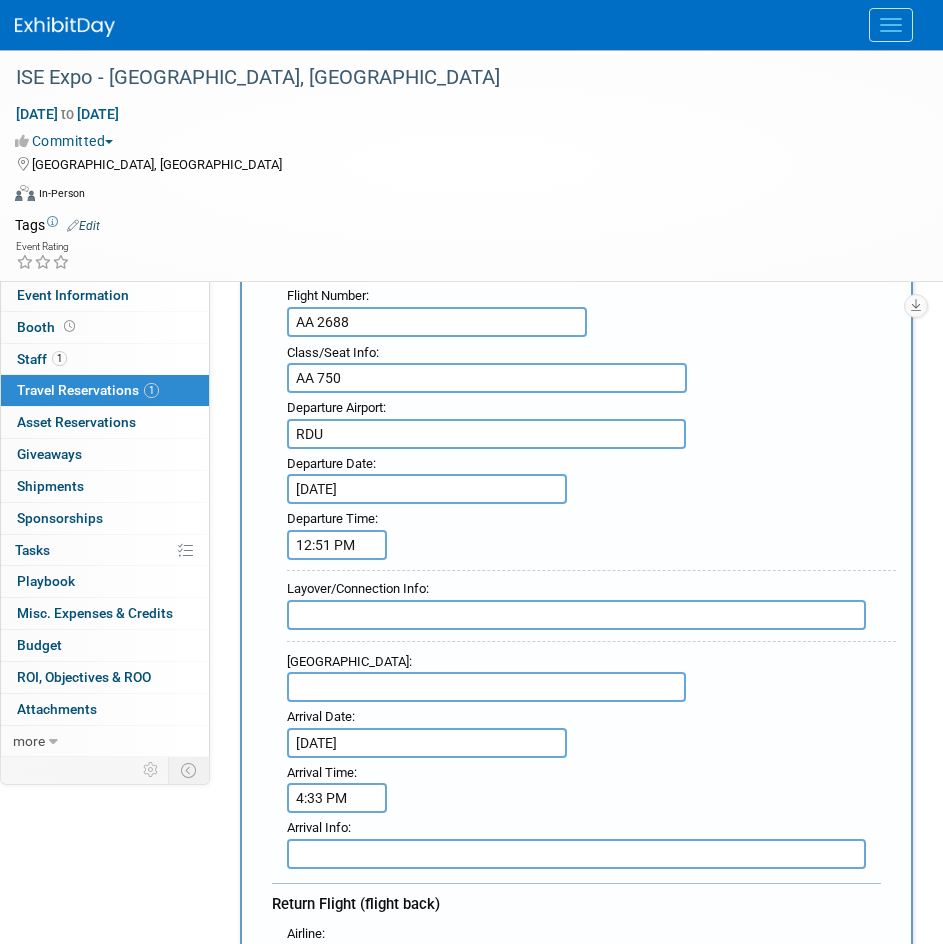 scroll, scrollTop: 237, scrollLeft: 0, axis: vertical 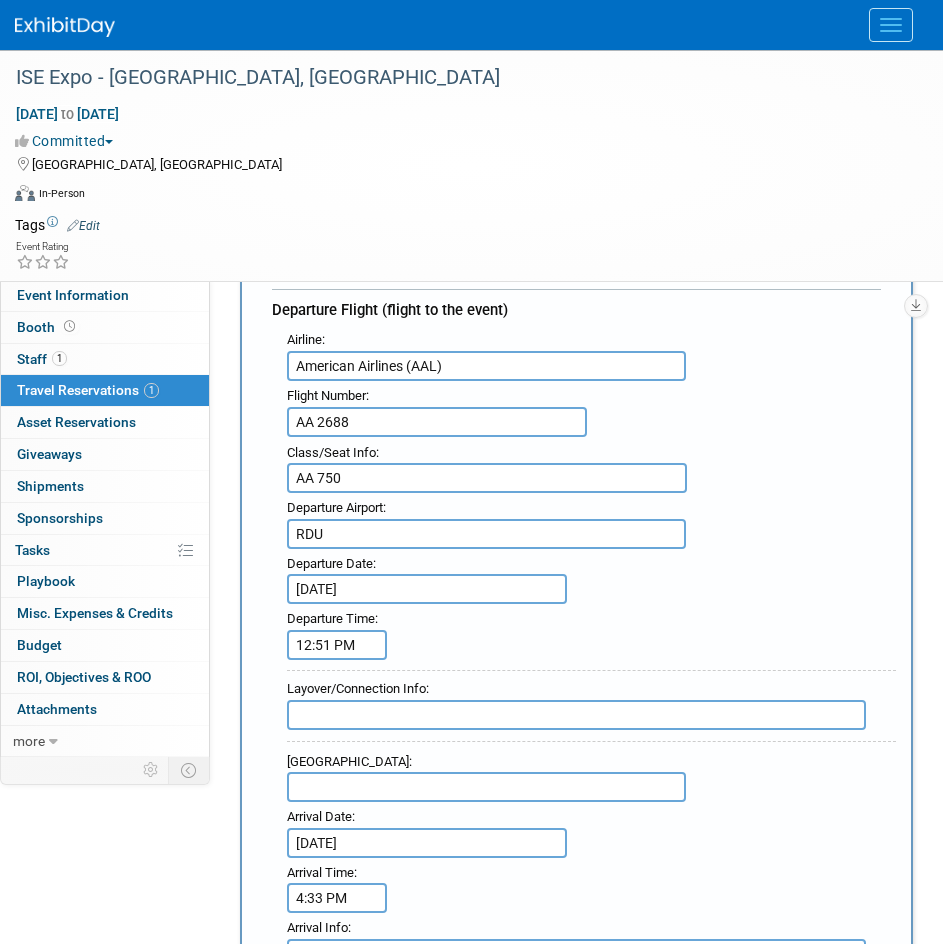 type on "Economy" 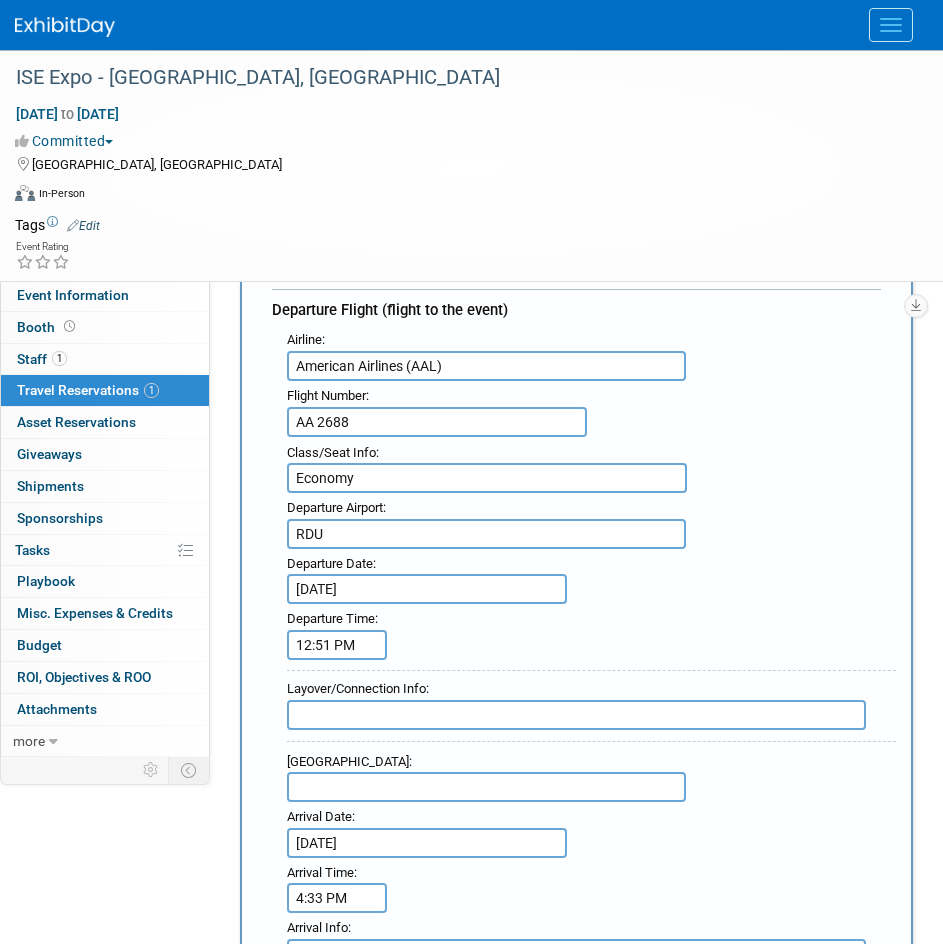 type on "Economy" 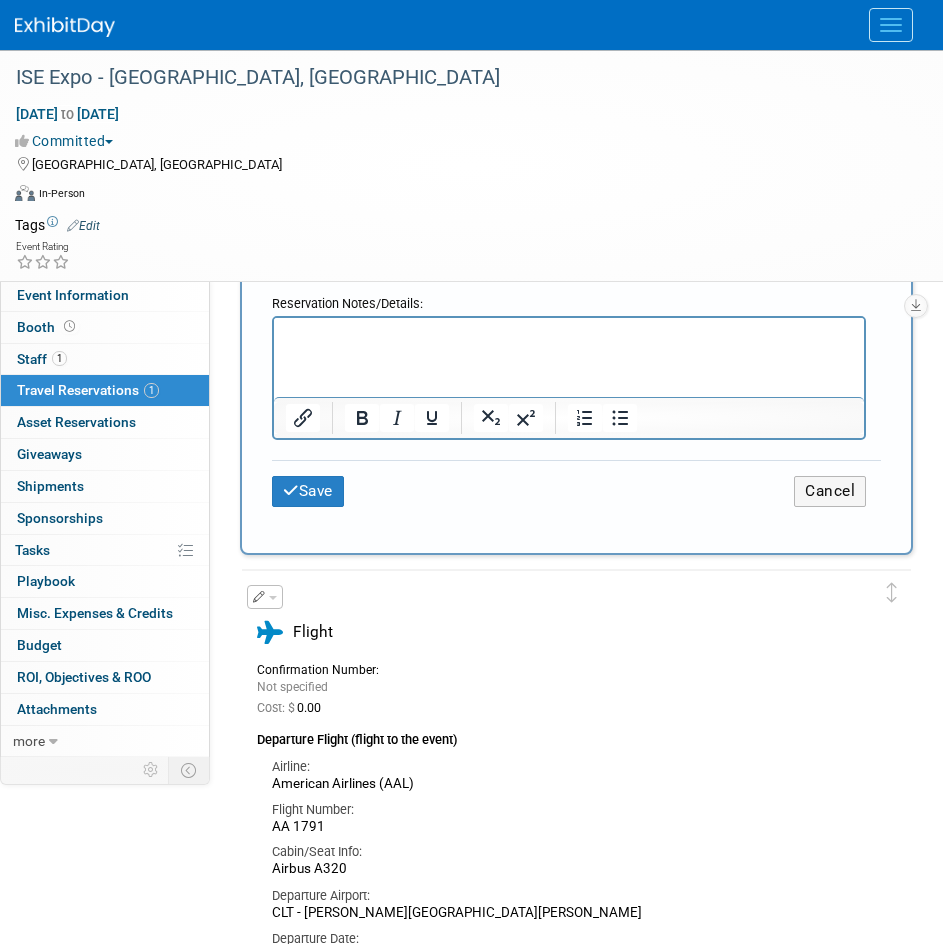 scroll, scrollTop: 1837, scrollLeft: 0, axis: vertical 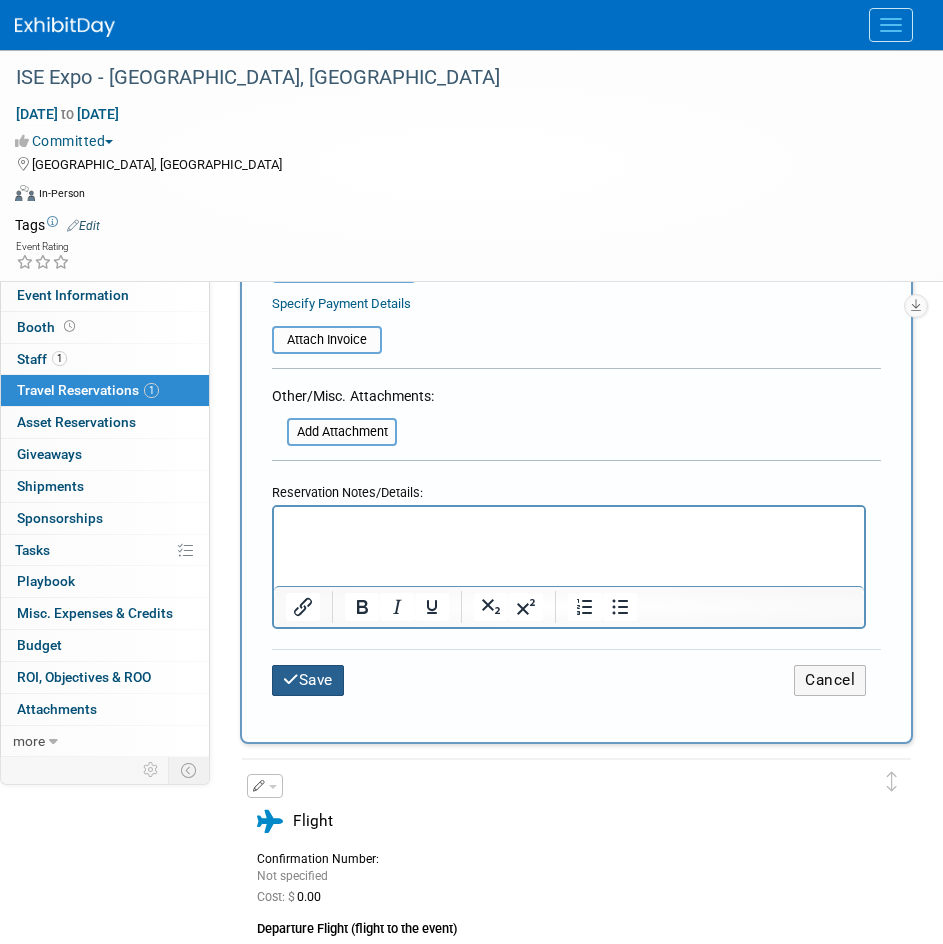 click on "Save" at bounding box center (308, 680) 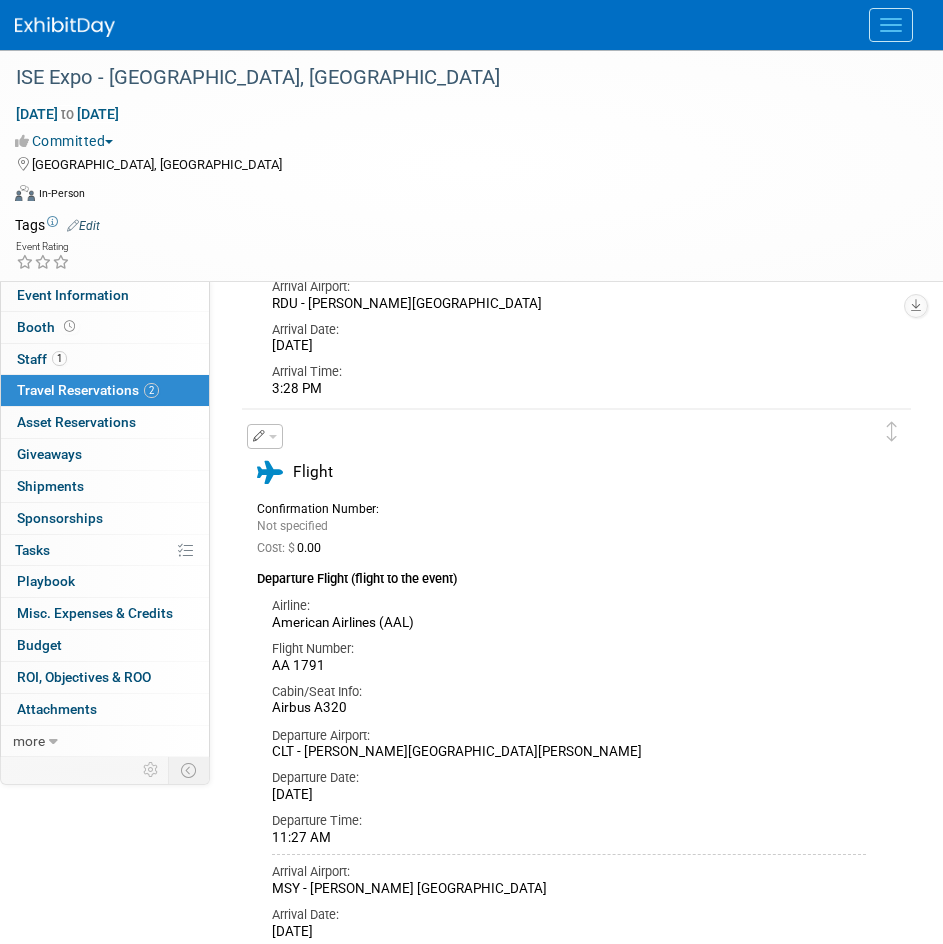 scroll, scrollTop: 1100, scrollLeft: 0, axis: vertical 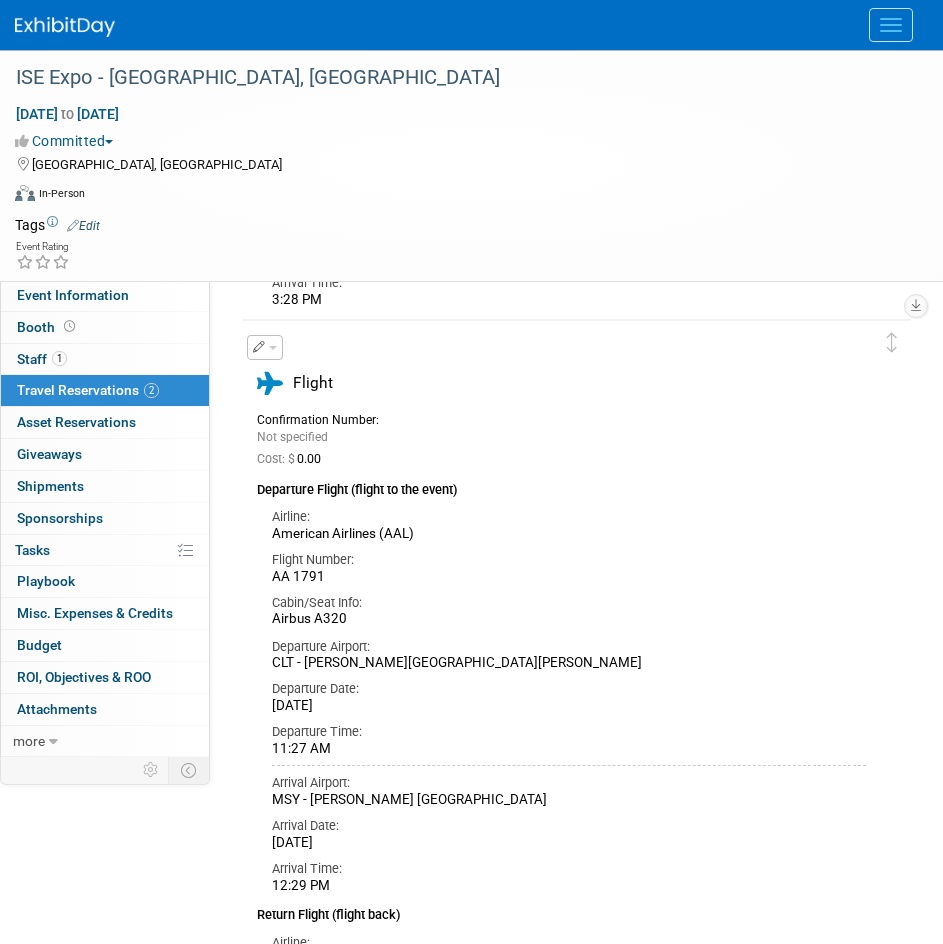 click at bounding box center [265, 347] 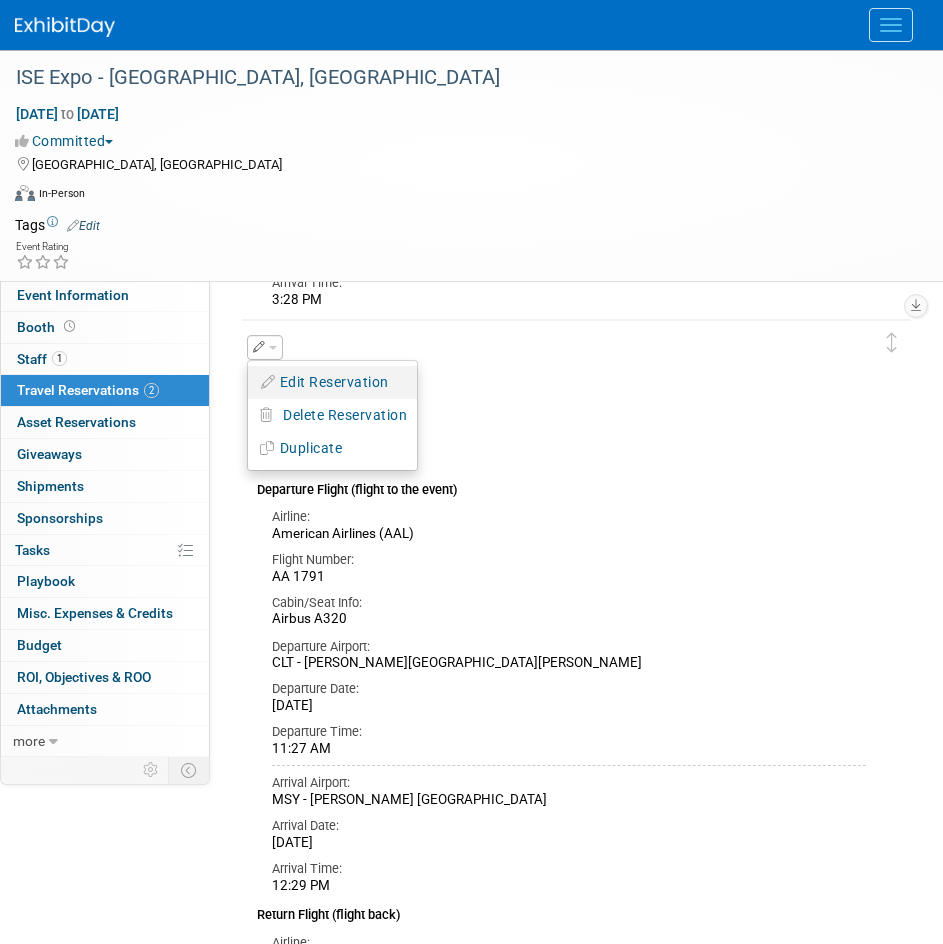 click on "Edit Reservation" at bounding box center [332, 382] 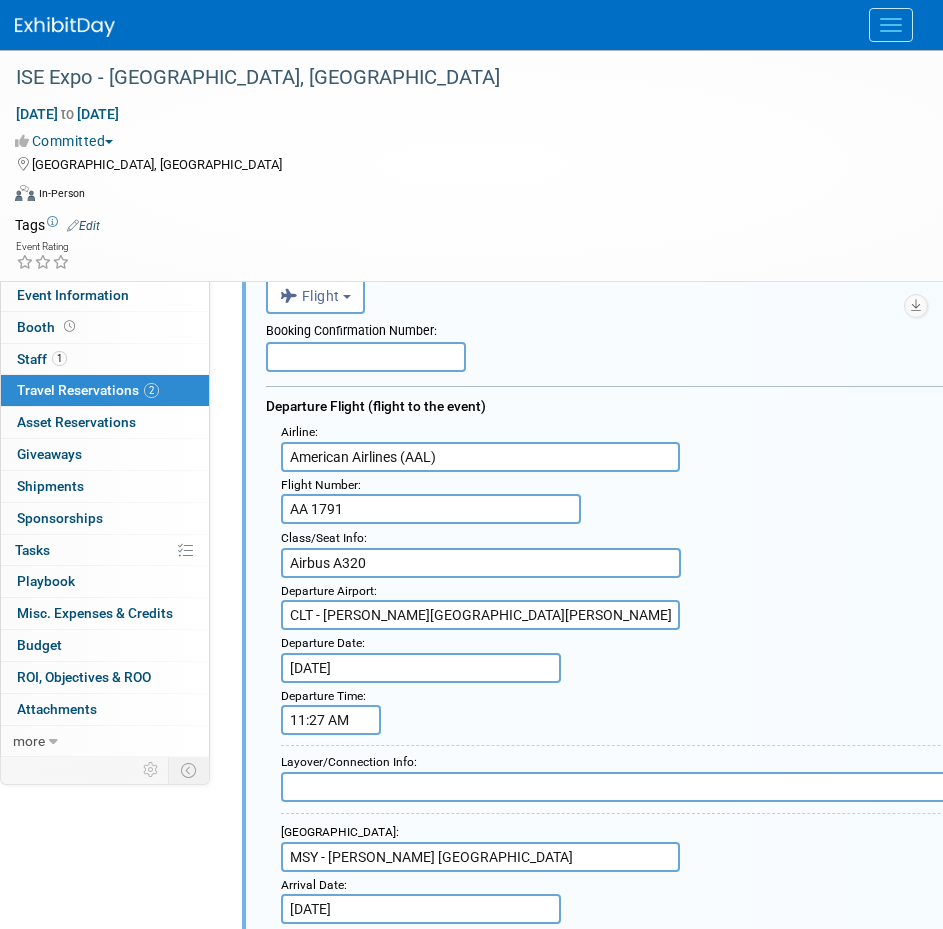 scroll, scrollTop: 1290, scrollLeft: 0, axis: vertical 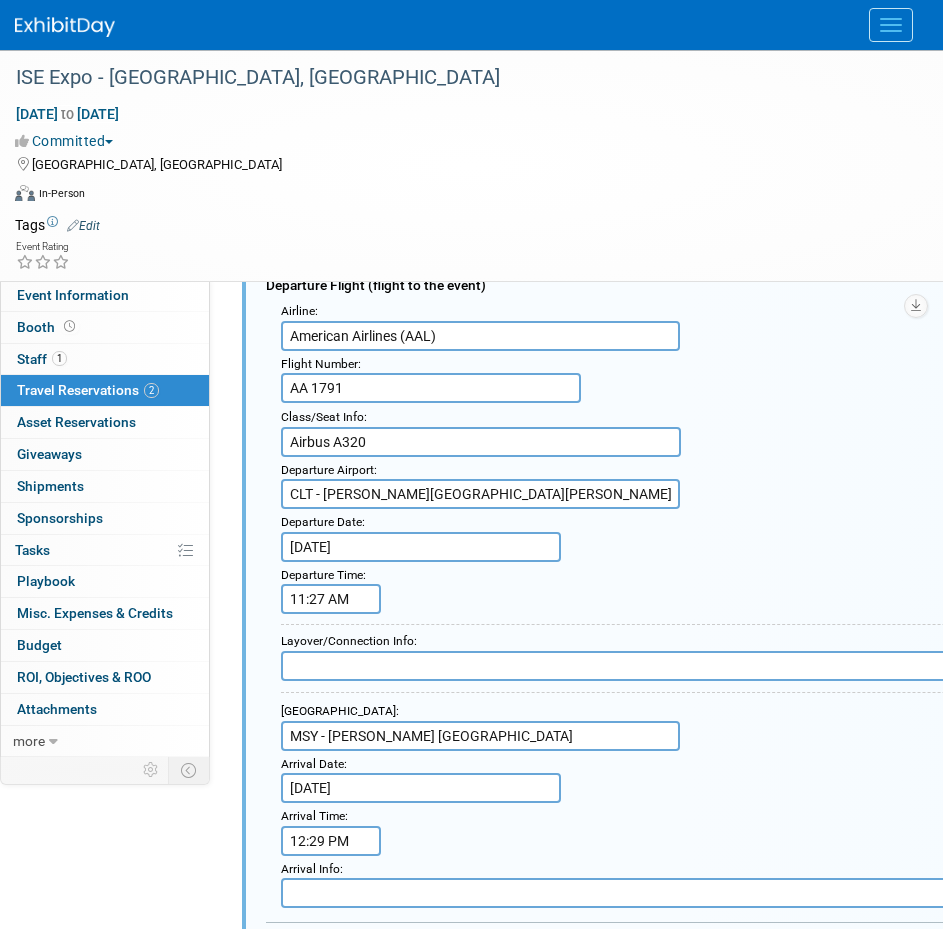 drag, startPoint x: 310, startPoint y: 435, endPoint x: 257, endPoint y: 433, distance: 53.037724 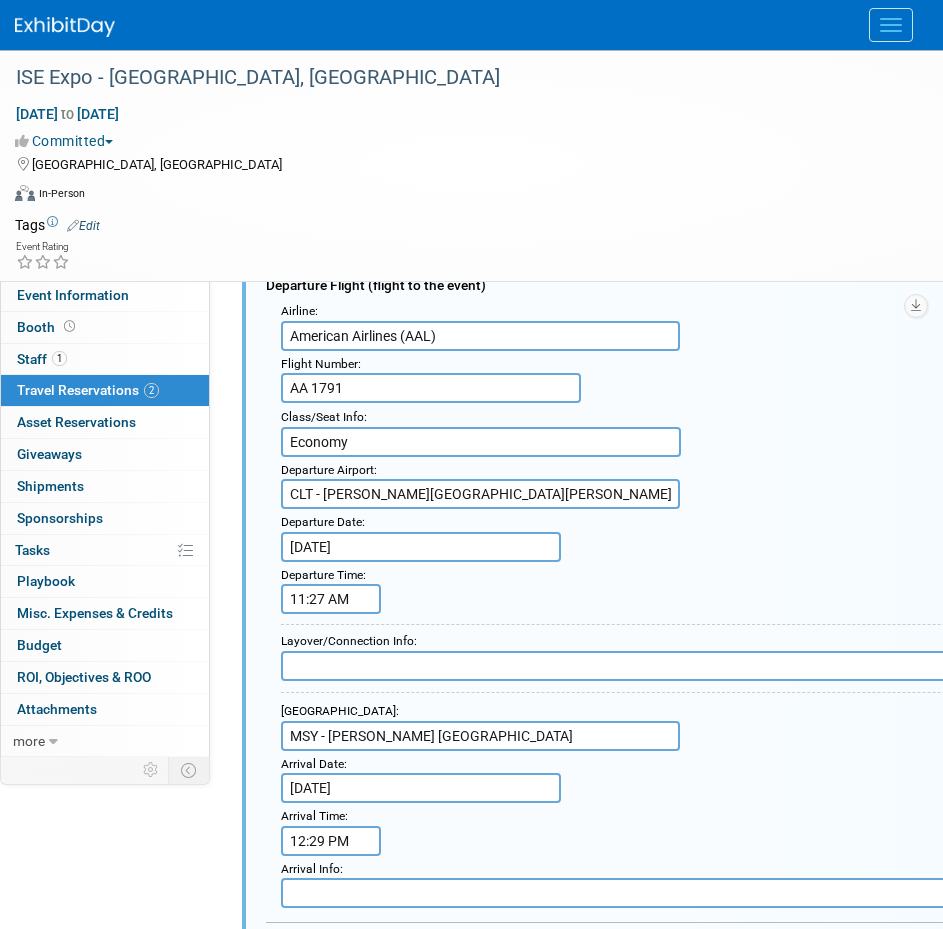 type on "Economy" 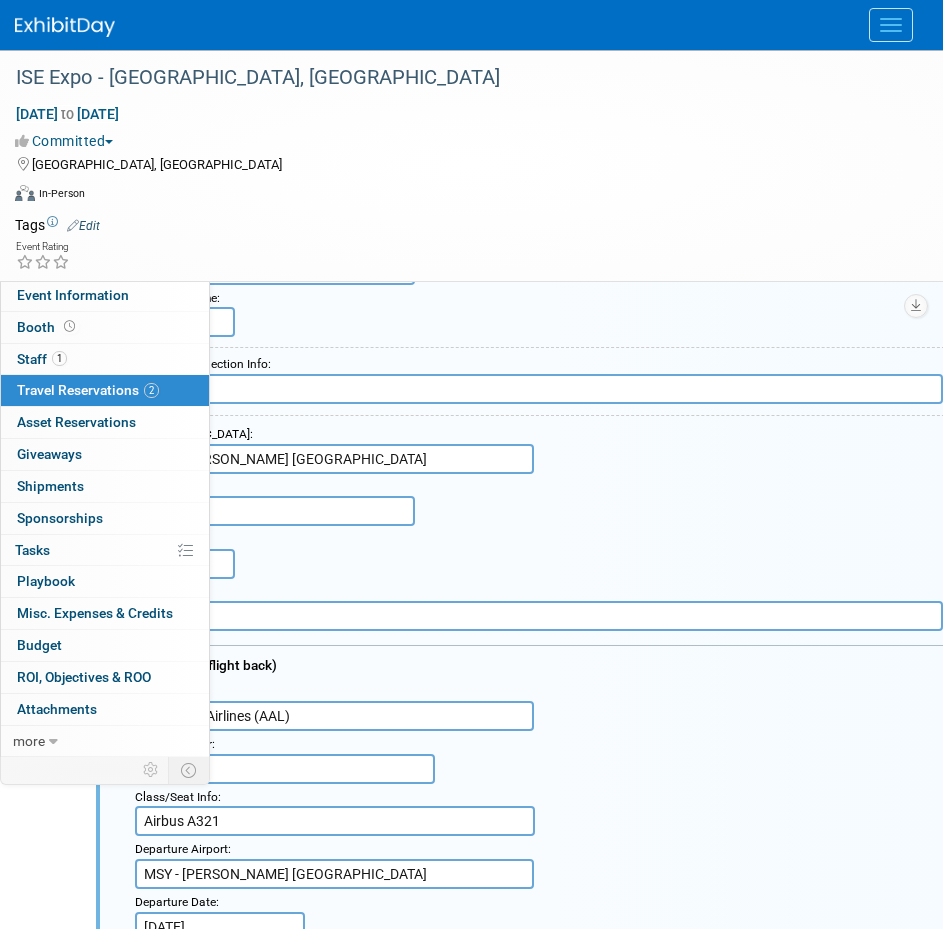 scroll, scrollTop: 1590, scrollLeft: 146, axis: both 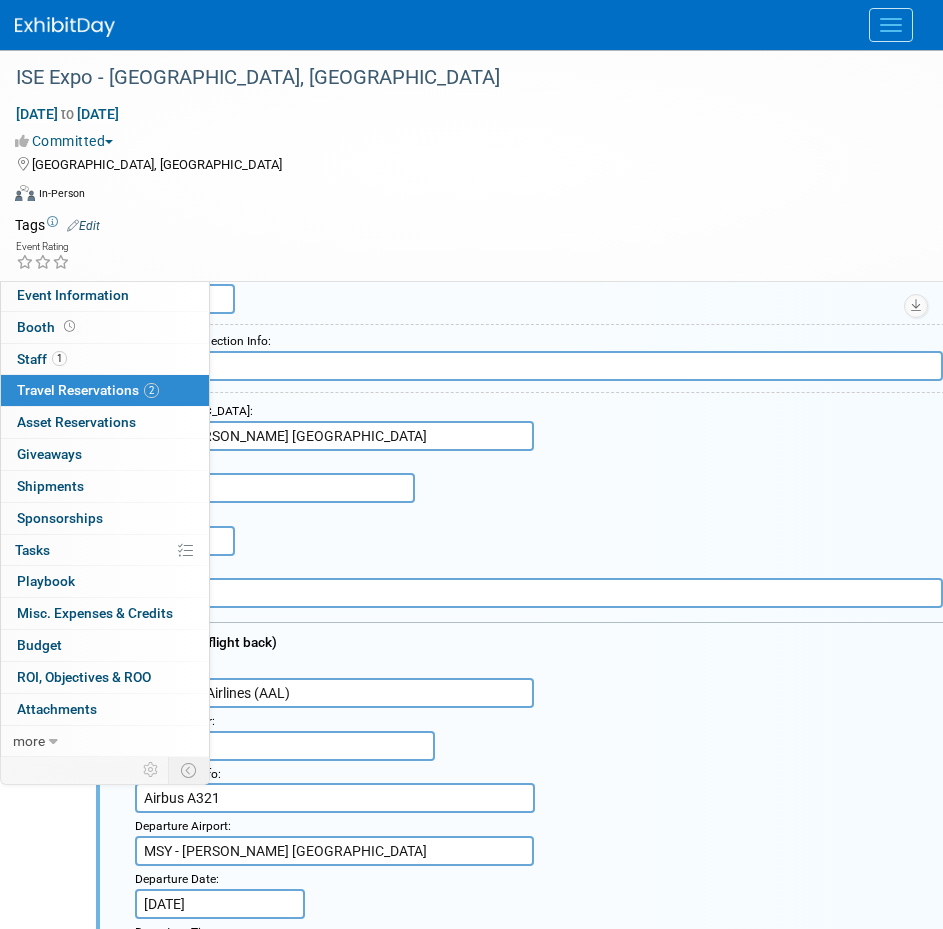 click on "AA 2287" at bounding box center (285, 746) 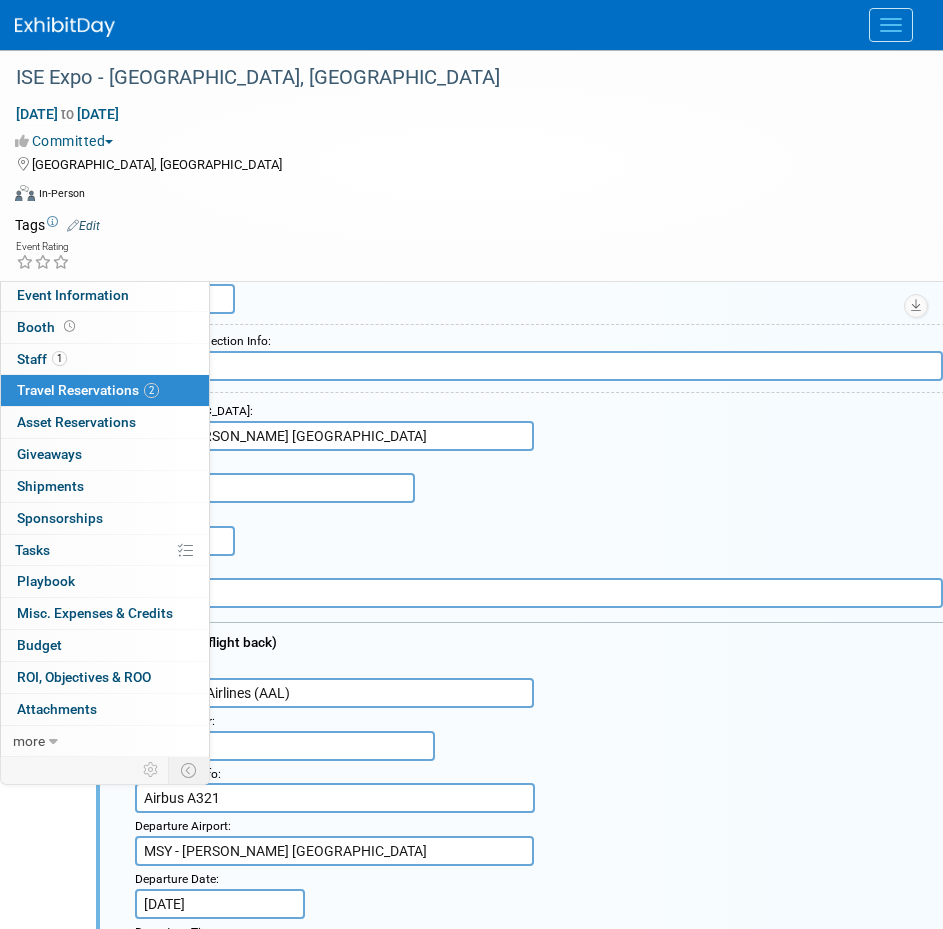 drag, startPoint x: 277, startPoint y: 791, endPoint x: 74, endPoint y: 795, distance: 203.0394 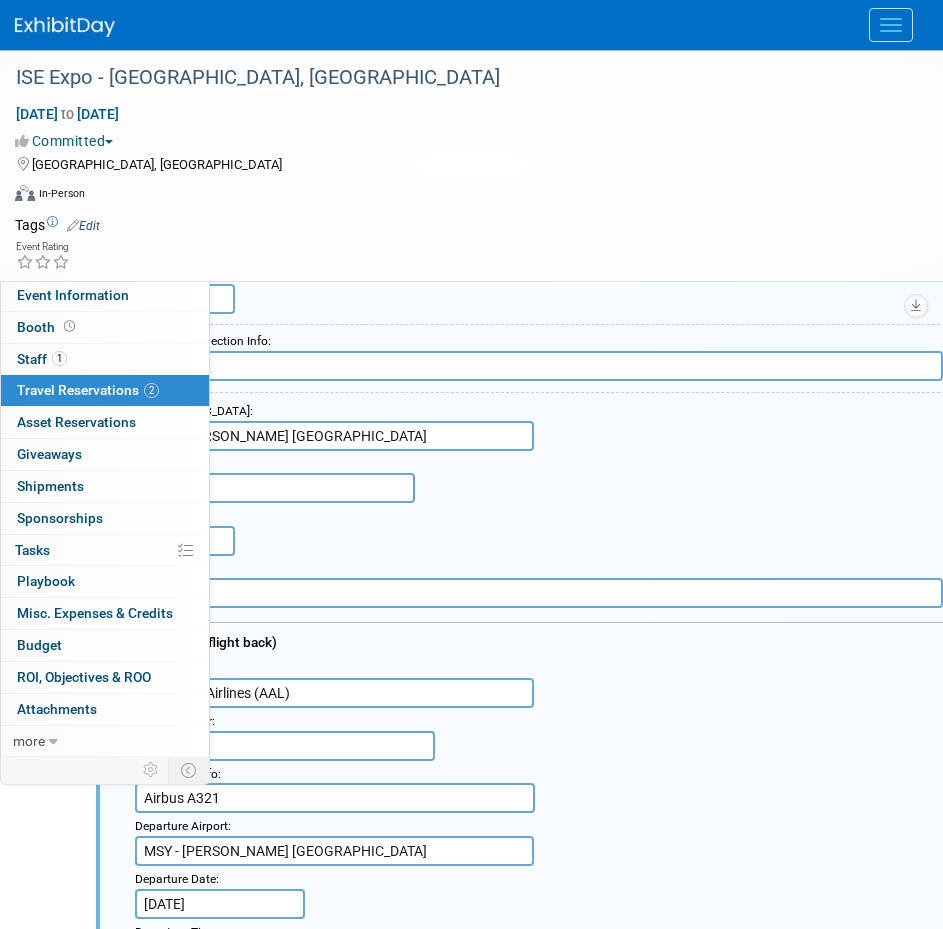 click on "Event Information
Event Info
Booth
Booth
1
Staff 1
Staff
2
Travel Reservations 2
Travel Reservations
0
Asset Reservations 0
Asset Reservations
0
Giveaways 0
Giveaways
0
Shipments 0
Shipments
0
Sponsorships 0
Sponsorships
0%
Tasks 0%
Tasks
0
Playbook 0
Playbook
0
Misc. Expenses & Credits 0
Misc. Expenses & Credits
Budget
Budget
0
ROI, Objectives & ROO 0
ROI, Objectives & ROO
0
Attachments 0
Attachments
more
more...
Event Binder (.pdf export)
Event Binder (.pdf export)
Copy/Duplicate Event
Copy/Duplicate Event
Event Settings
Event Settings
Logs
Logs
Delete Event
Delete Event
Event Website:
Edit
[URL][DOMAIN_NAME]
Event Venue Name:" at bounding box center [325, 152] 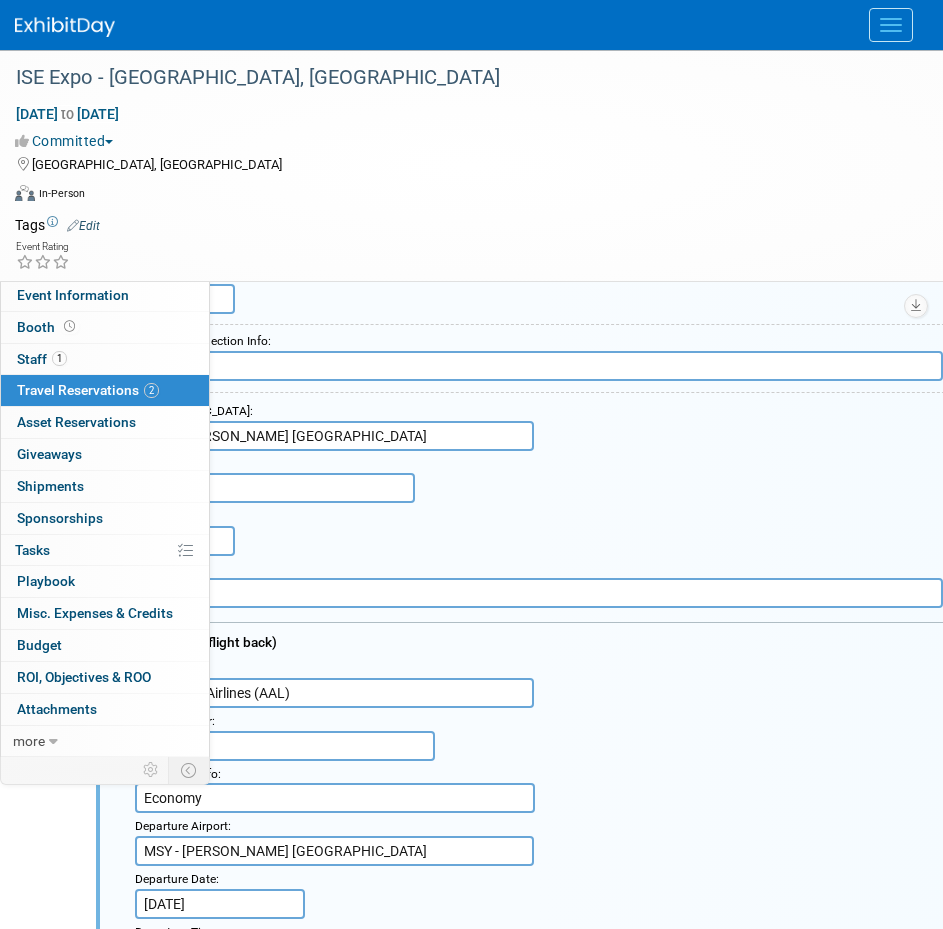 type on "Economy" 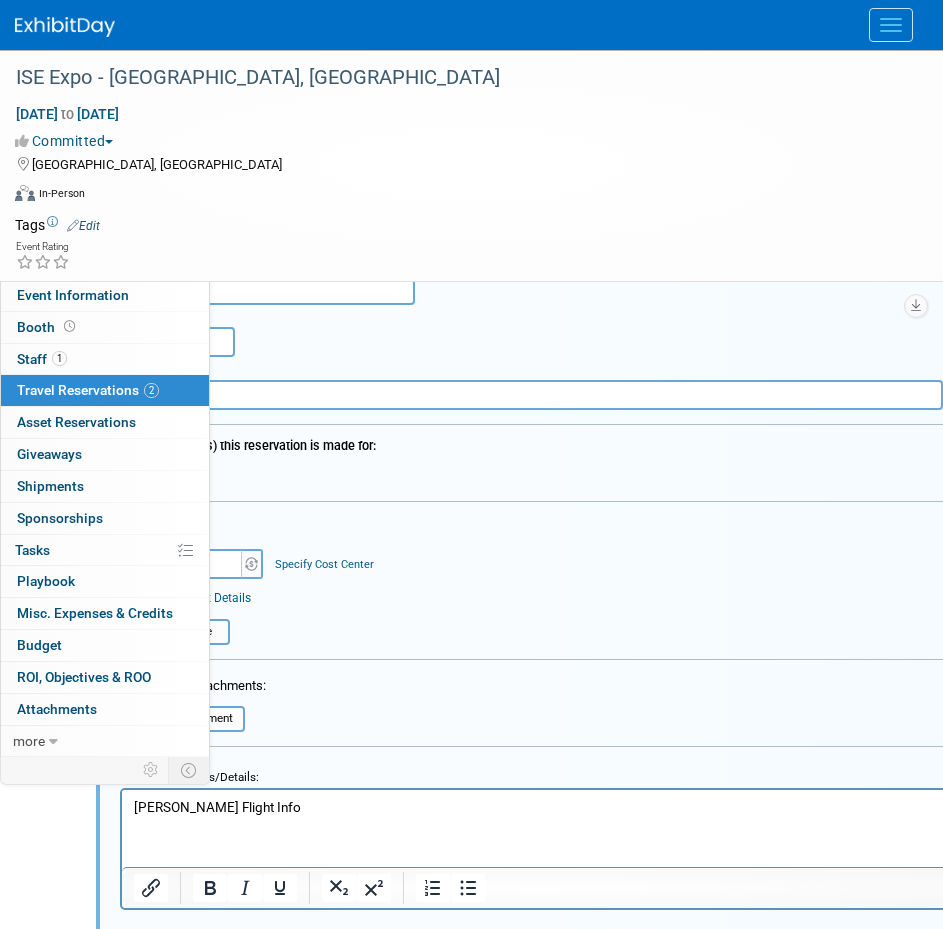 scroll, scrollTop: 2545, scrollLeft: 146, axis: both 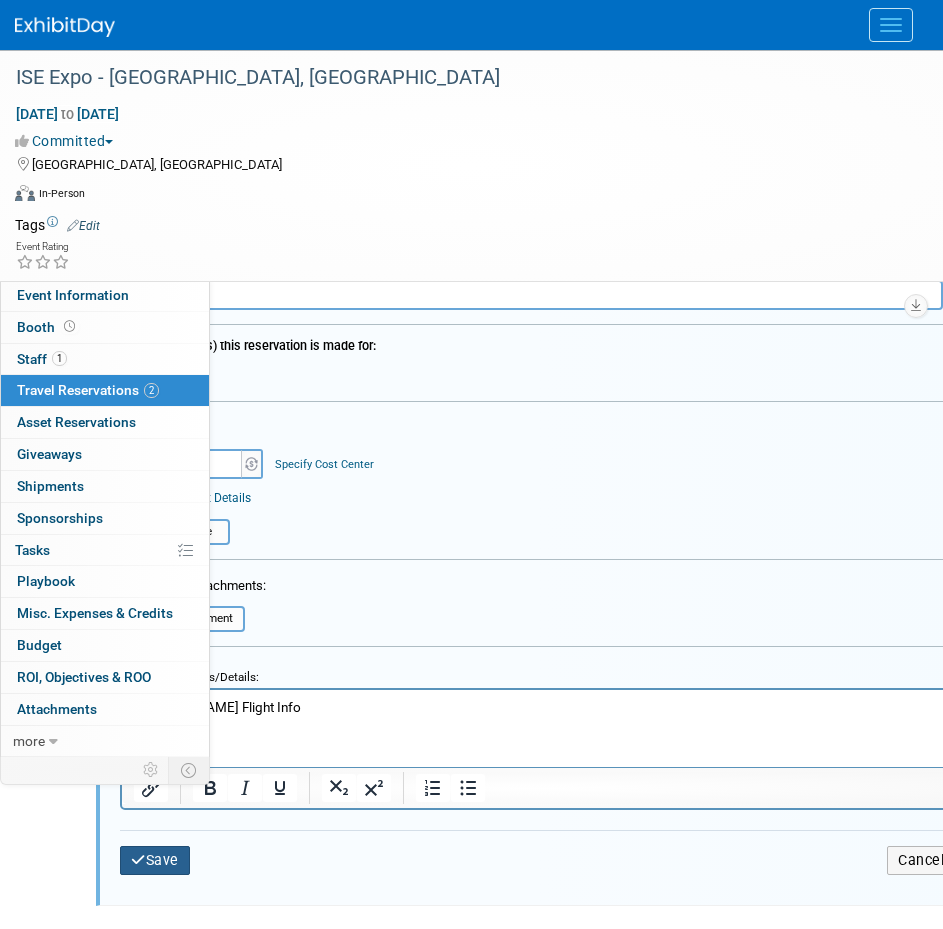 click on "Save" at bounding box center (155, 860) 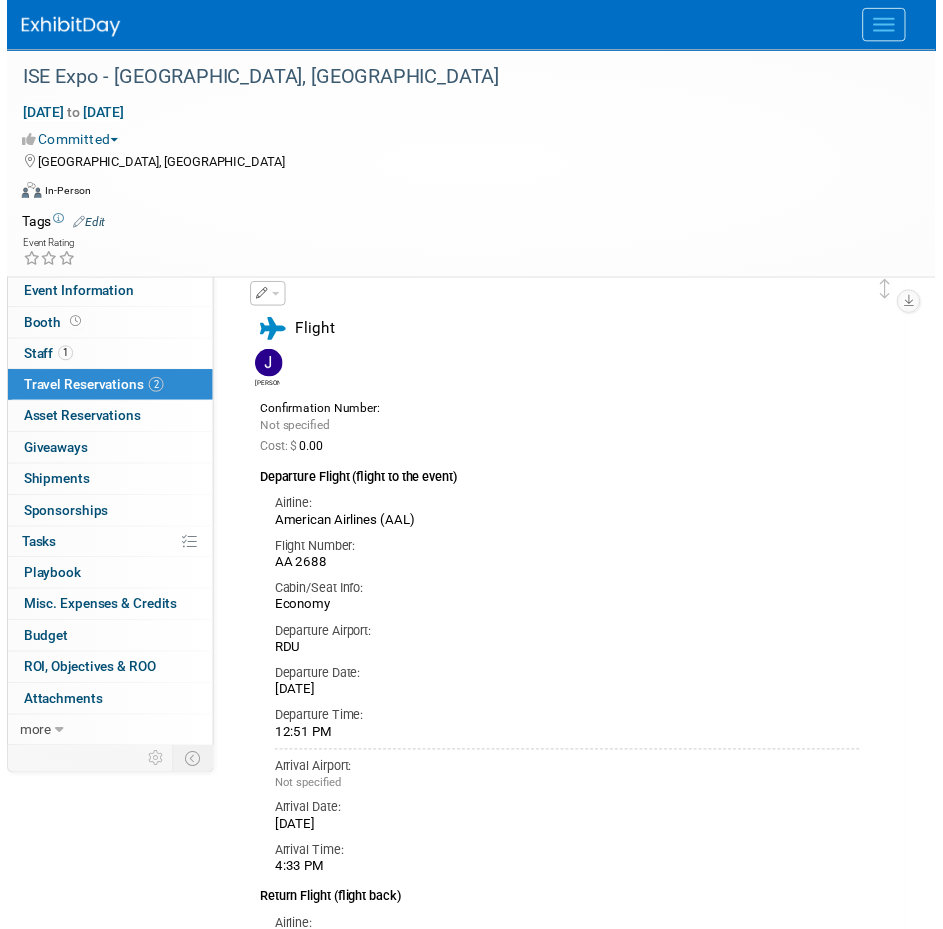 scroll, scrollTop: 0, scrollLeft: 0, axis: both 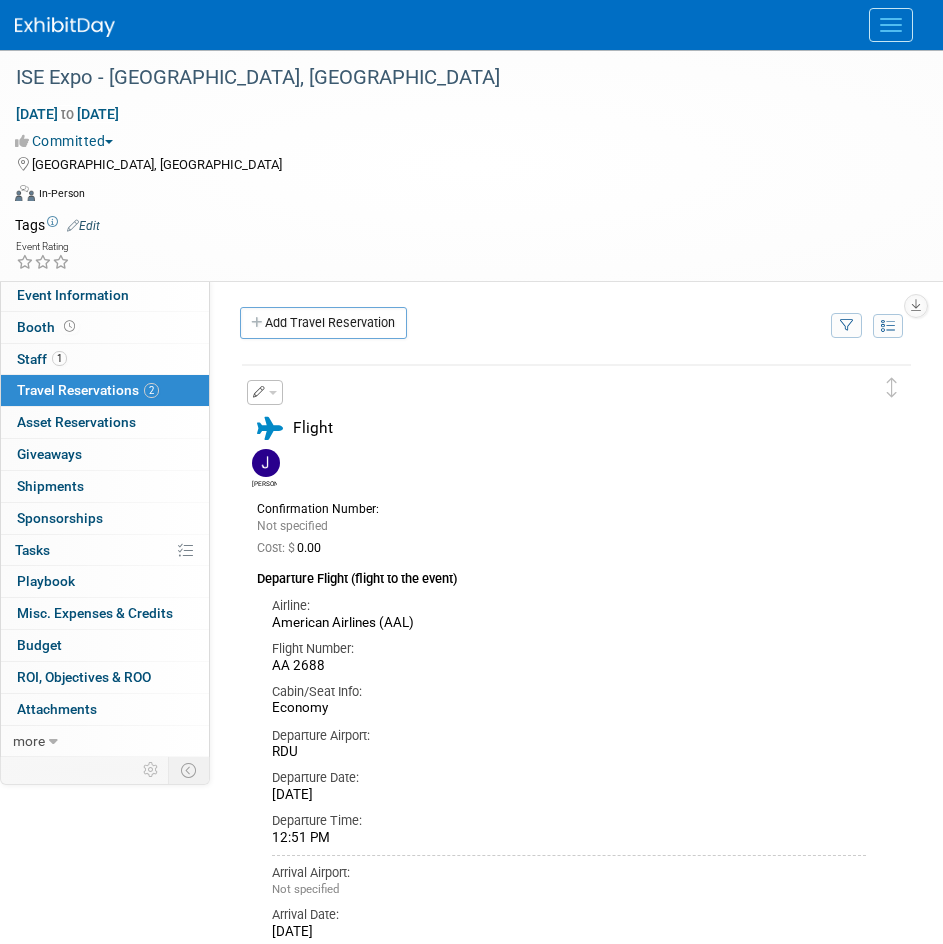 click on "Edit Reservation
[GEOGRAPHIC_DATA]" at bounding box center [263, 398] 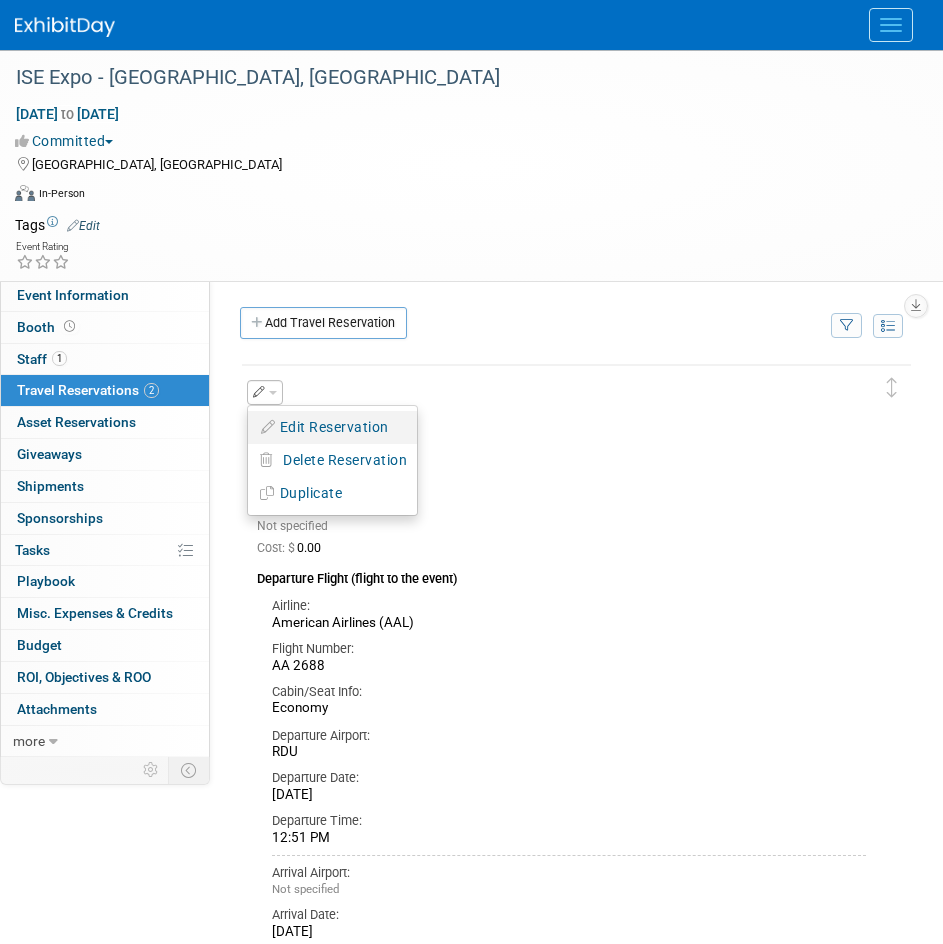 click on "Edit Reservation" at bounding box center [332, 427] 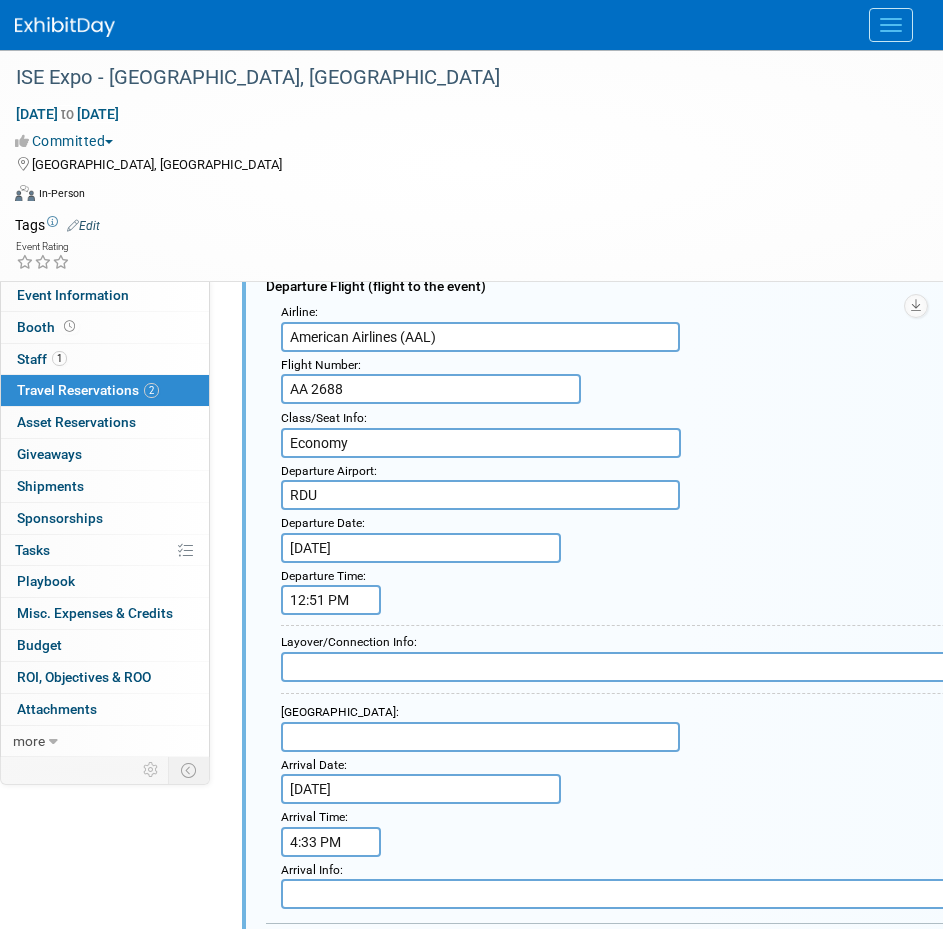 scroll, scrollTop: 235, scrollLeft: 0, axis: vertical 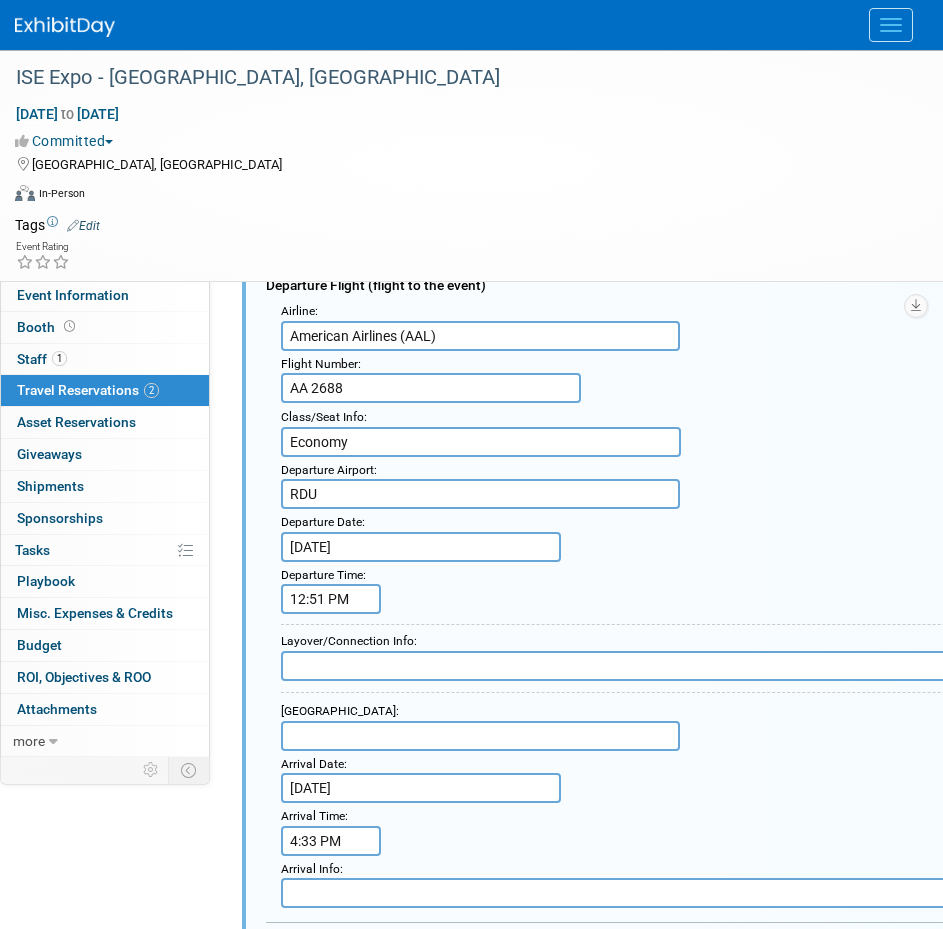 click at bounding box center (480, 736) 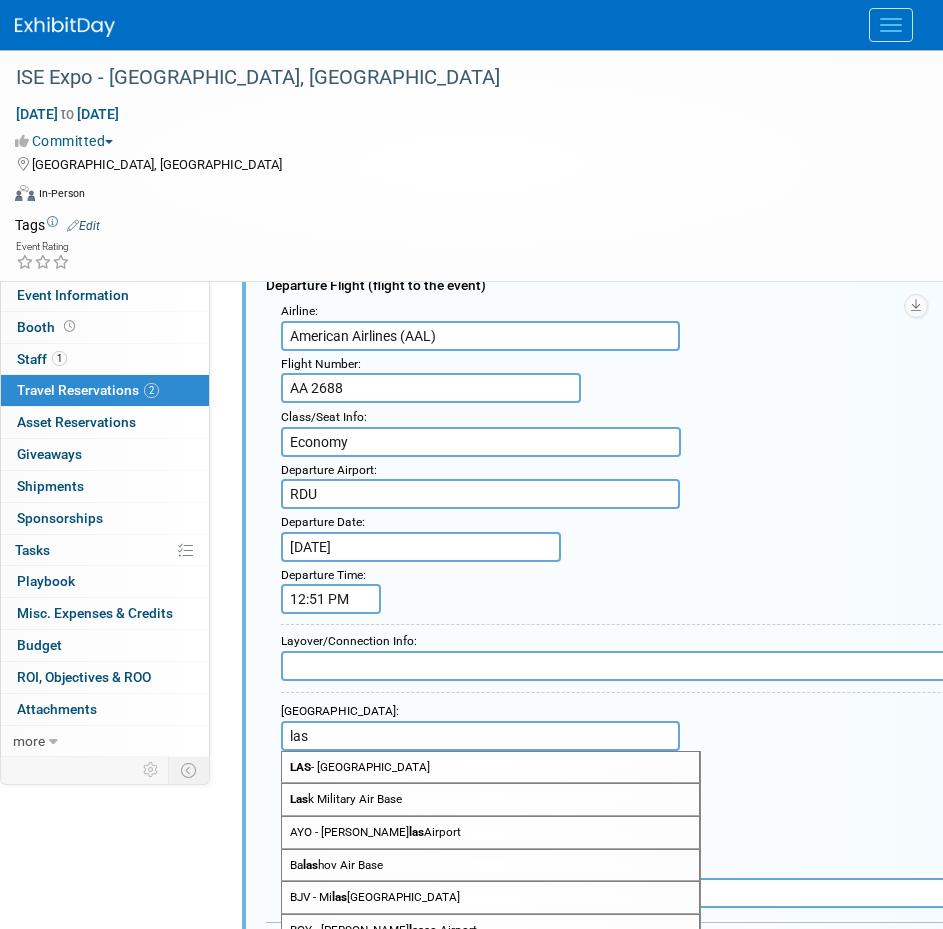 click on "LAS" at bounding box center (300, 767) 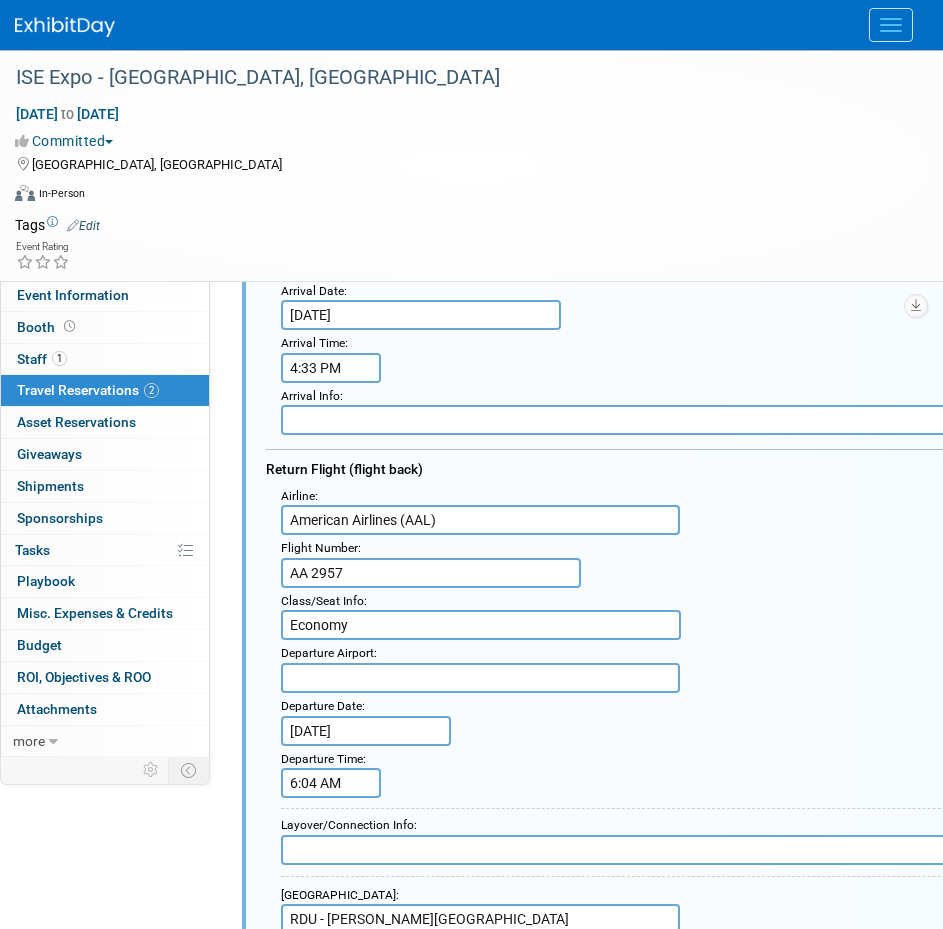 scroll, scrollTop: 735, scrollLeft: 0, axis: vertical 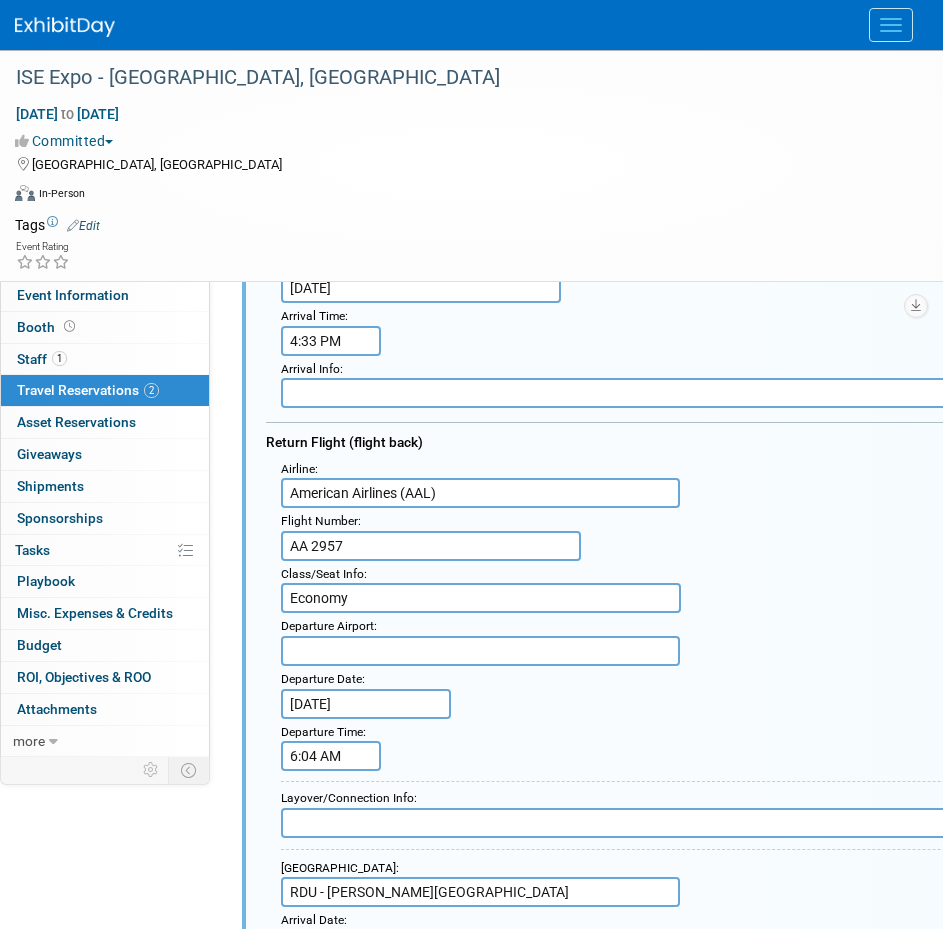 click at bounding box center [480, 651] 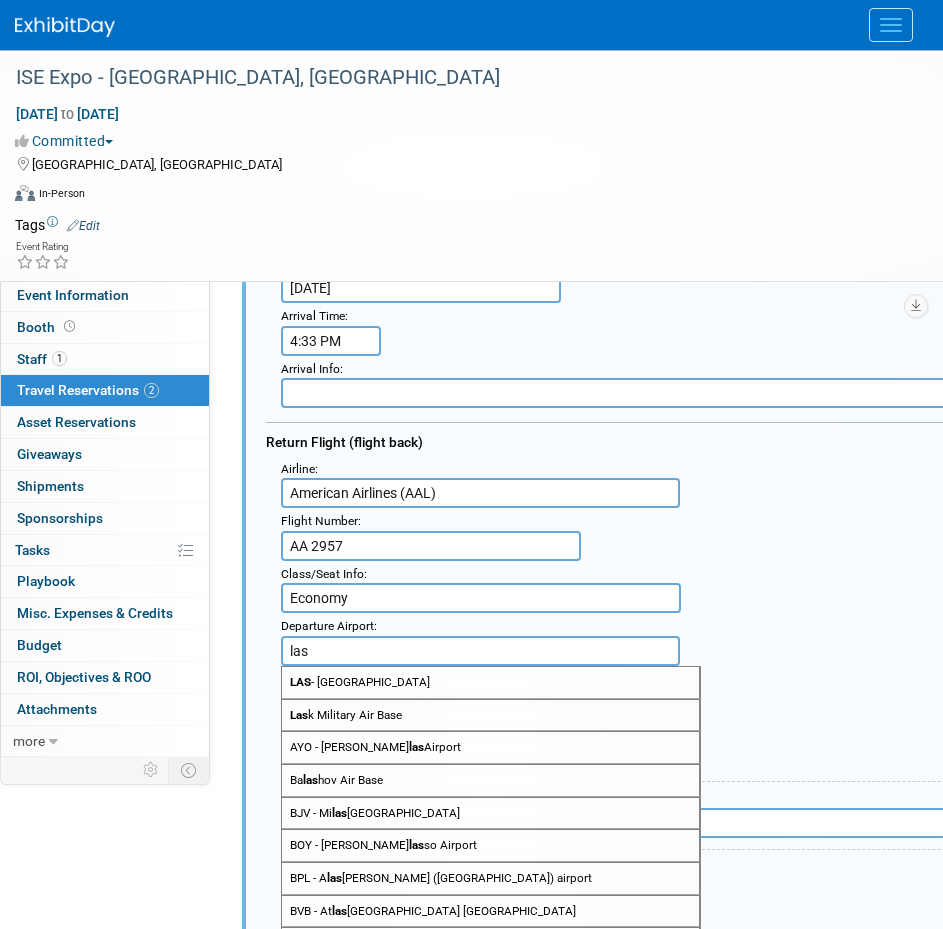 click on "LAS  - [GEOGRAPHIC_DATA]" at bounding box center [490, 682] 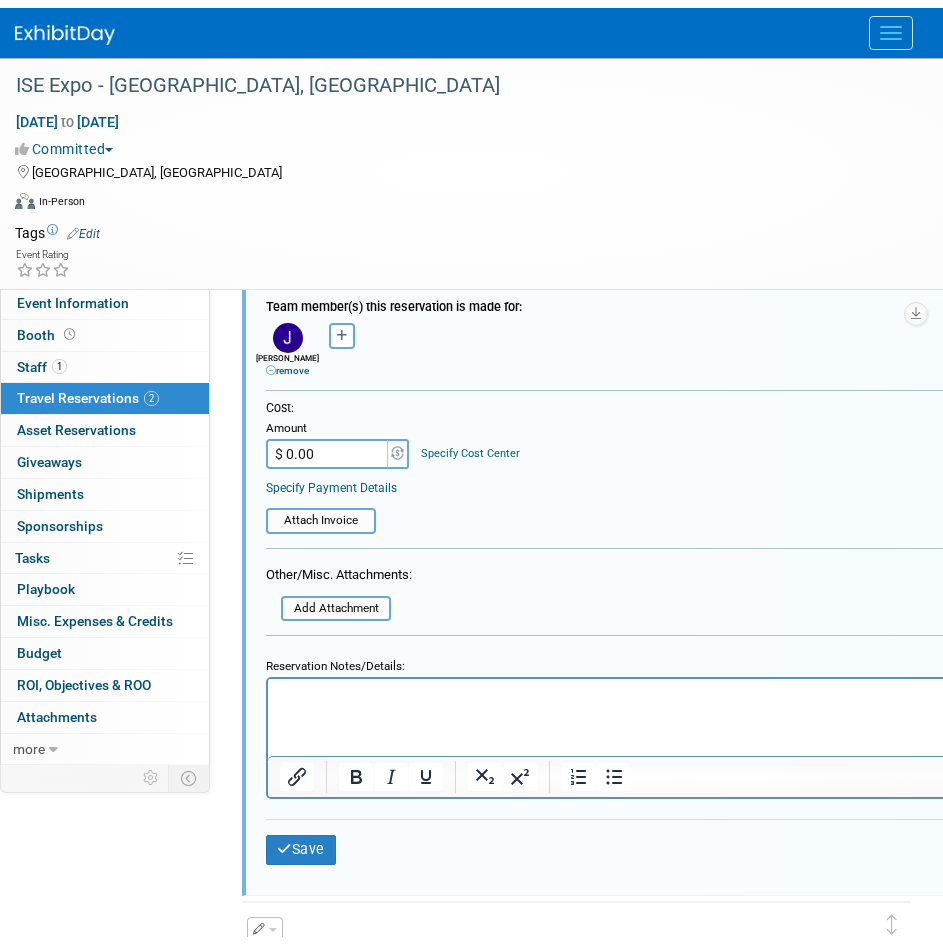 scroll, scrollTop: 1735, scrollLeft: 0, axis: vertical 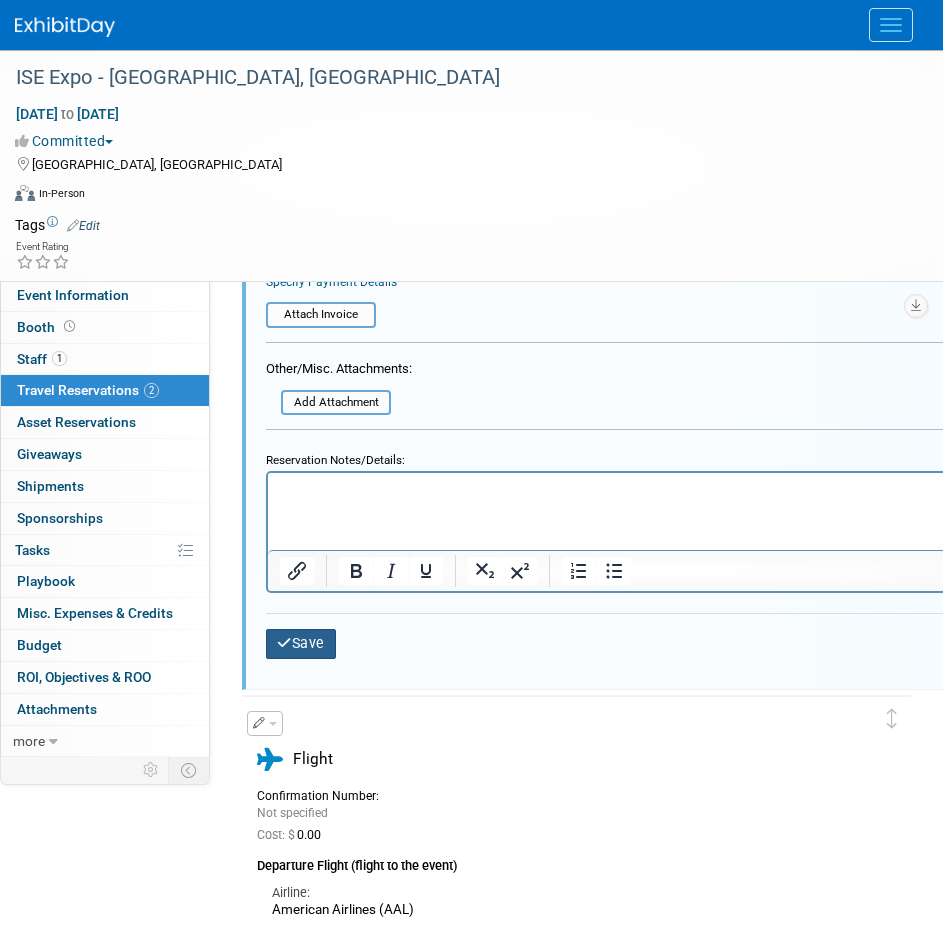 click at bounding box center [284, 643] 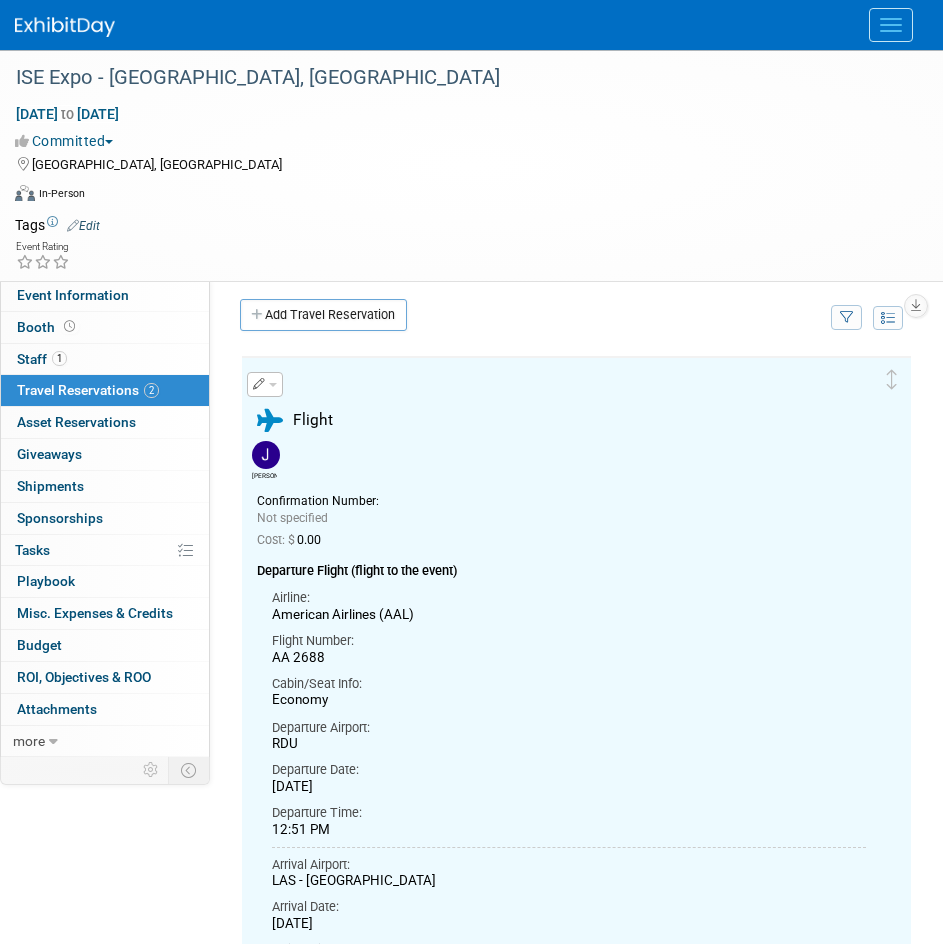 scroll, scrollTop: 0, scrollLeft: 0, axis: both 